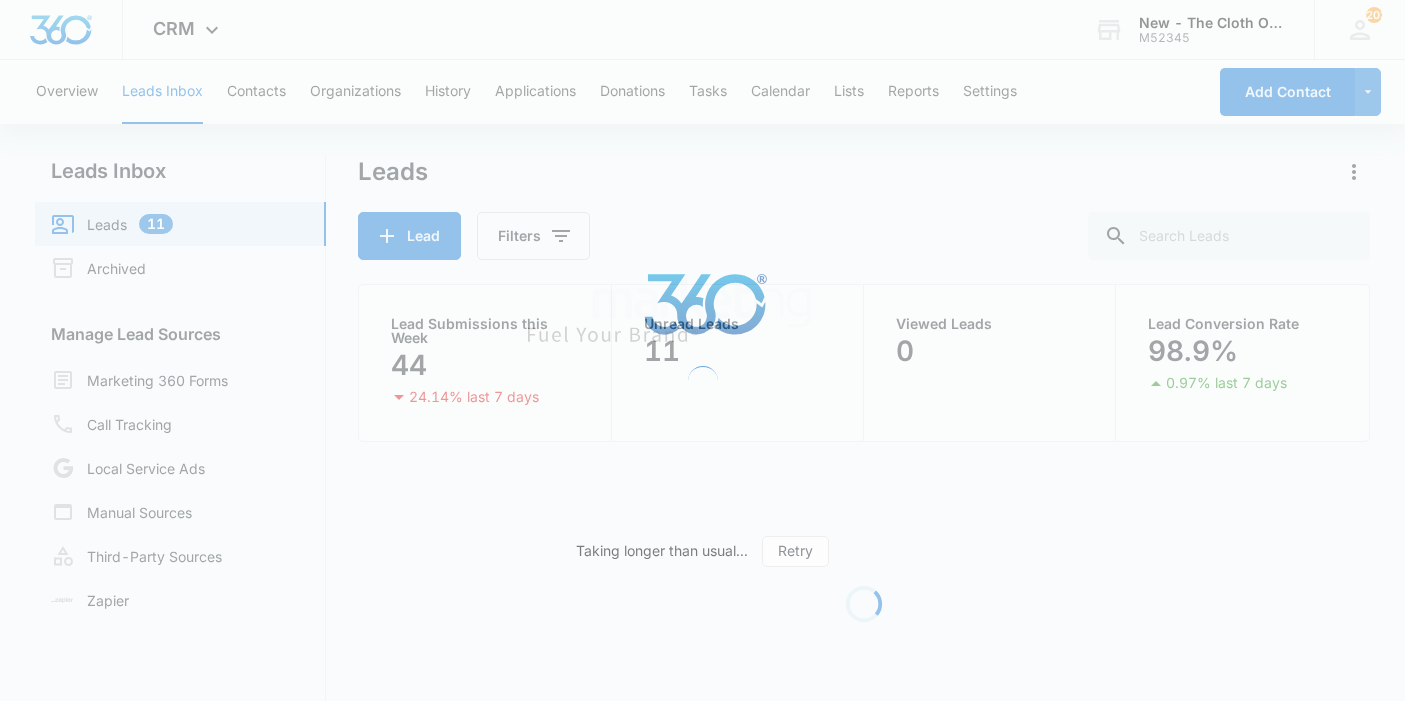 scroll, scrollTop: 0, scrollLeft: 0, axis: both 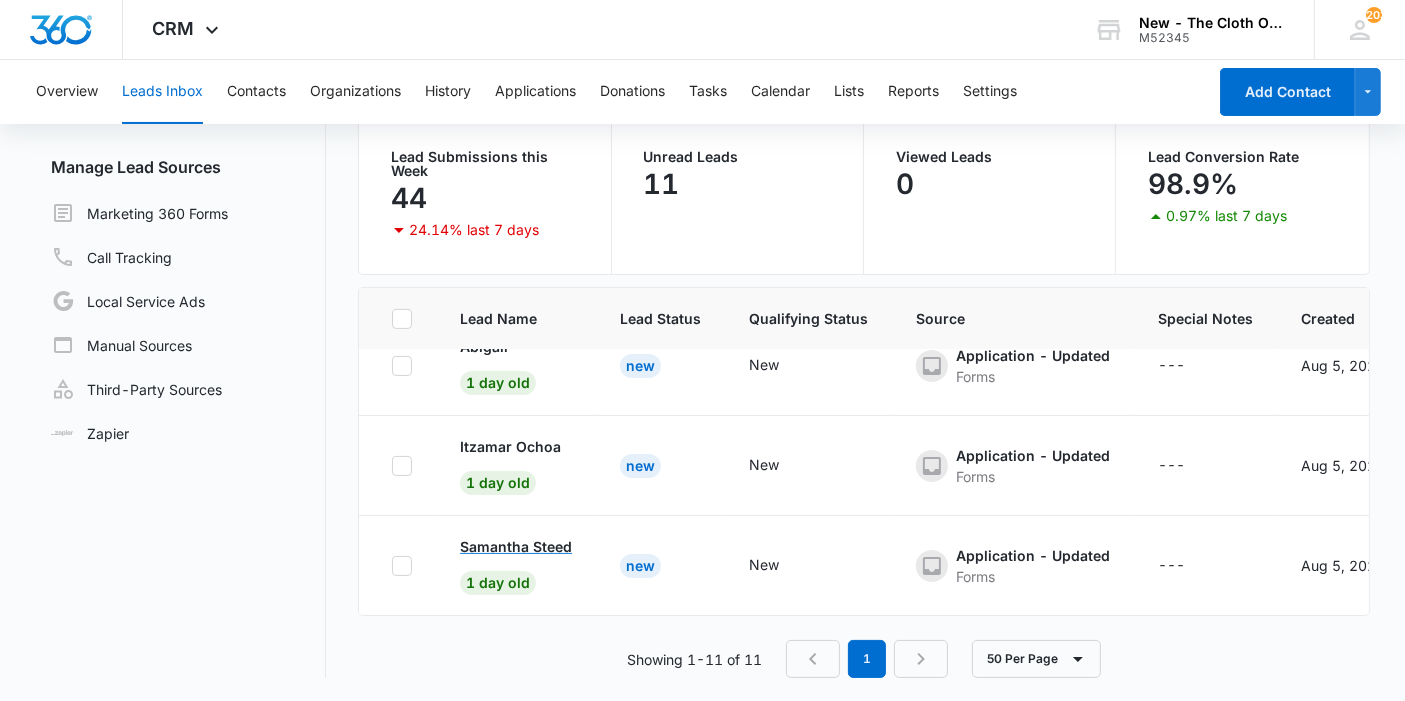click on "Samantha Steed" at bounding box center [516, 546] 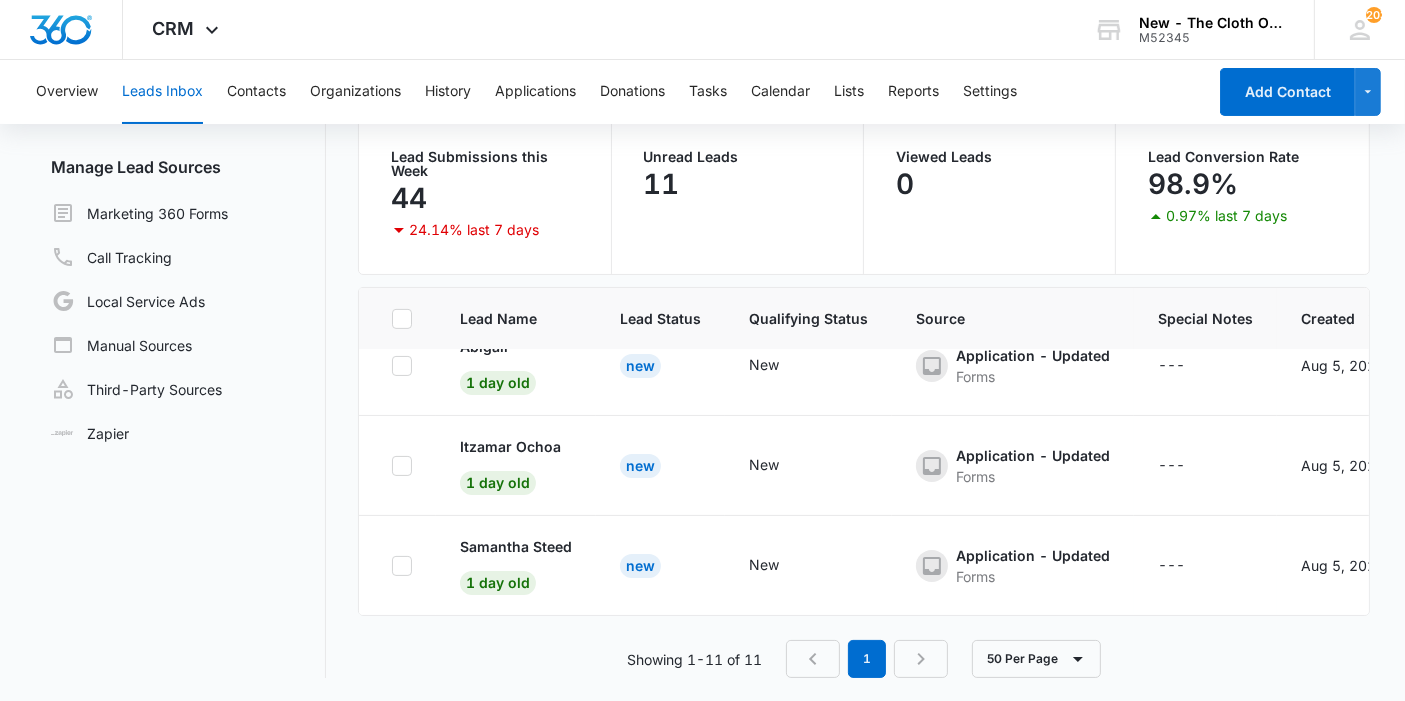 scroll, scrollTop: 0, scrollLeft: 0, axis: both 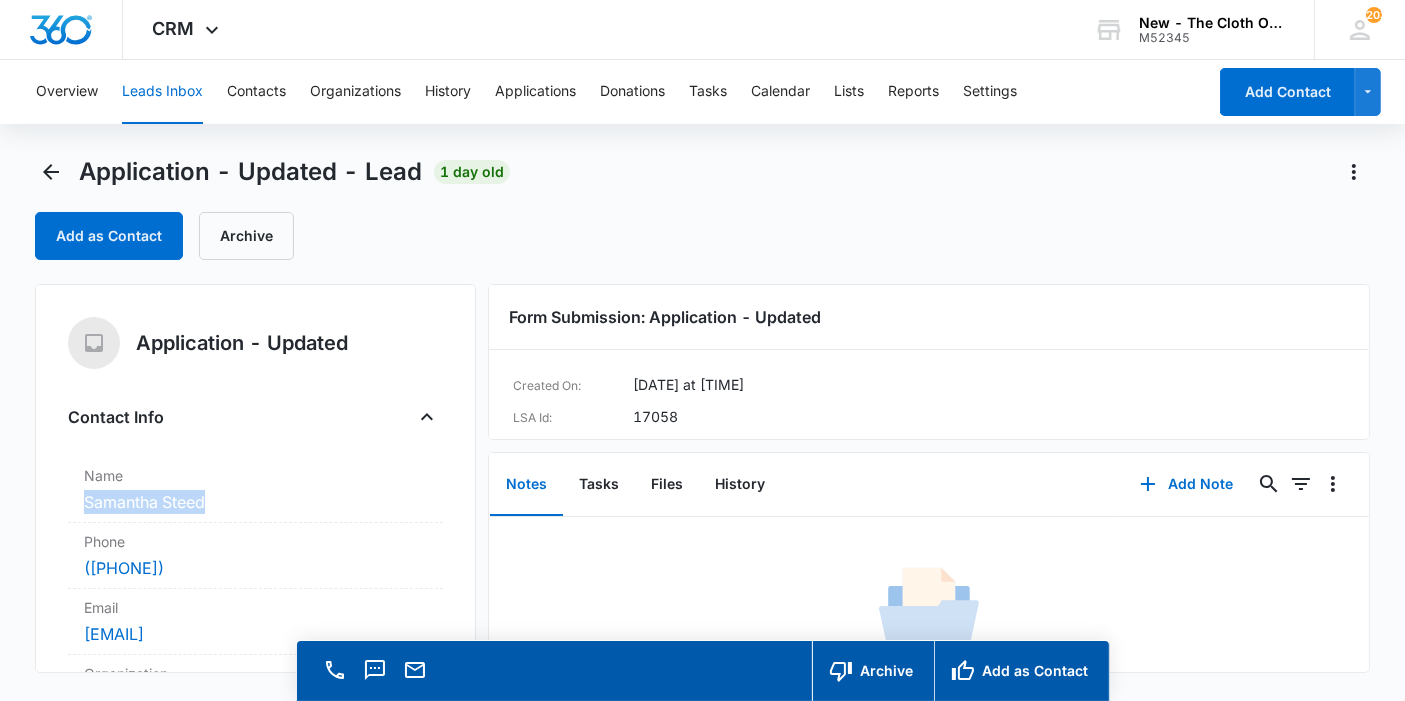 copy on "Samantha Steed" 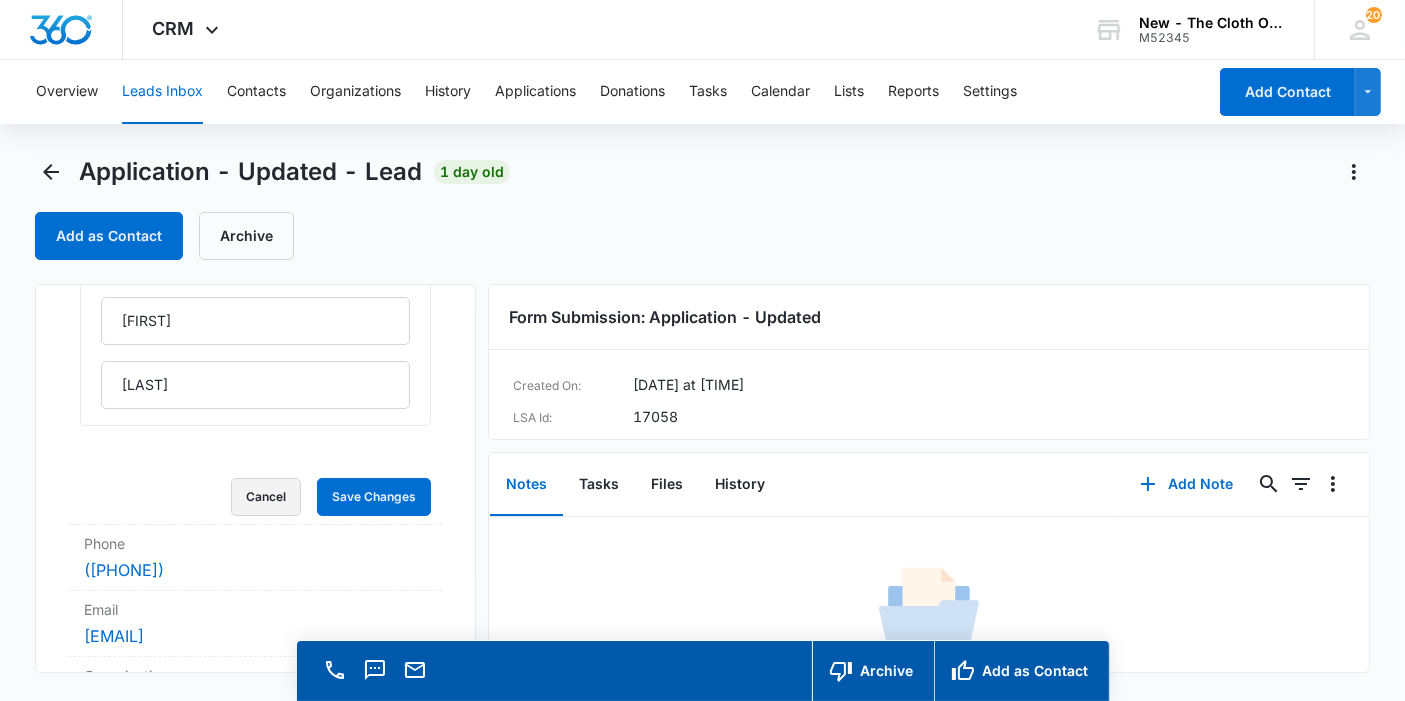 click on "Cancel" at bounding box center (266, 497) 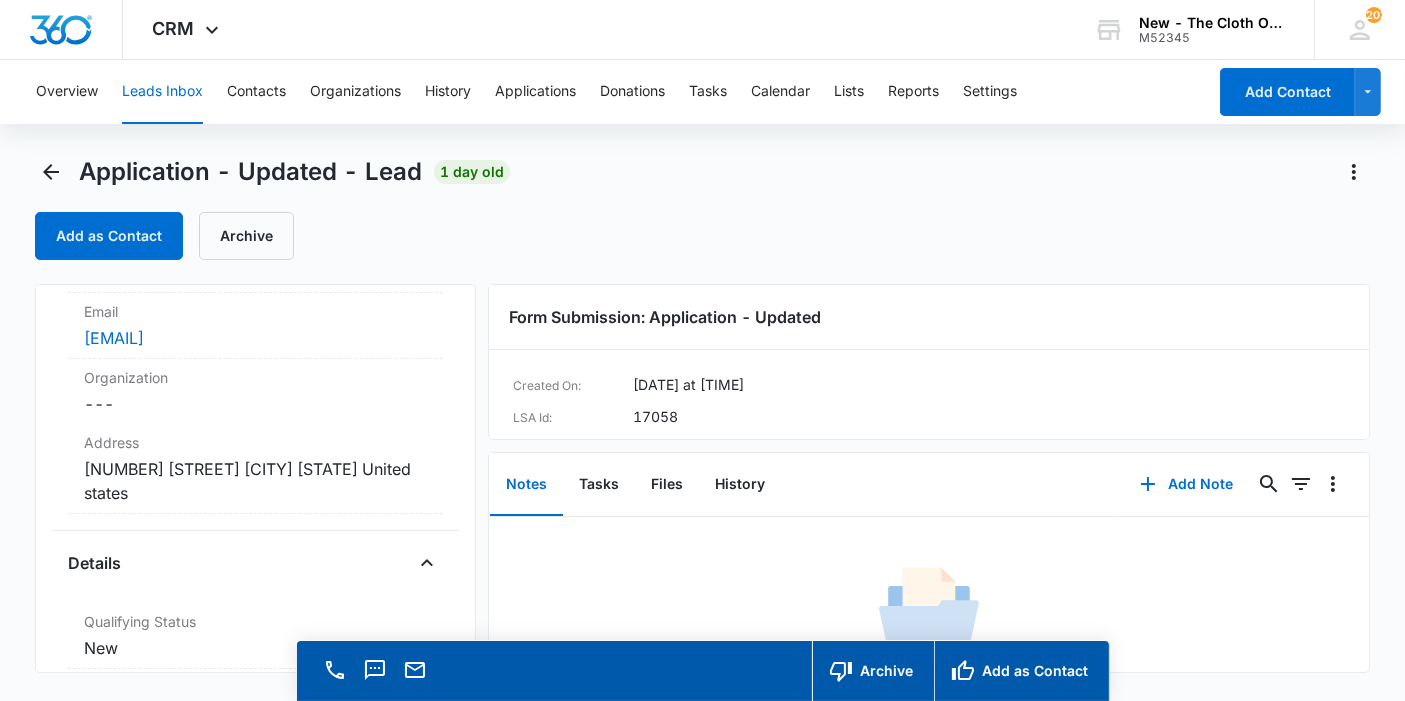 scroll, scrollTop: 433, scrollLeft: 0, axis: vertical 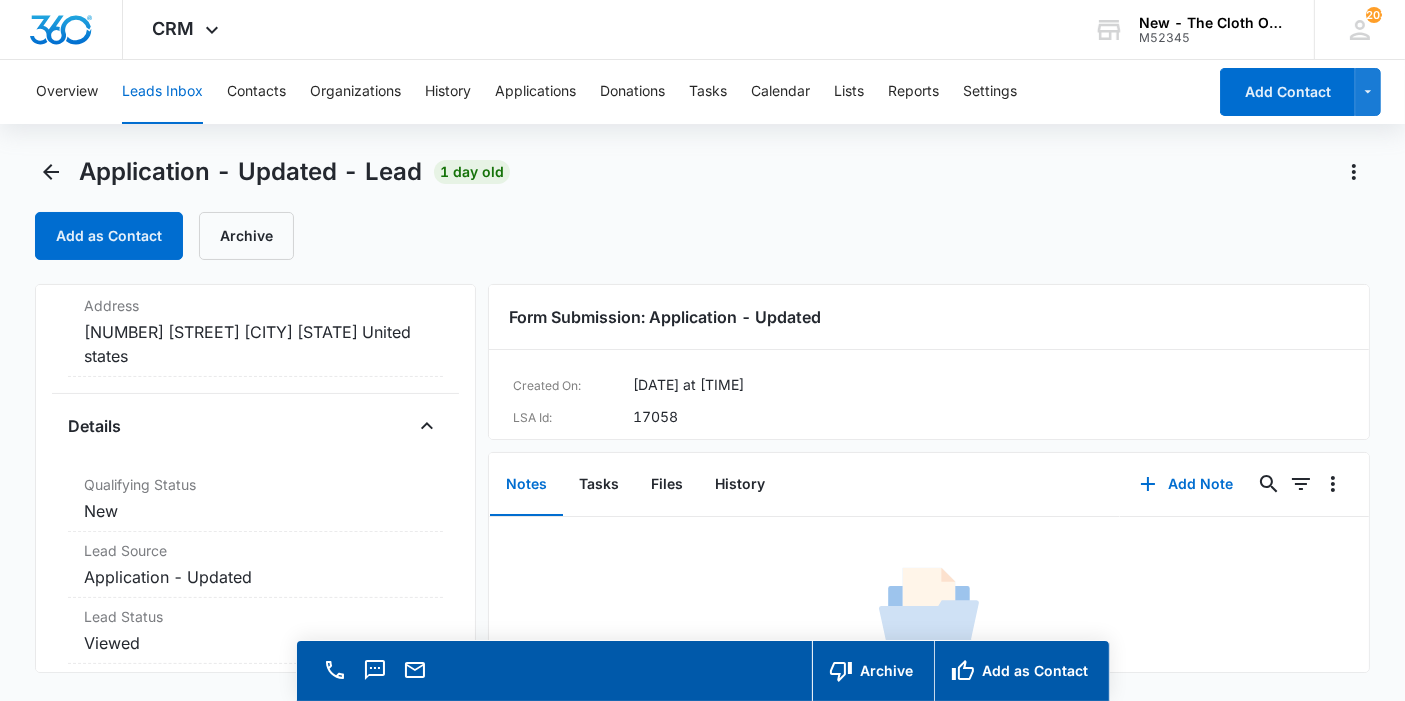 click on "Cancel Save Changes [NUMBER] [STREET] [CITY] [STATE] [COUNTRY]" at bounding box center (255, 344) 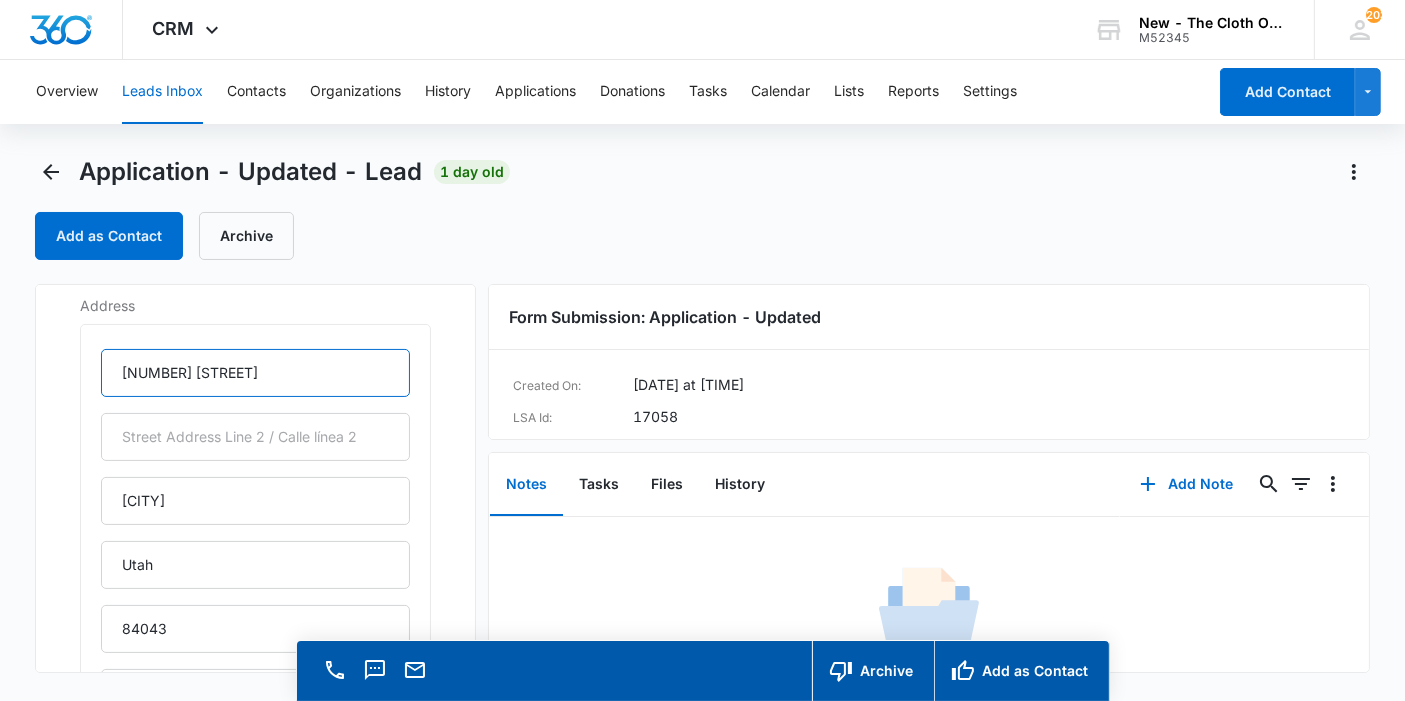 click on "[NUMBER] [STREET]" at bounding box center (255, 373) 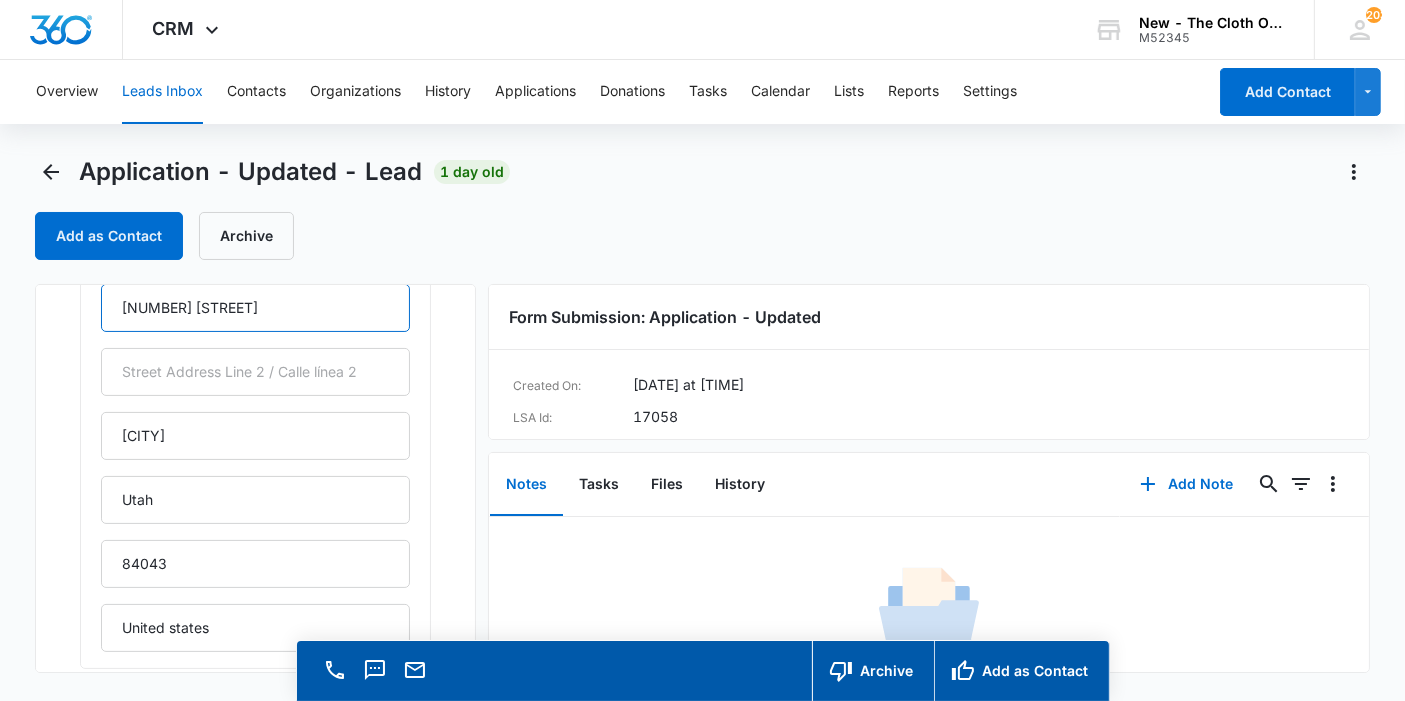 scroll, scrollTop: 544, scrollLeft: 0, axis: vertical 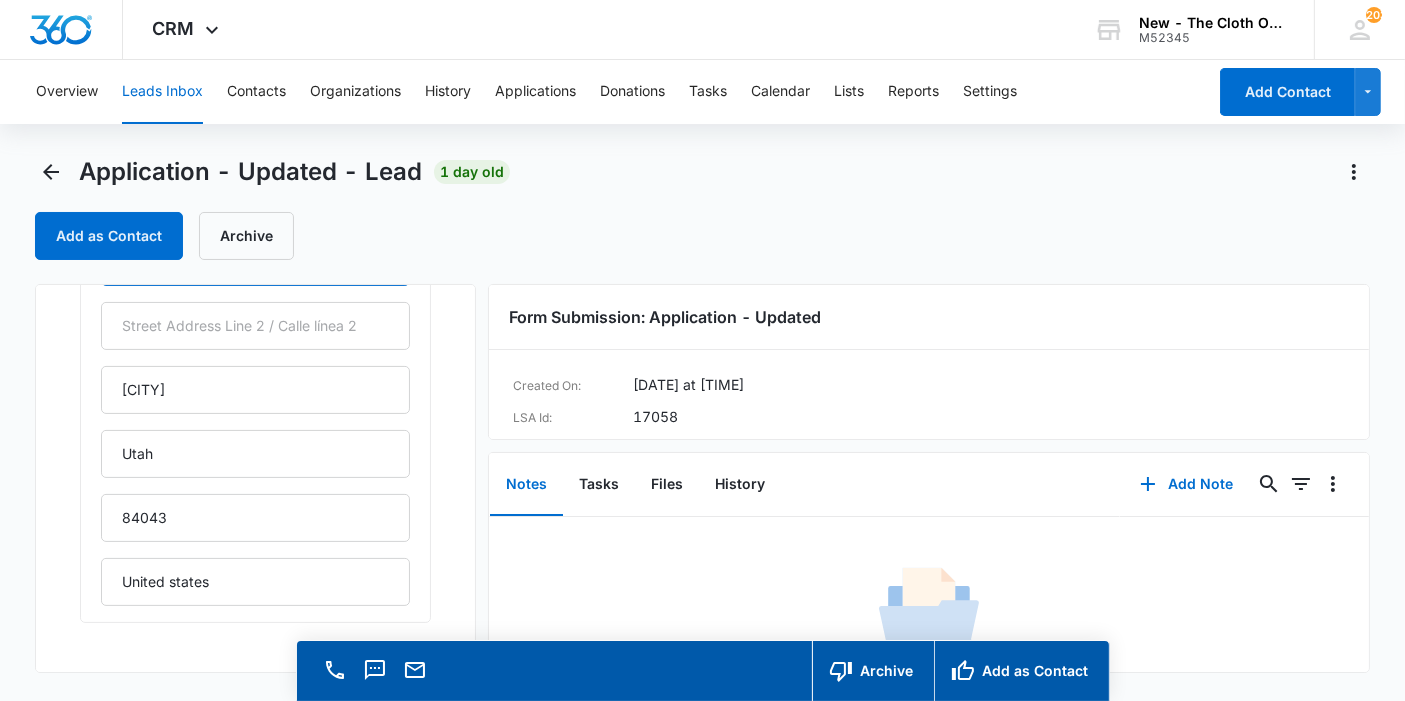 type on "[NUMBER] [STREET]" 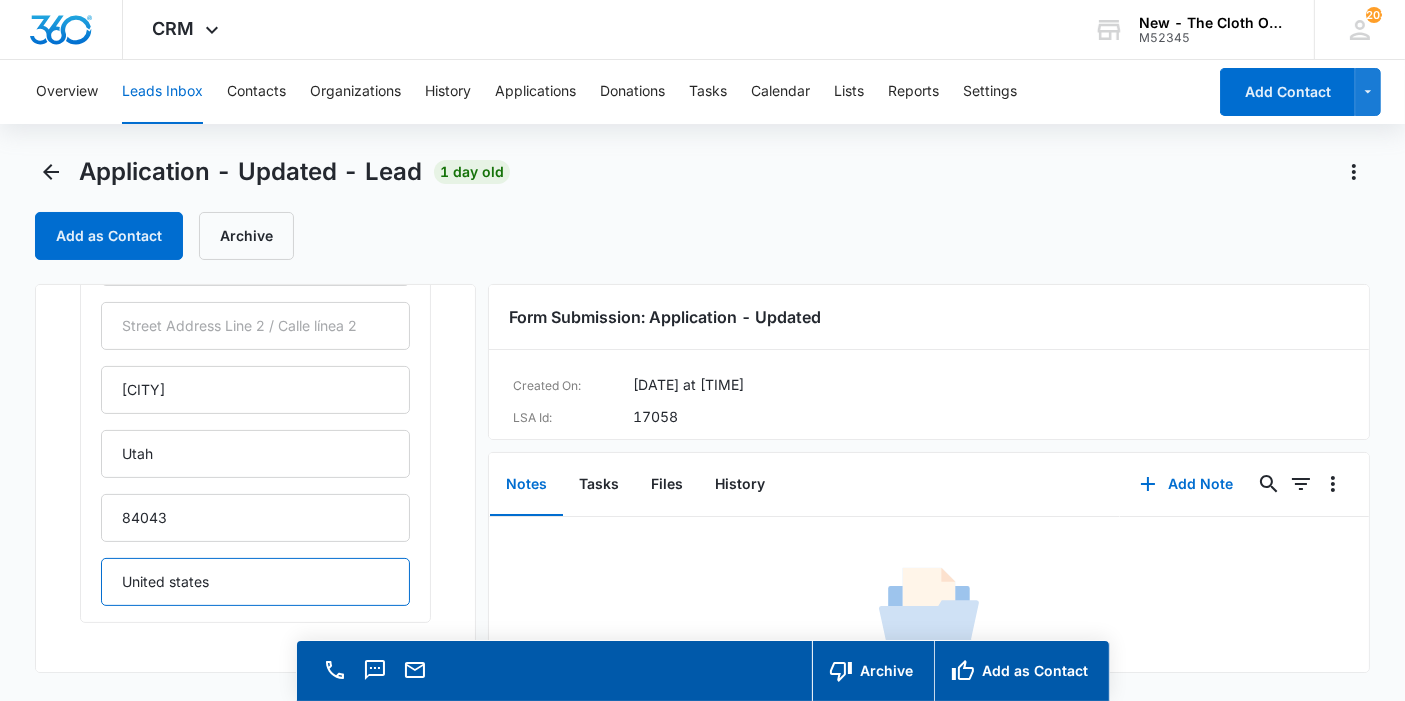 drag, startPoint x: 217, startPoint y: 573, endPoint x: 38, endPoint y: 578, distance: 179.06982 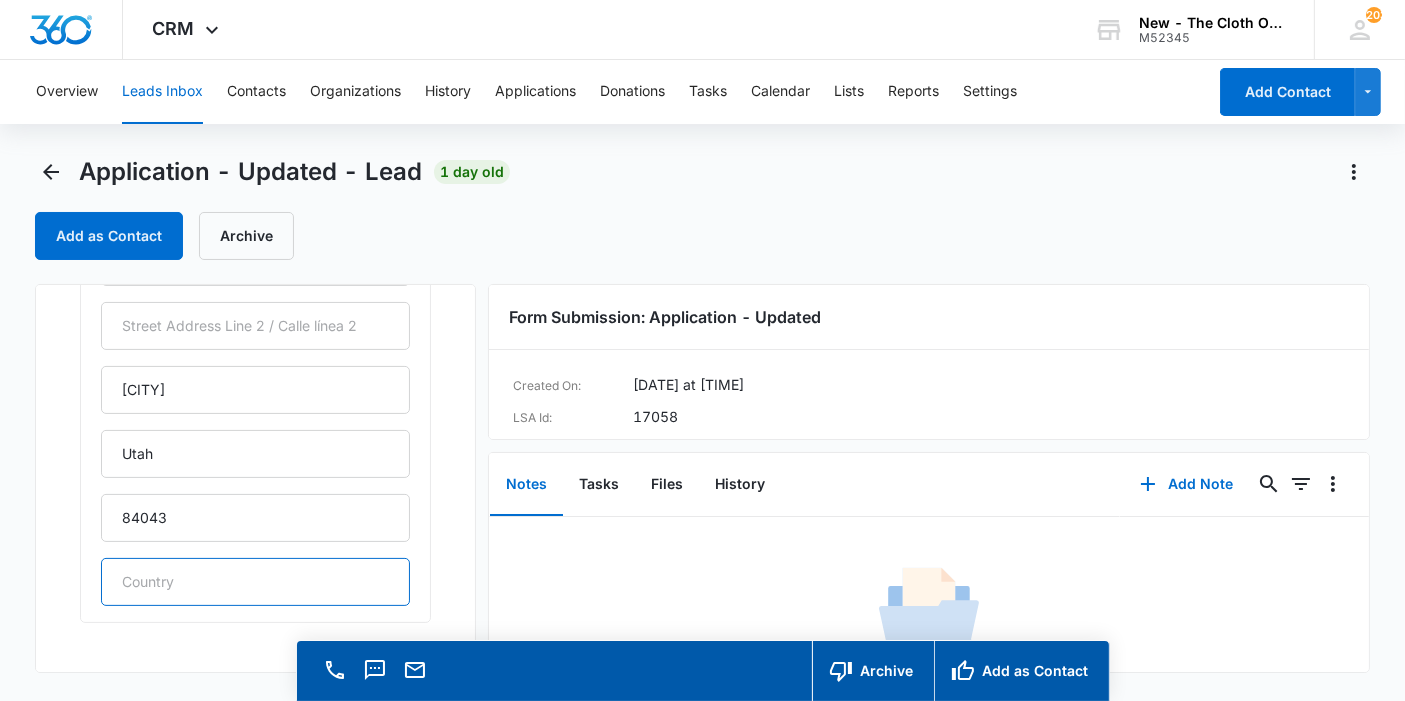 type 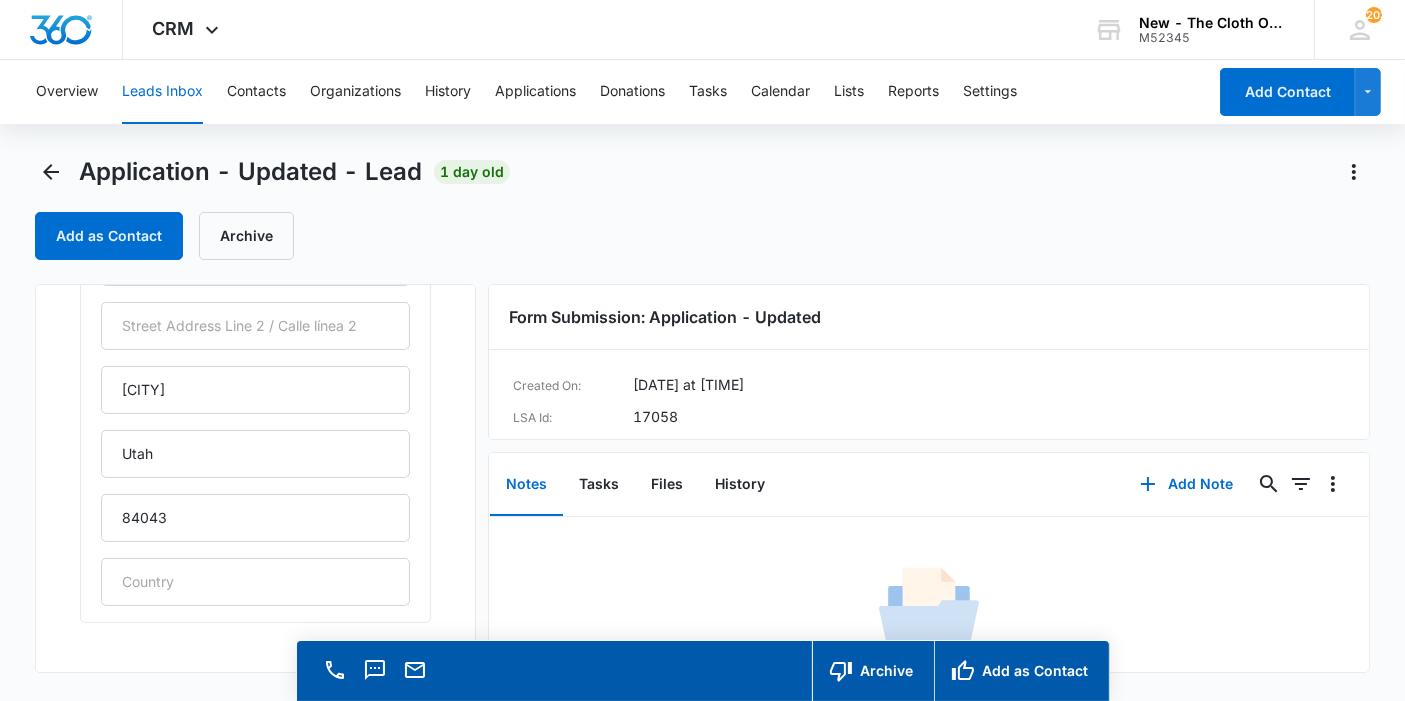 type 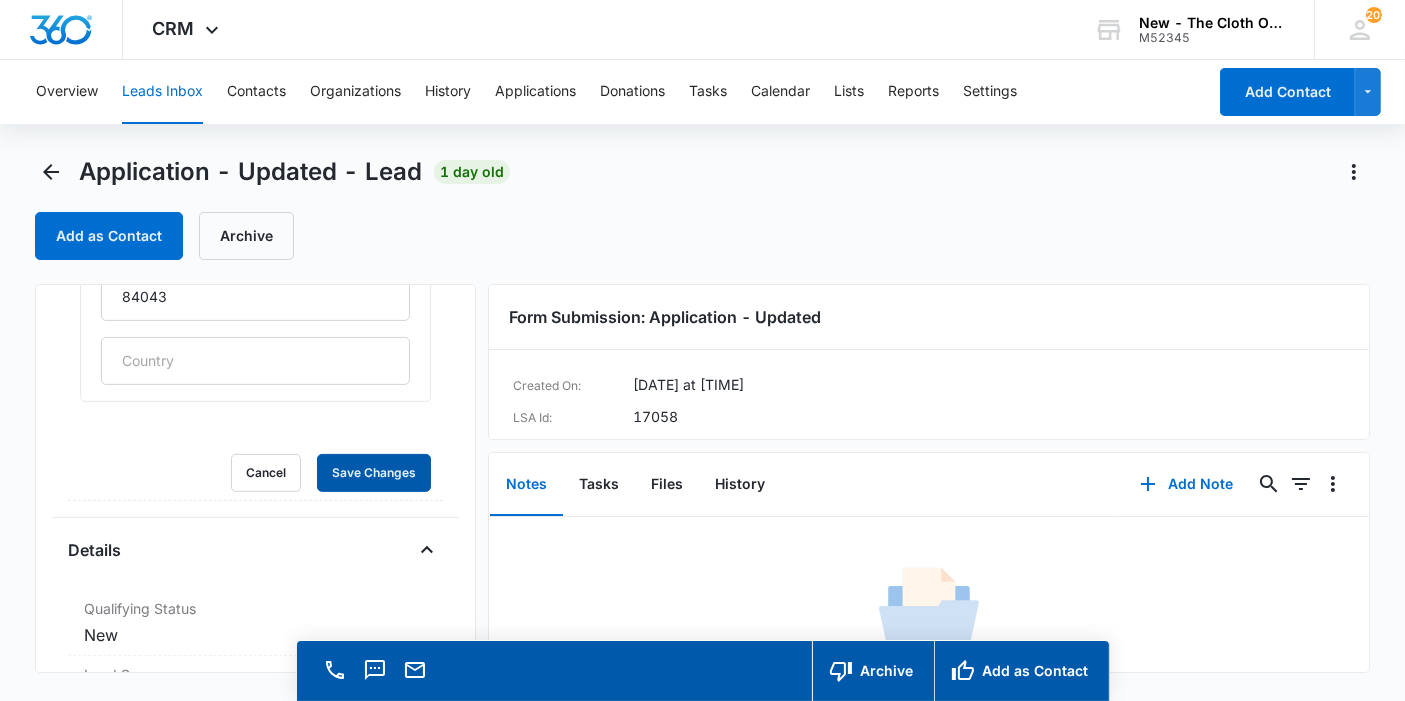 type 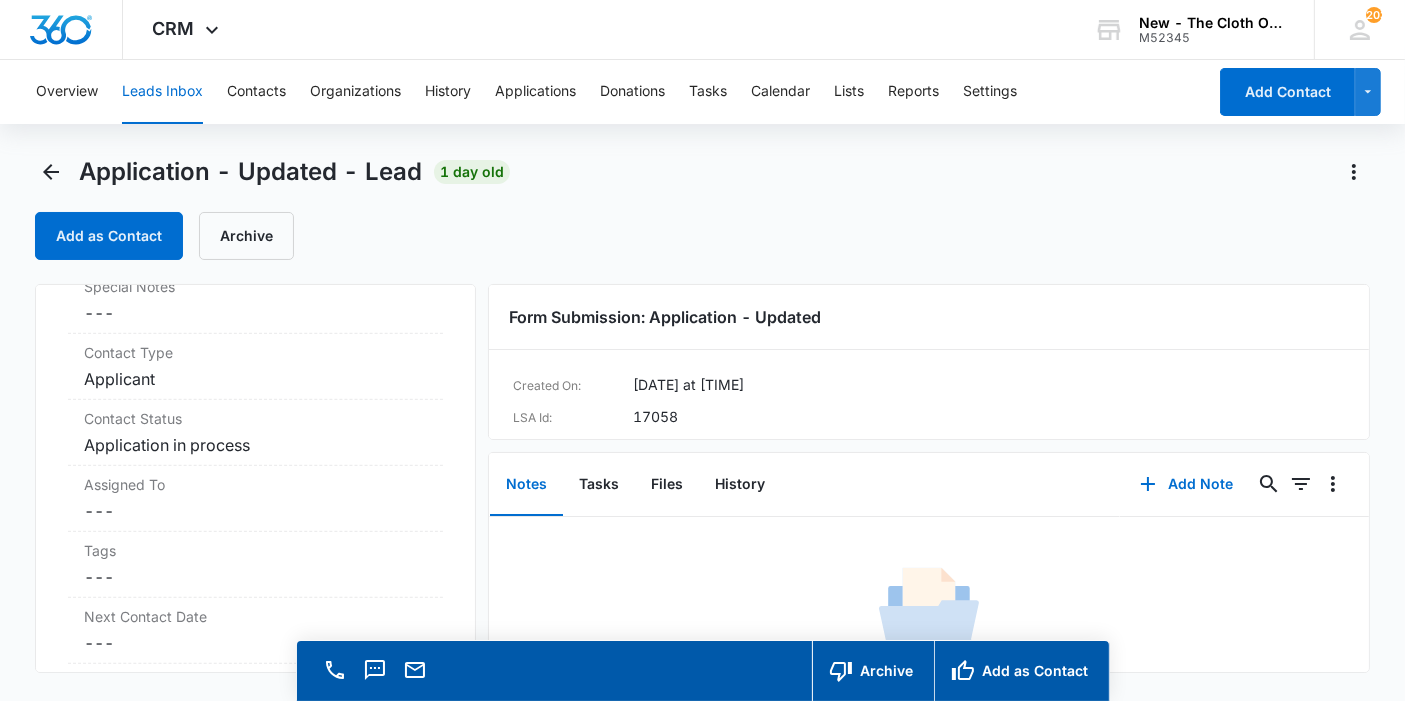 scroll, scrollTop: 1321, scrollLeft: 0, axis: vertical 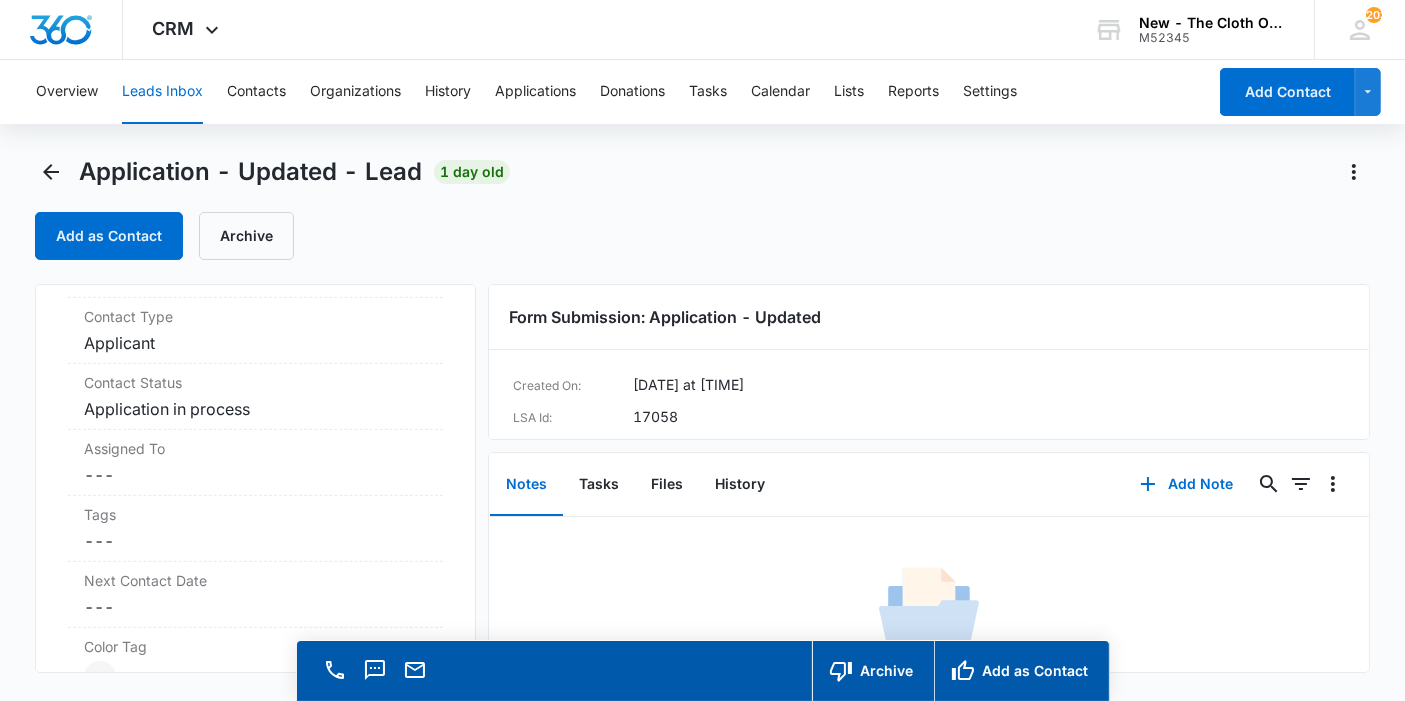 click on "Cancel Save Changes ---" at bounding box center [255, 475] 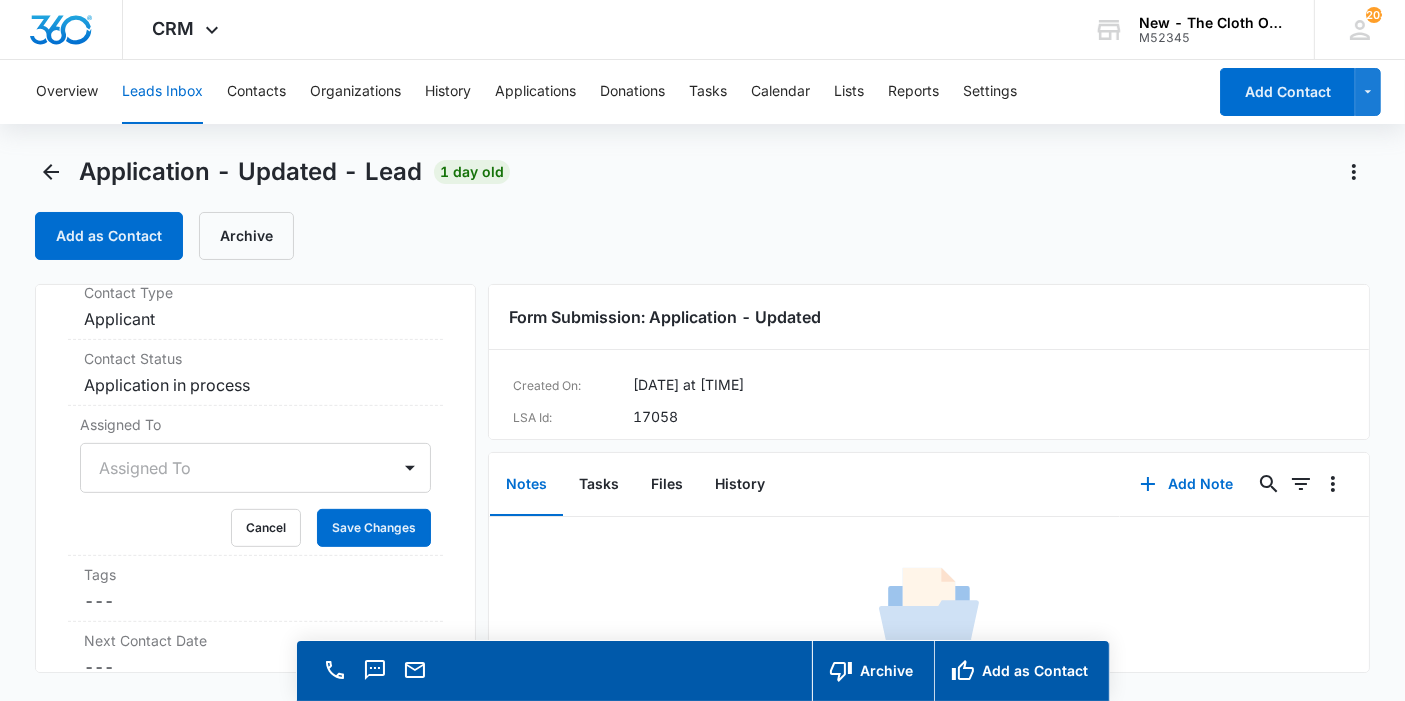 scroll, scrollTop: 841, scrollLeft: 0, axis: vertical 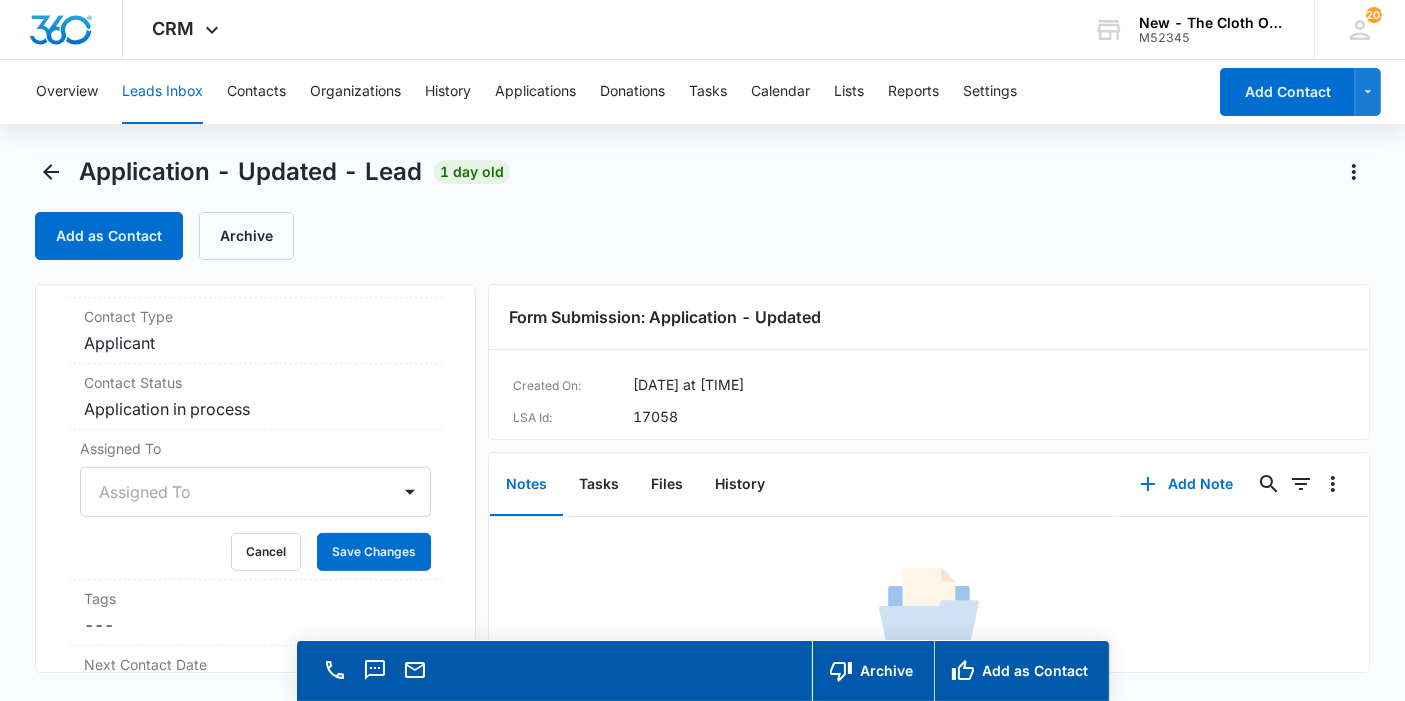 click on "Assigned To" at bounding box center (255, 492) 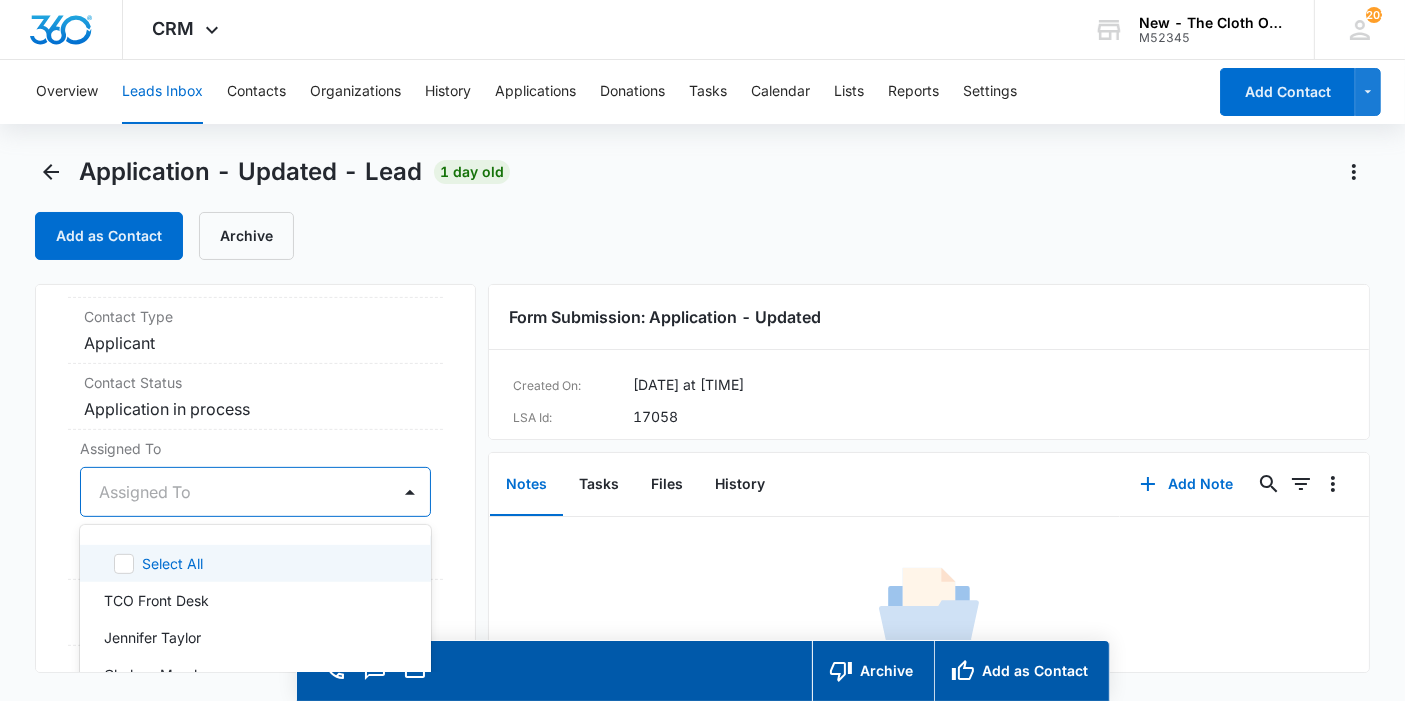 scroll, scrollTop: 56, scrollLeft: 0, axis: vertical 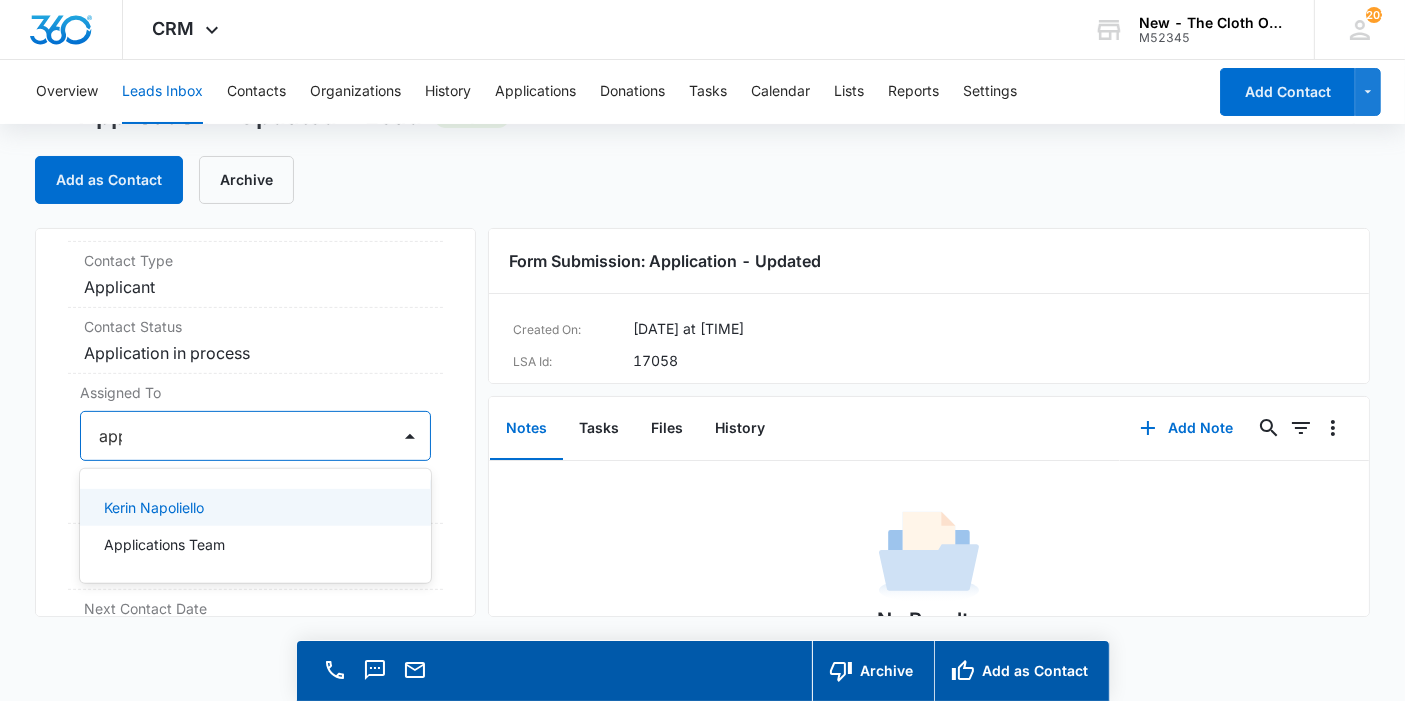 type on "appl" 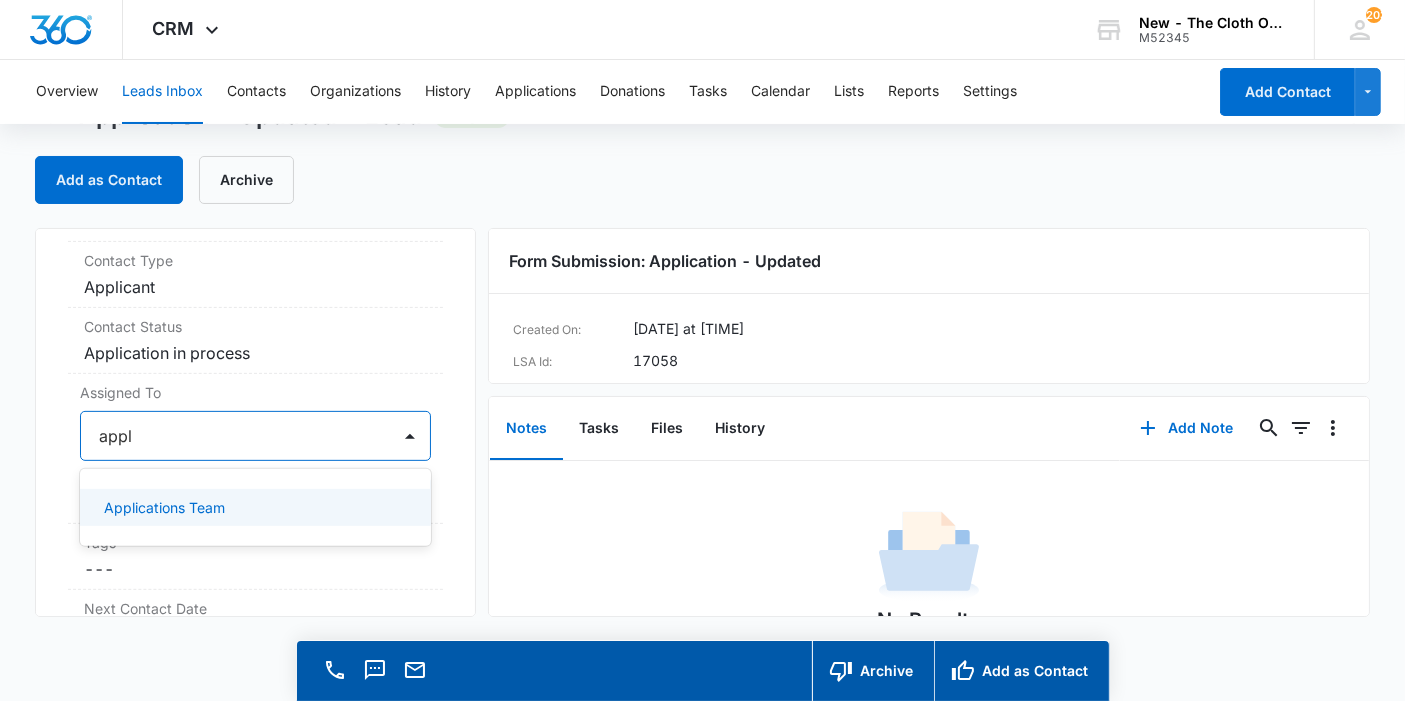 click on "Applications Team" at bounding box center (164, 507) 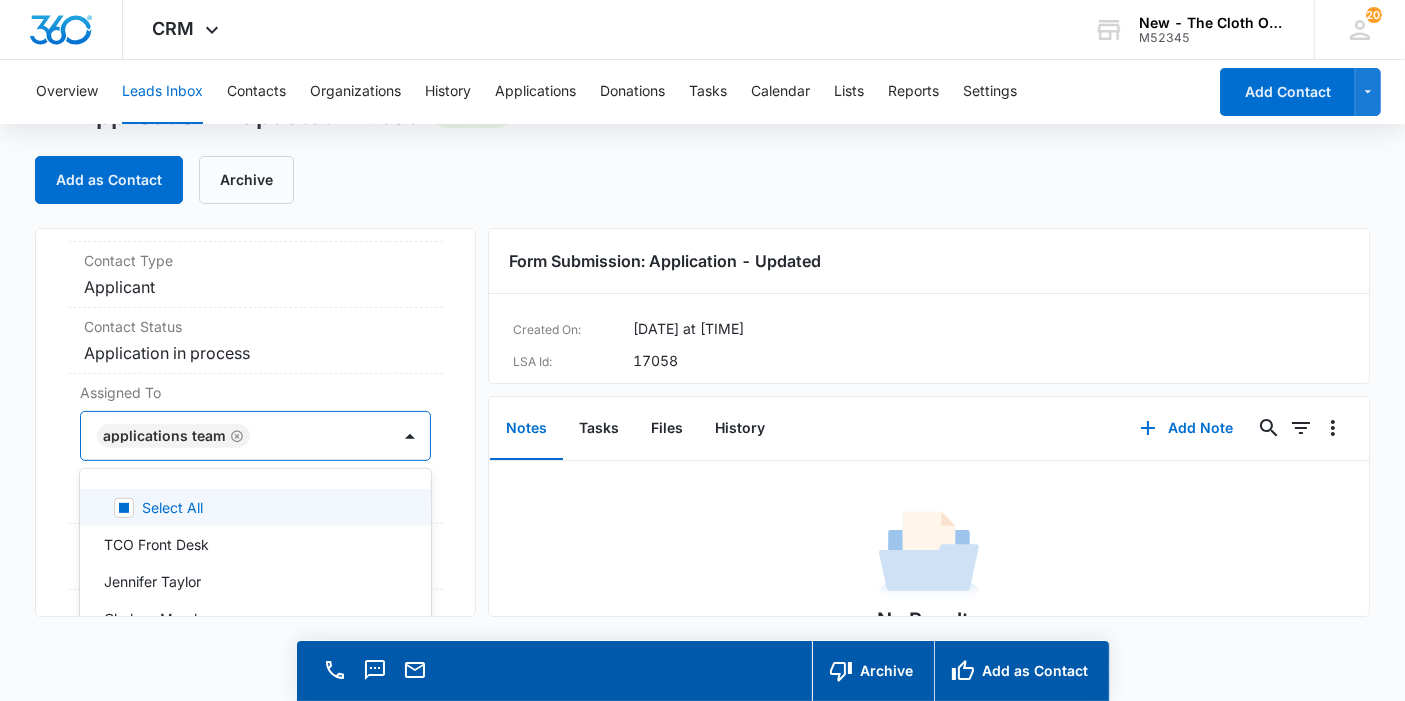 click on "Application - Updated Contact Info Name Cancel Save Changes [FIRST] [LAST] Phone Cancel Save Changes [PHONE] Email Cancel Save Changes [EMAIL] Organization Cancel Save Changes ---  Address Cancel Save Changes [NUMBER] [STREET] [CITY] [STATE] Details Qualifying Status Cancel Save Changes New Lead Source Application - Updated Lead Status Viewed Special Notes Cancel Save Changes ---  Contact Type Cancel Save Changes Applicant Contact Status Cancel Save Changes Application in process Assigned To option Applications Team, selected. 47 results available. Use Up and Down to choose options, press Enter to select the currently focused option, press Escape to exit the menu, press Tab to select the option and exit the menu. Applications Team Select All TCO Front Desk [FIRST] [LAST] [FIRST] [LAST] [FIRST] [LAST] [FIRST] [LAST] [FIRST] [LAST] [FIRST] [LAST] [FIRST] [LAST] [FIRST] [LAST] [FIRST] [LAST] [FIRST] [LAST] [FIRST] [LAST] [FIRST] [LAST] [FIRST] [LAST] [FIRST] [LAST] [FIRST] [LAST] 1" at bounding box center [255, 422] 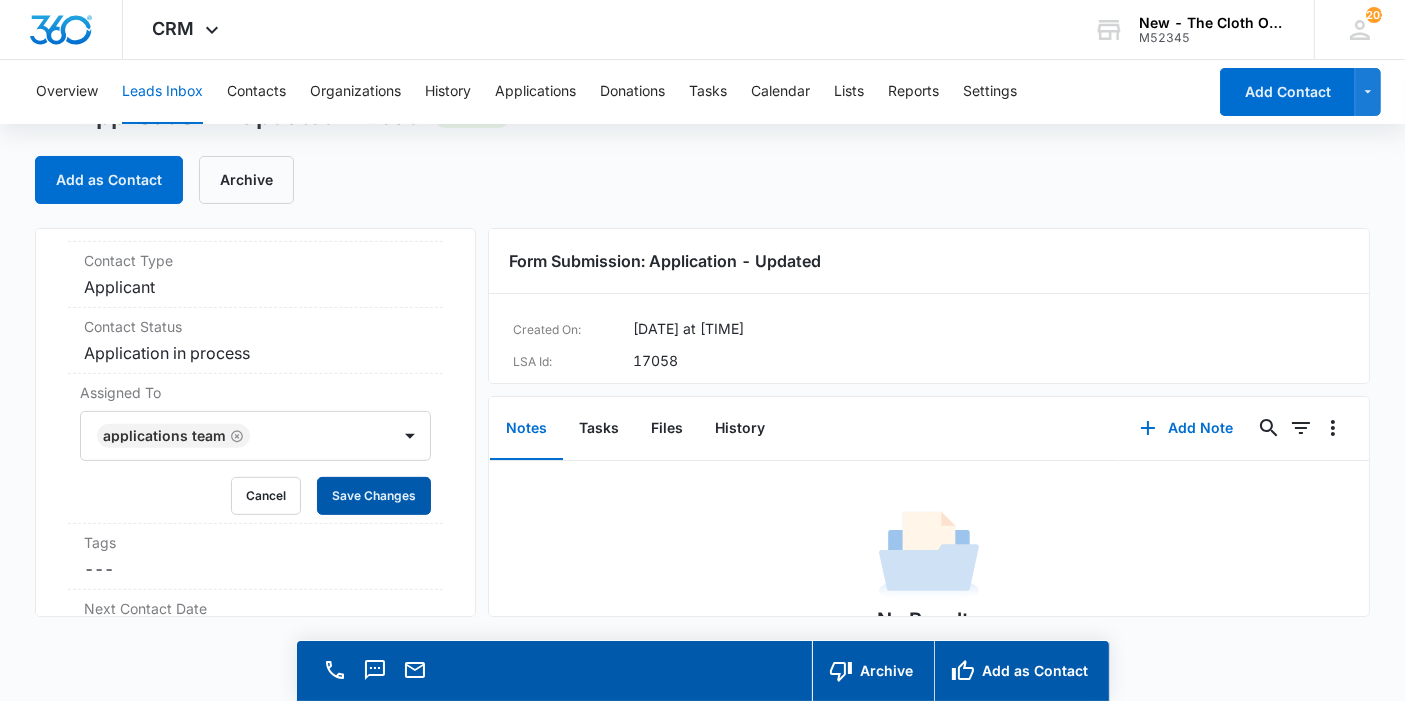 click on "Save Changes" at bounding box center [374, 496] 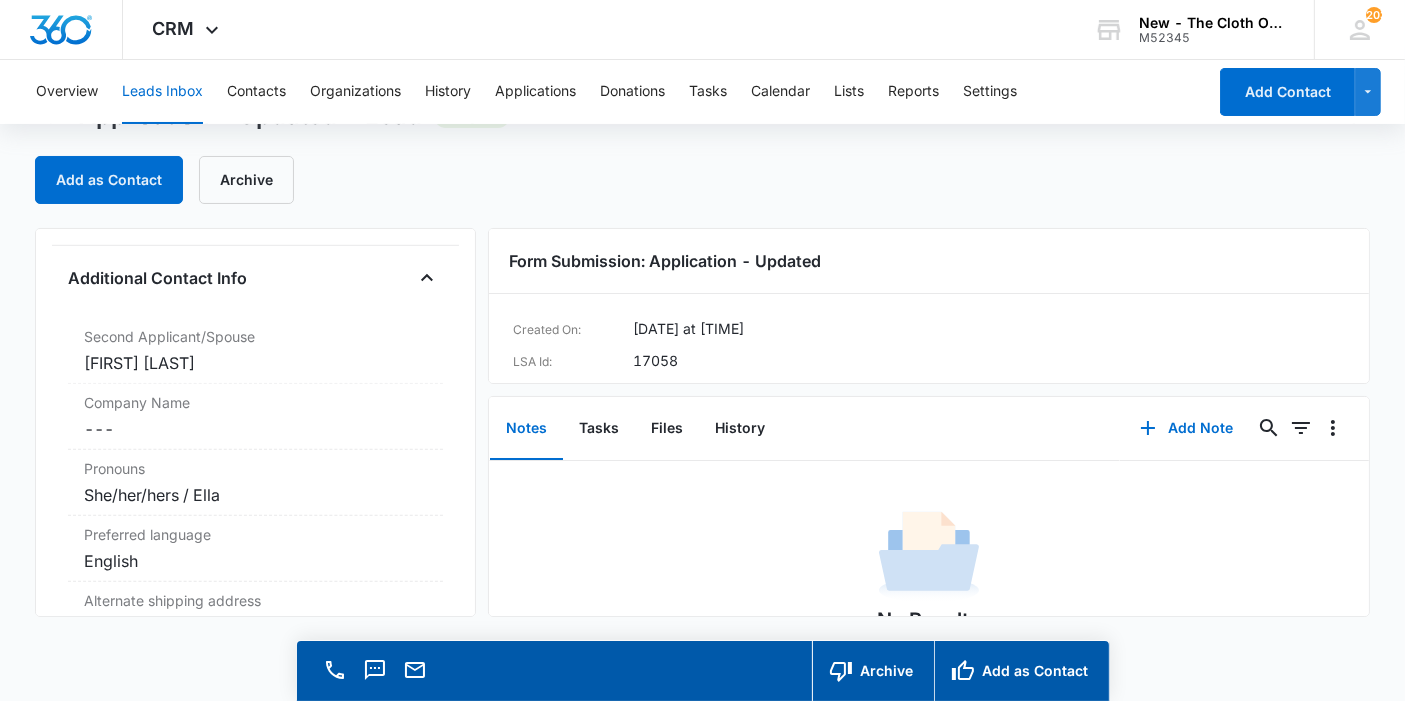 scroll, scrollTop: 1508, scrollLeft: 0, axis: vertical 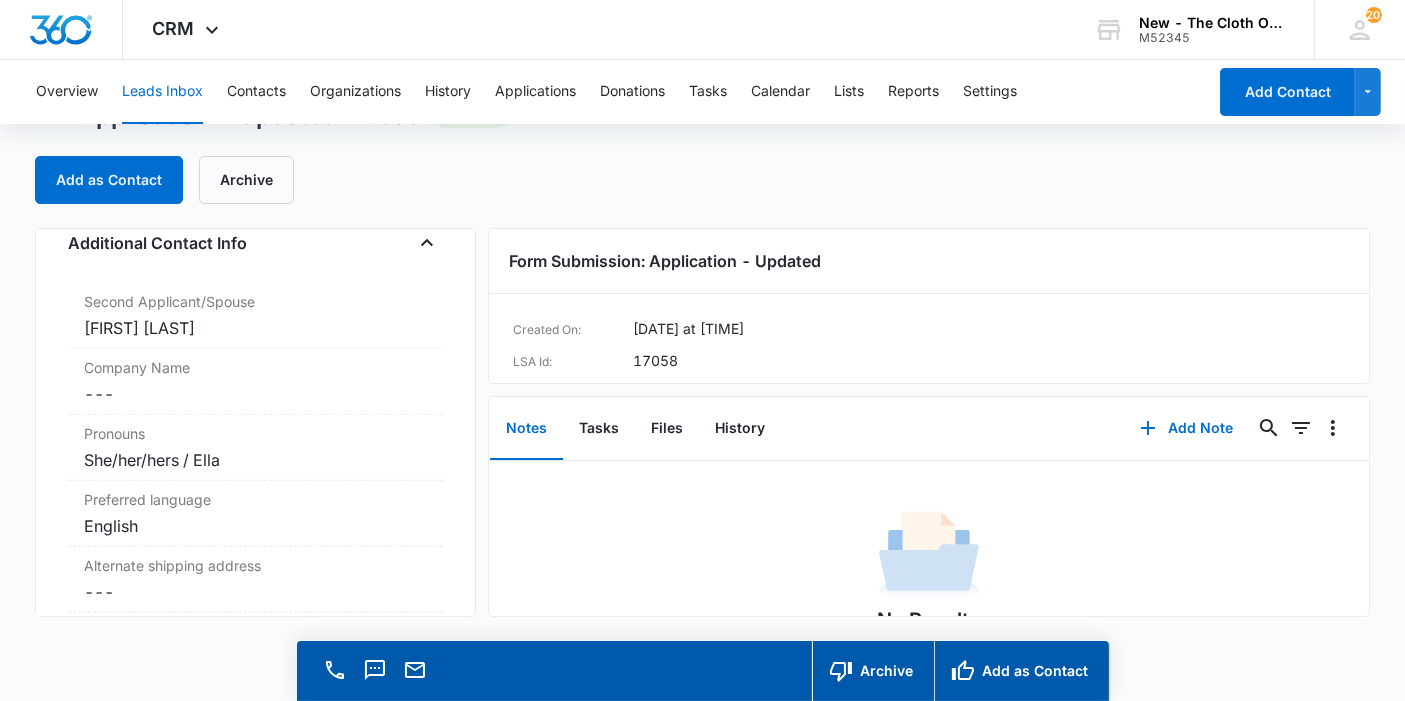 click on "[FIRST] [LAST]" at bounding box center [255, 328] 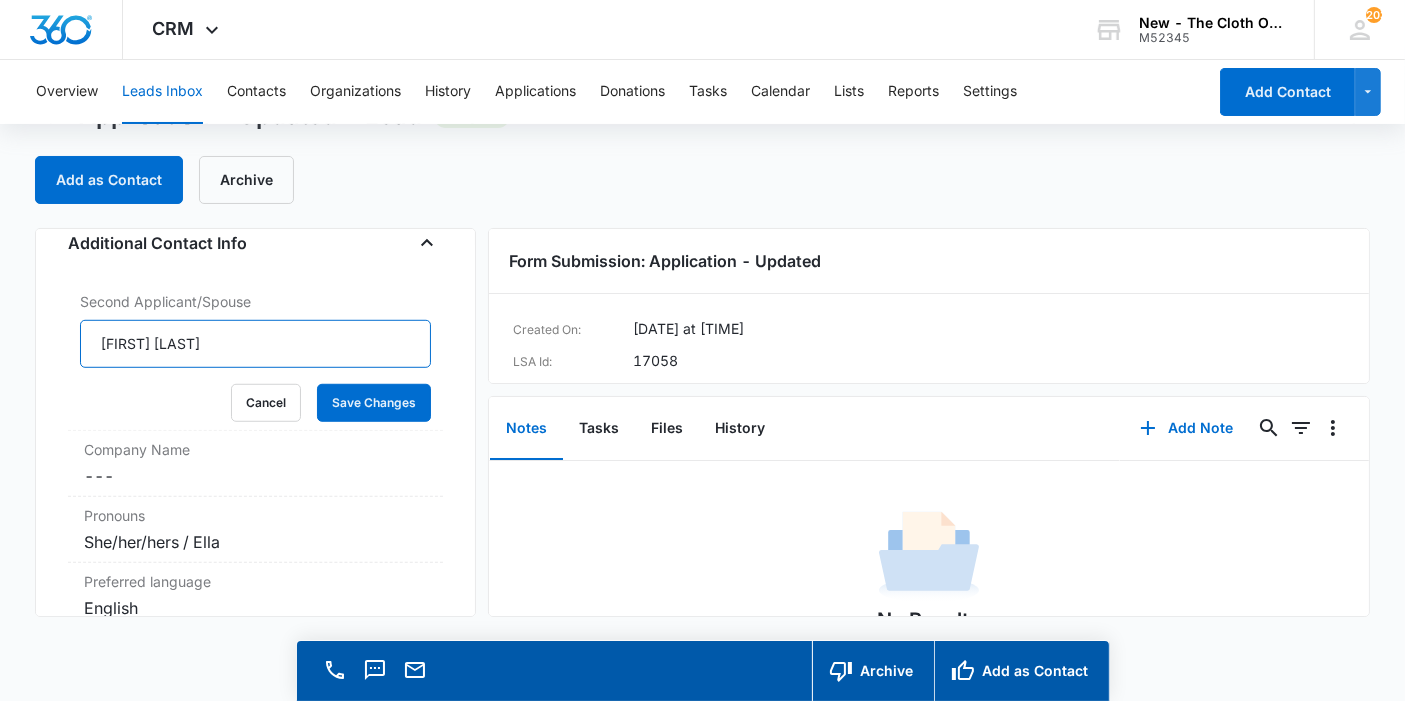 click on "[FIRST] [LAST]" at bounding box center (255, 344) 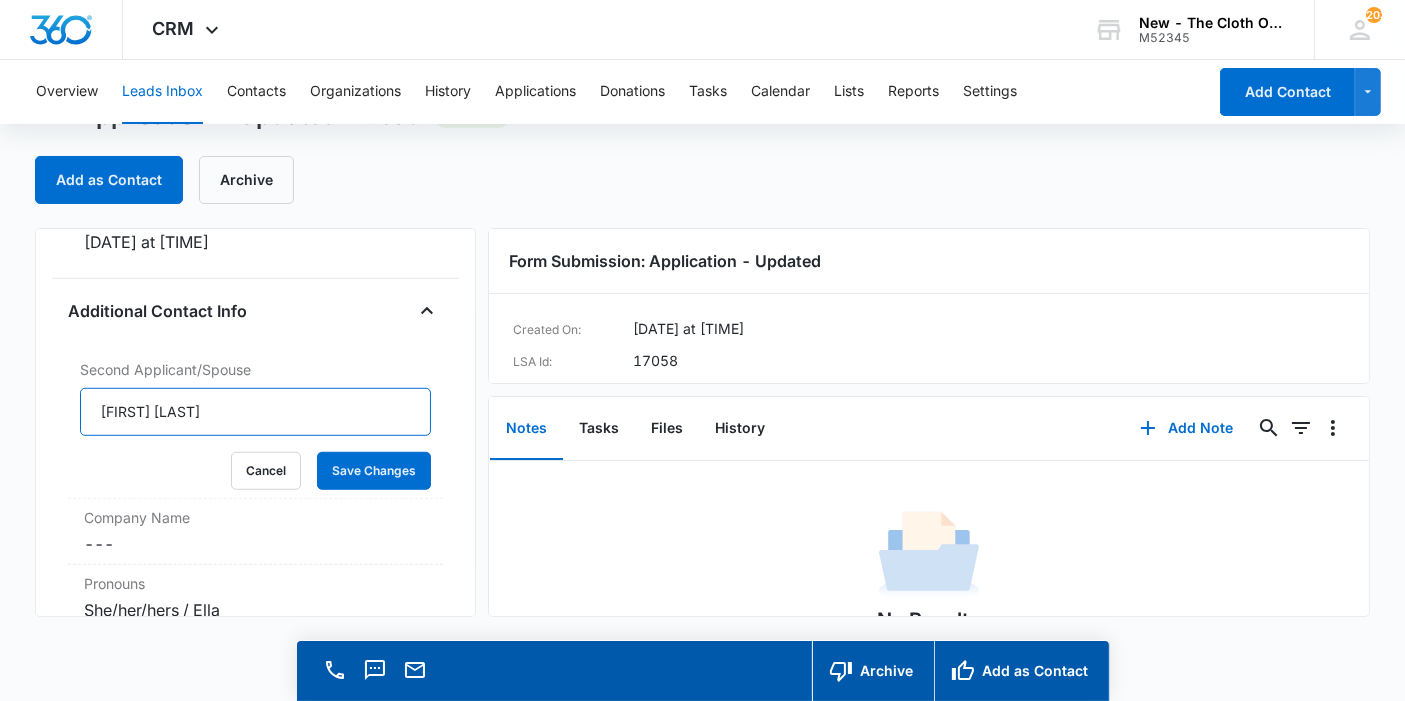 type on "[FIRST] [LAST]" 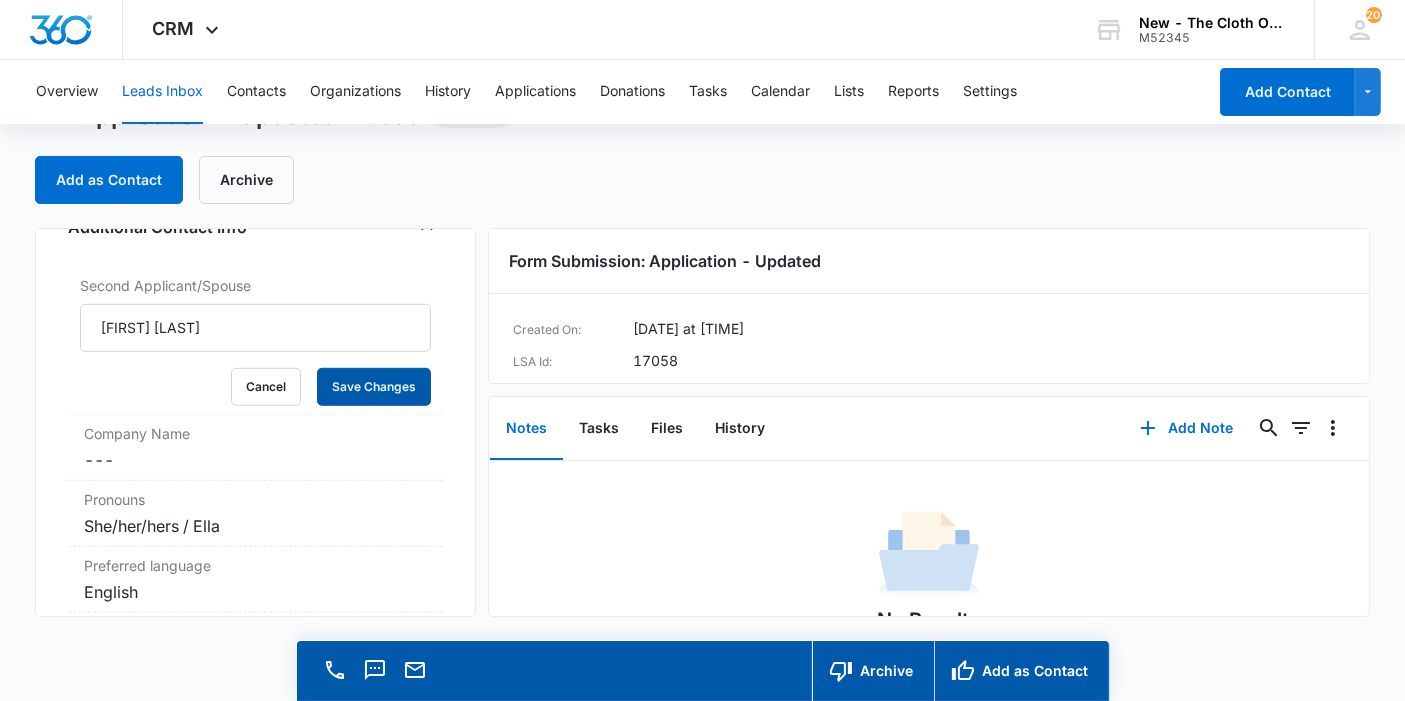 click on "Save Changes" at bounding box center [374, 387] 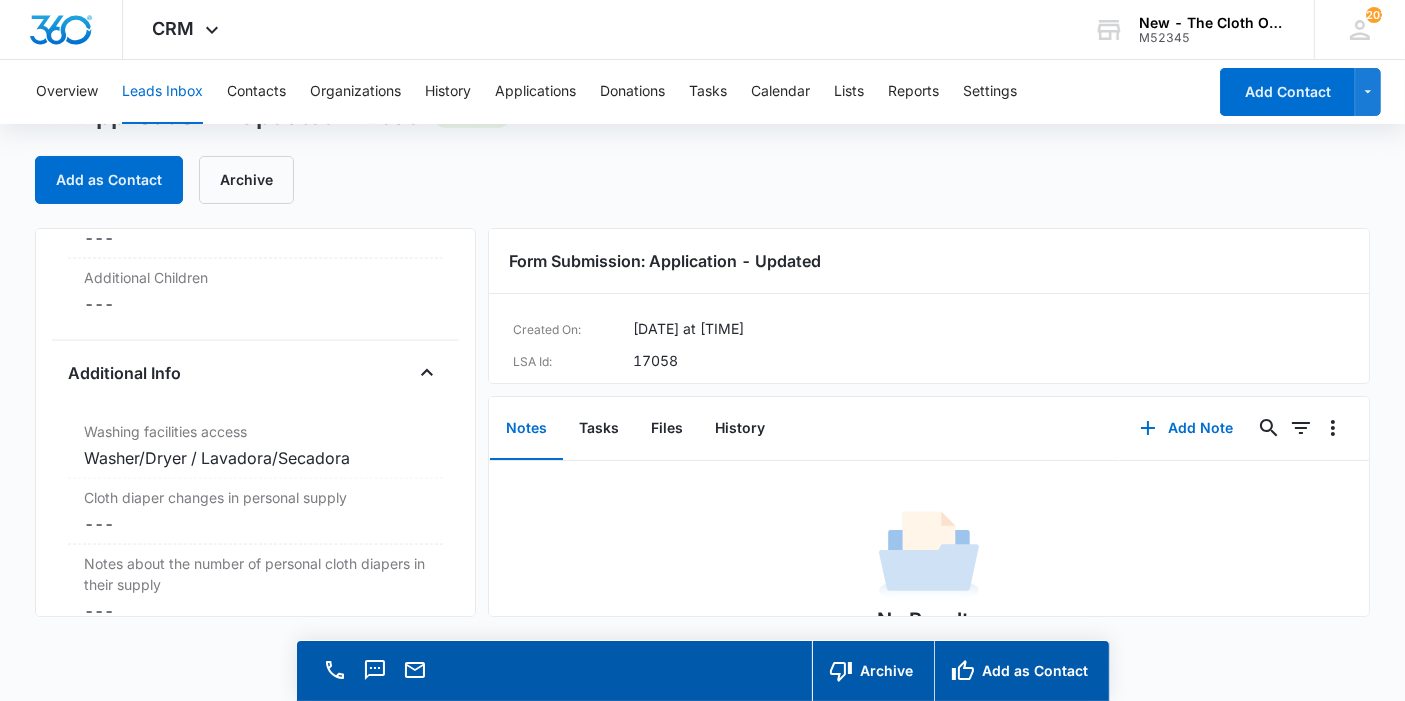 scroll, scrollTop: 3231, scrollLeft: 0, axis: vertical 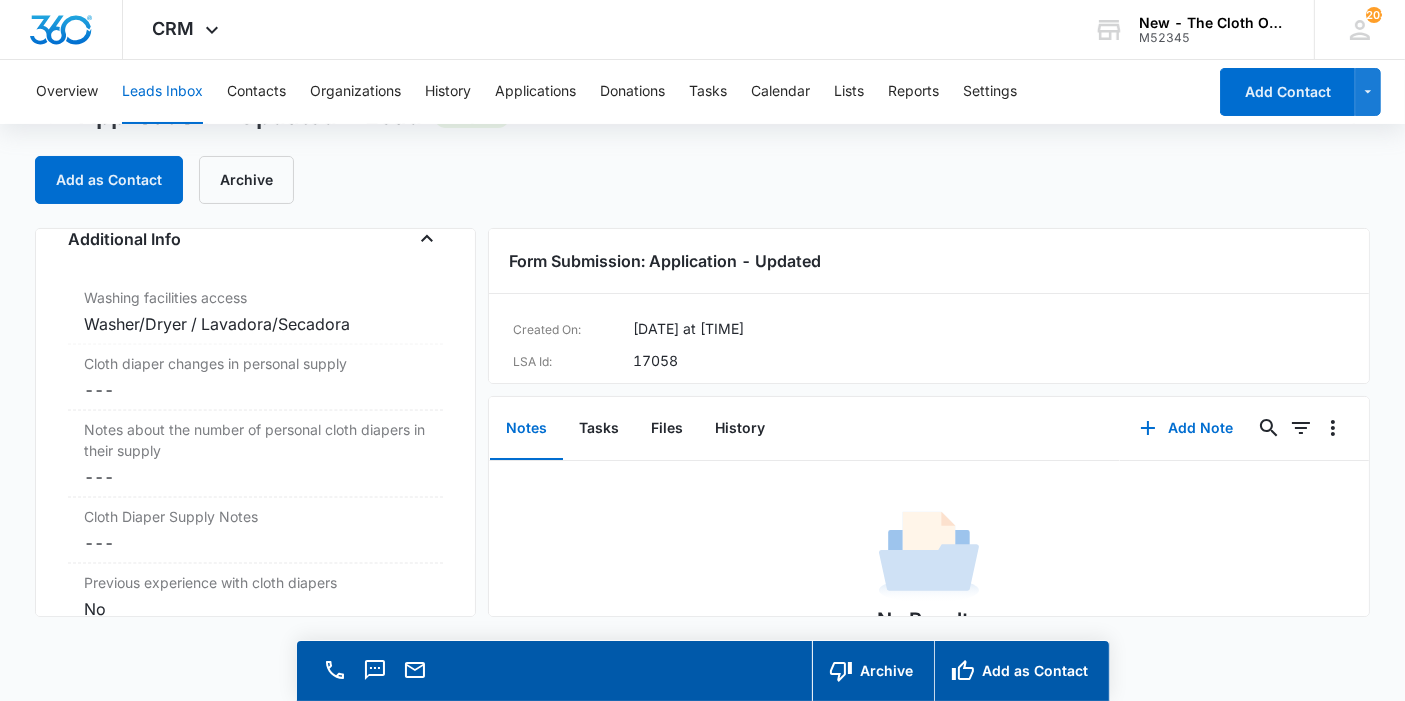 click on "Cancel Save Changes ---" at bounding box center [255, 390] 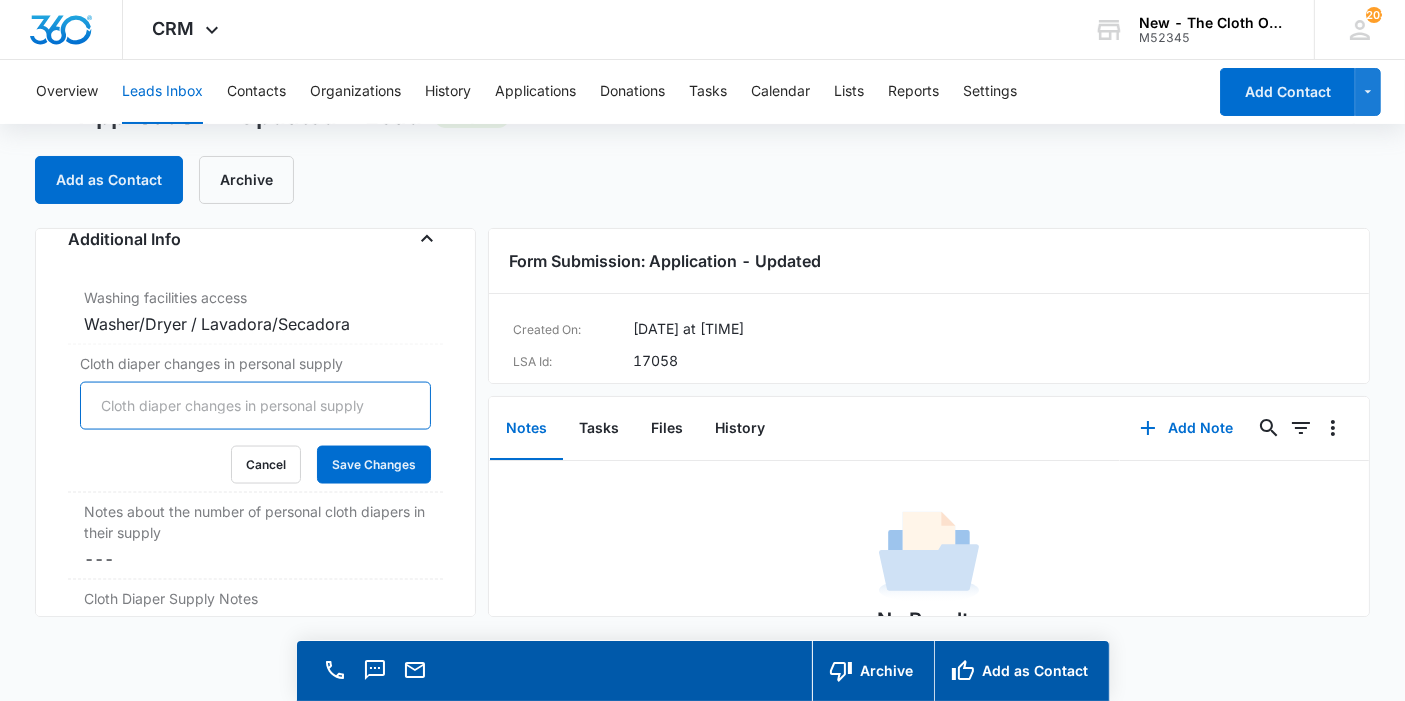 click on "Cloth diaper changes in personal supply" at bounding box center [255, 406] 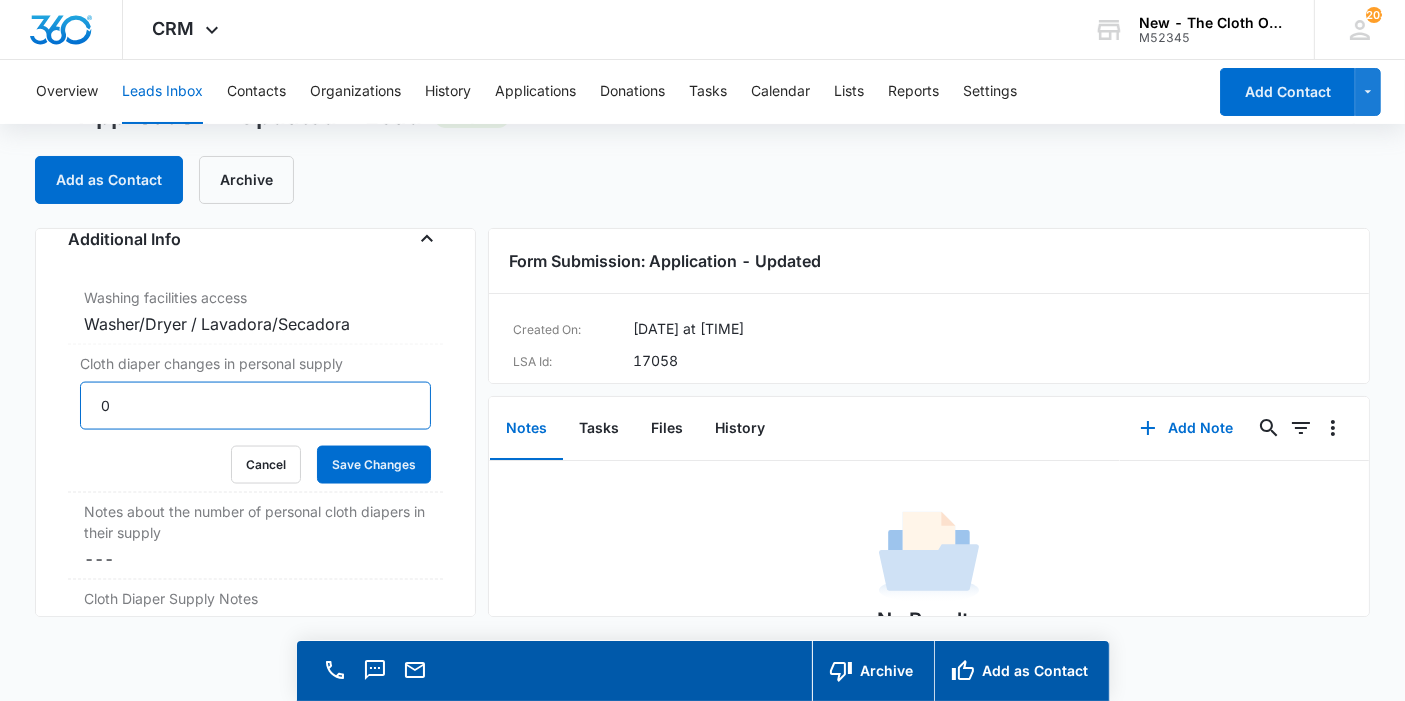 type on "0" 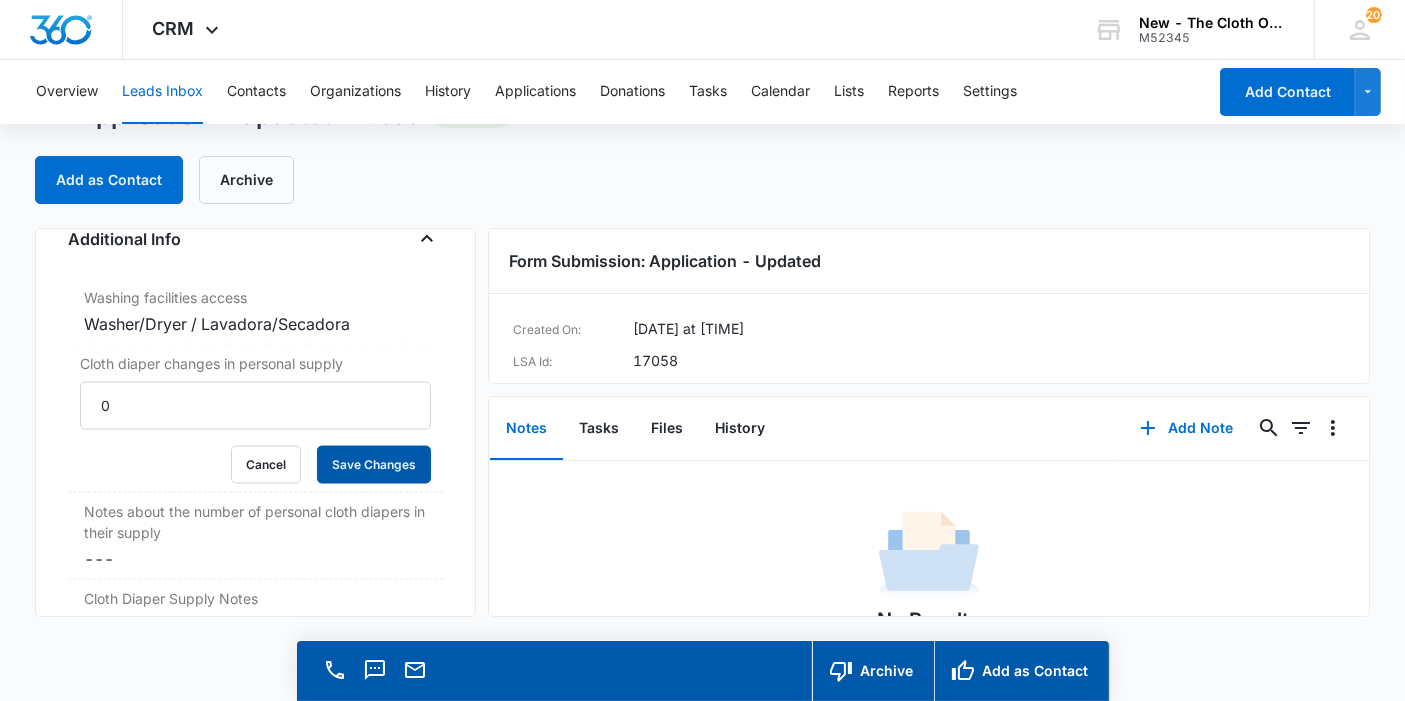 click on "Save Changes" at bounding box center (374, 465) 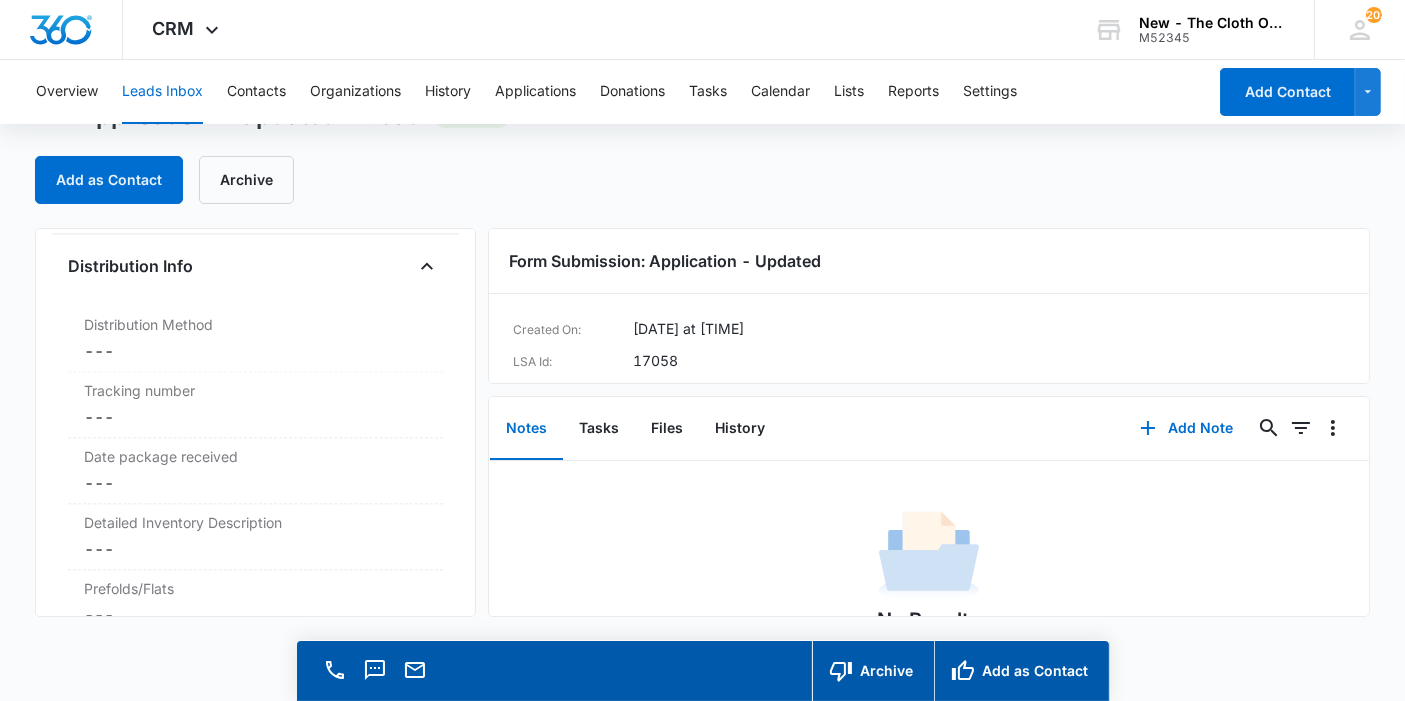 scroll, scrollTop: 4593, scrollLeft: 0, axis: vertical 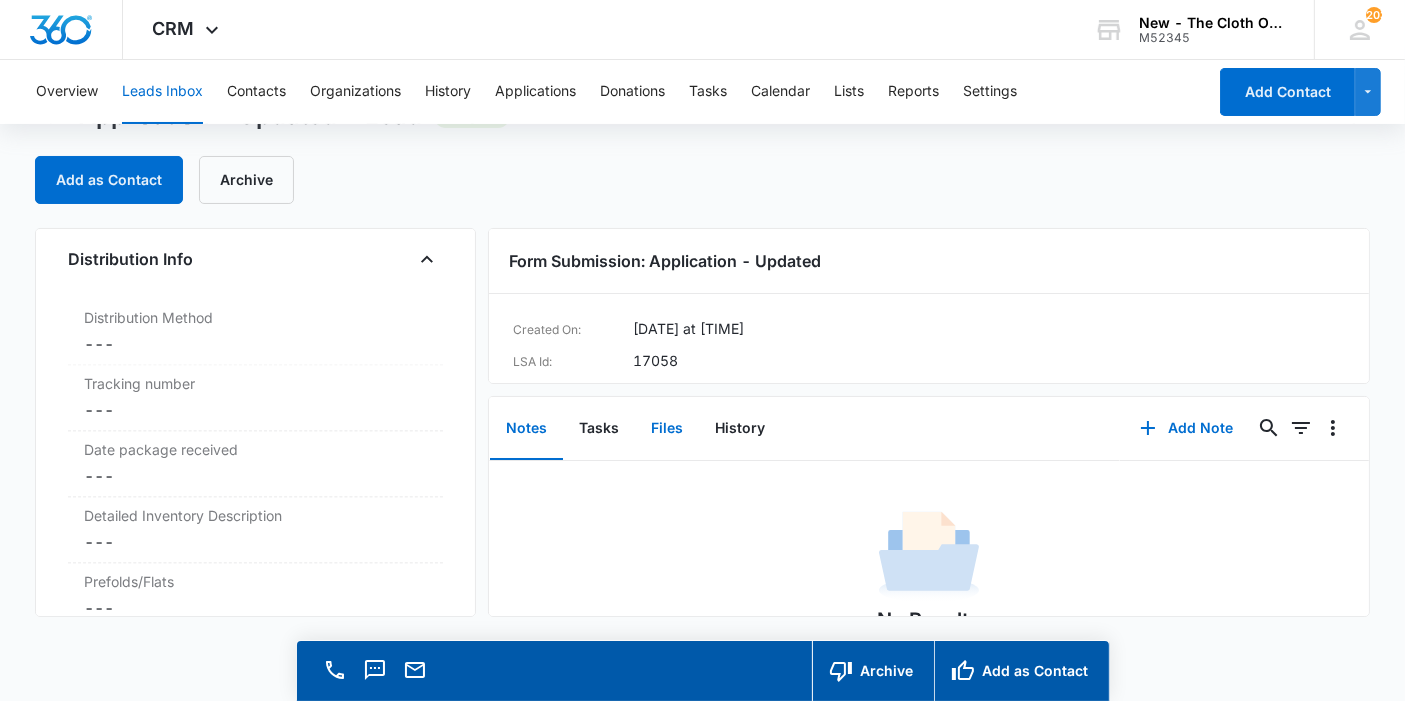 click on "Files" at bounding box center (667, 429) 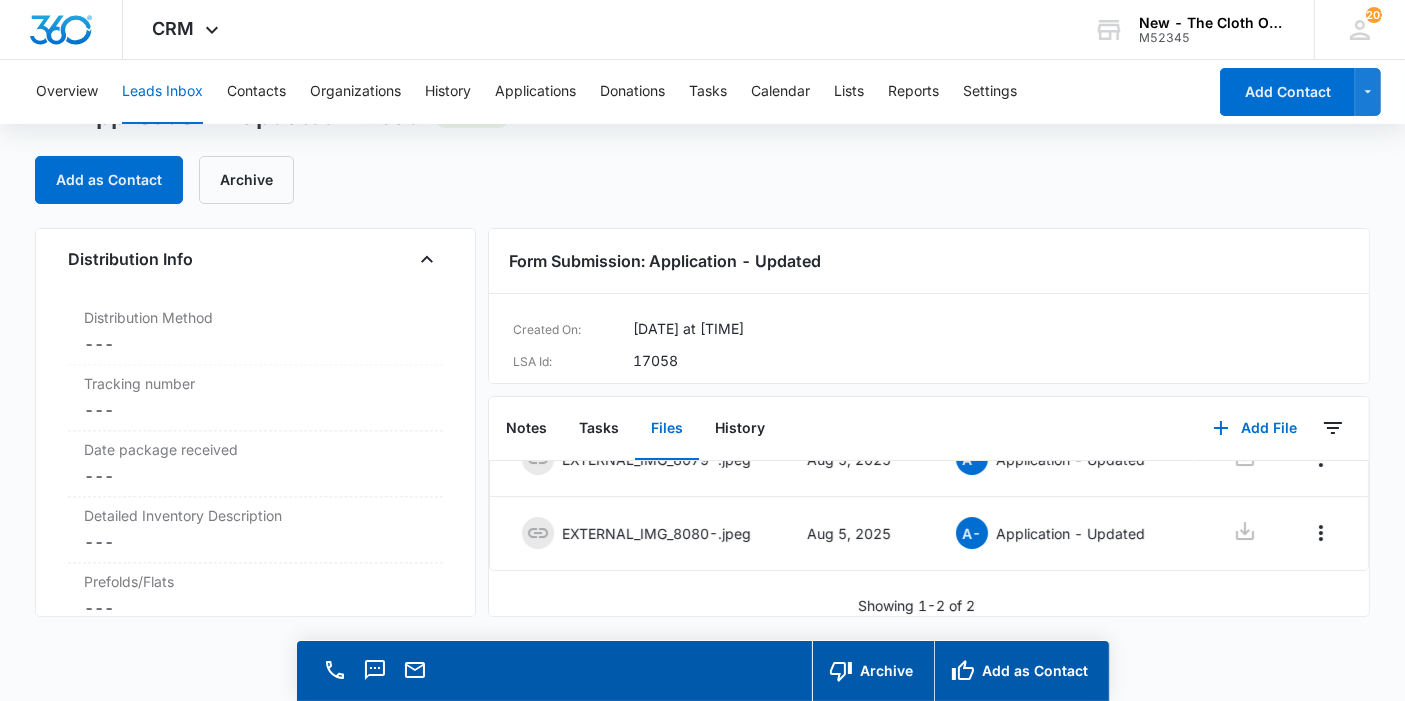 scroll, scrollTop: 135, scrollLeft: 0, axis: vertical 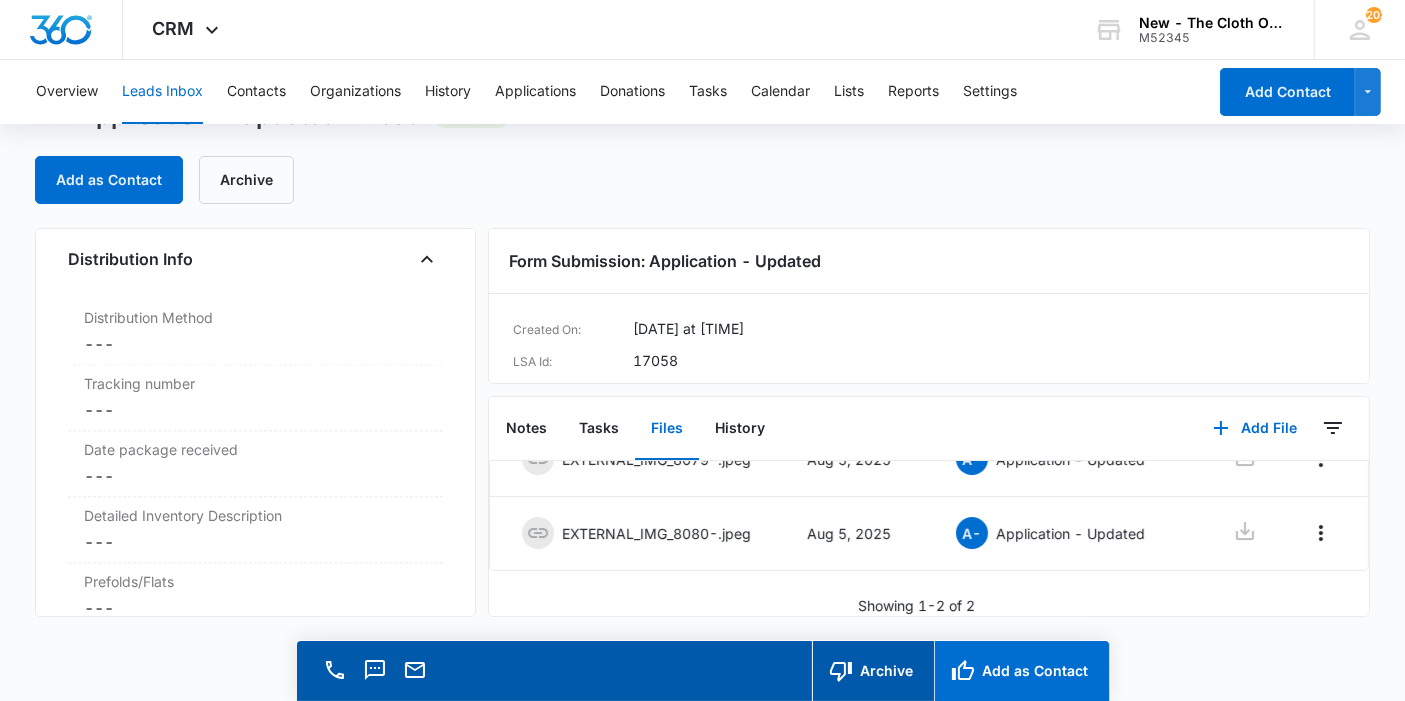 click 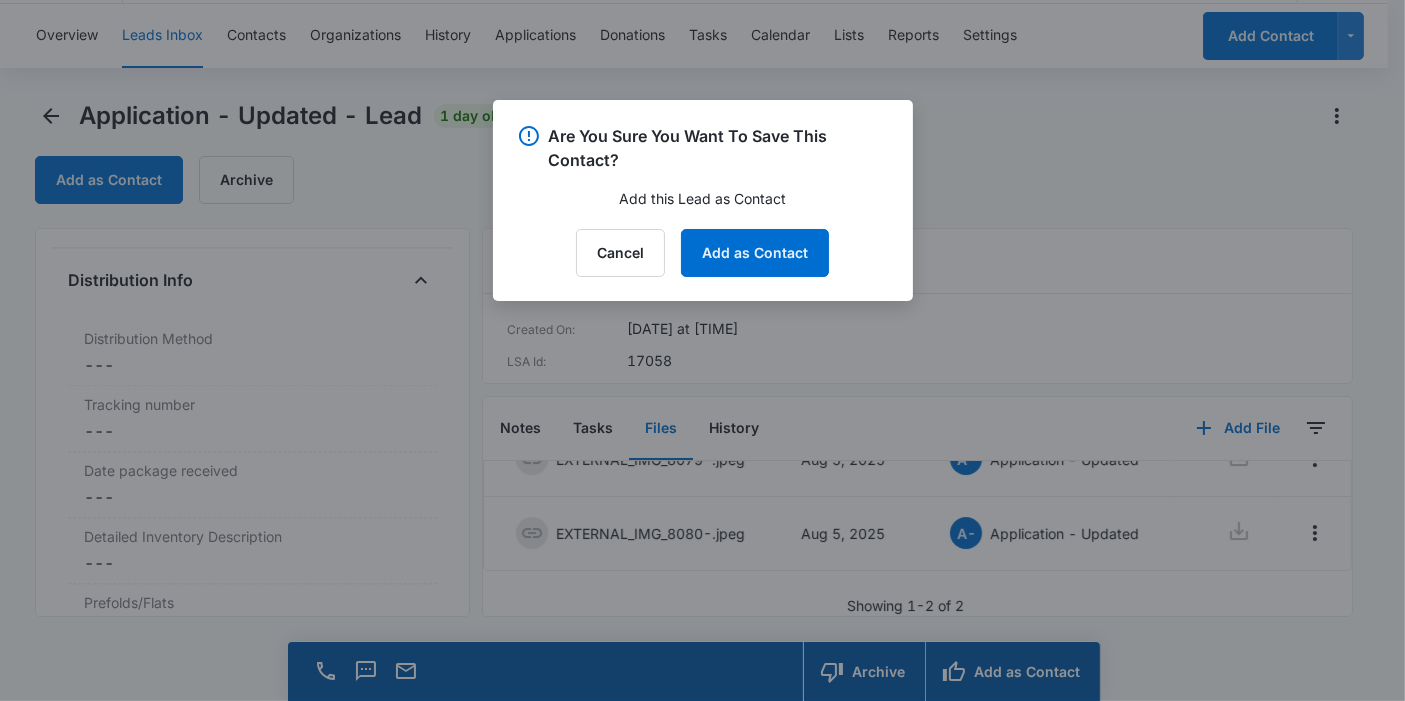 scroll, scrollTop: 4614, scrollLeft: 0, axis: vertical 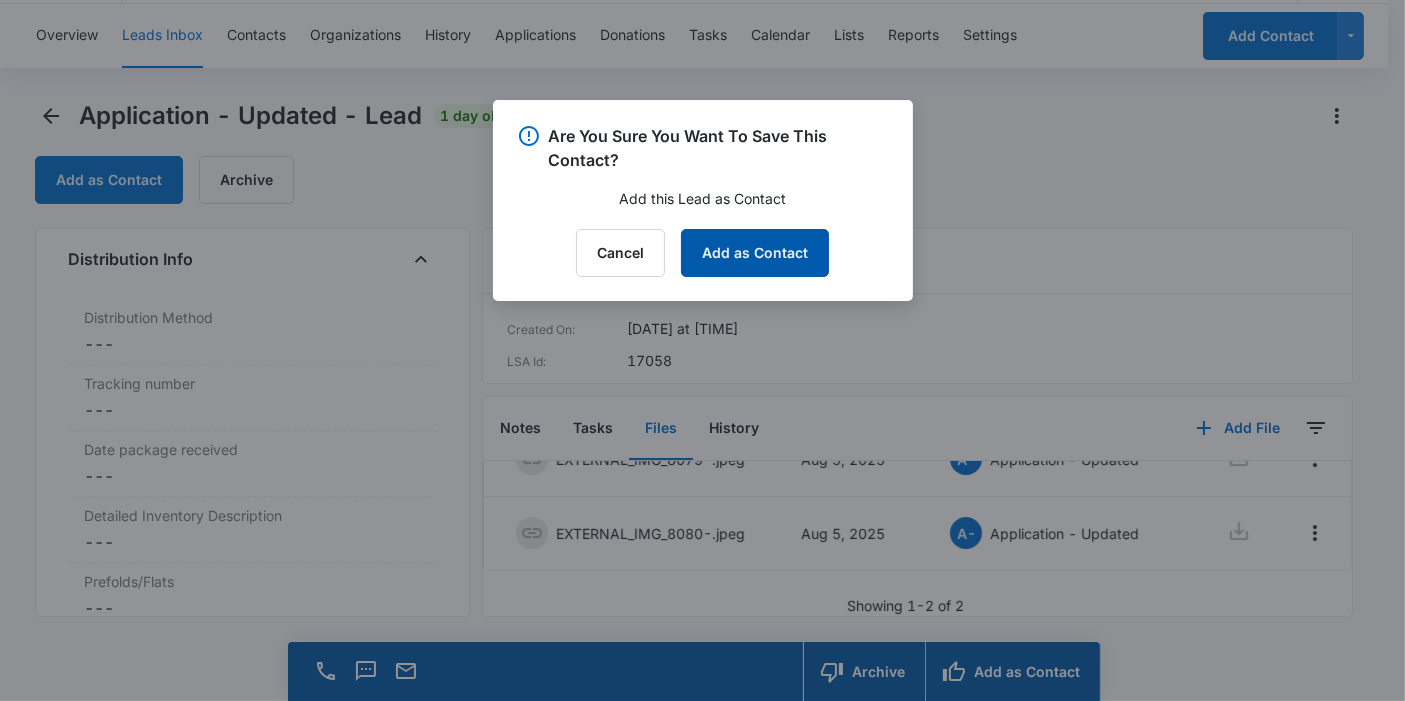 click on "Add as Contact" at bounding box center [755, 253] 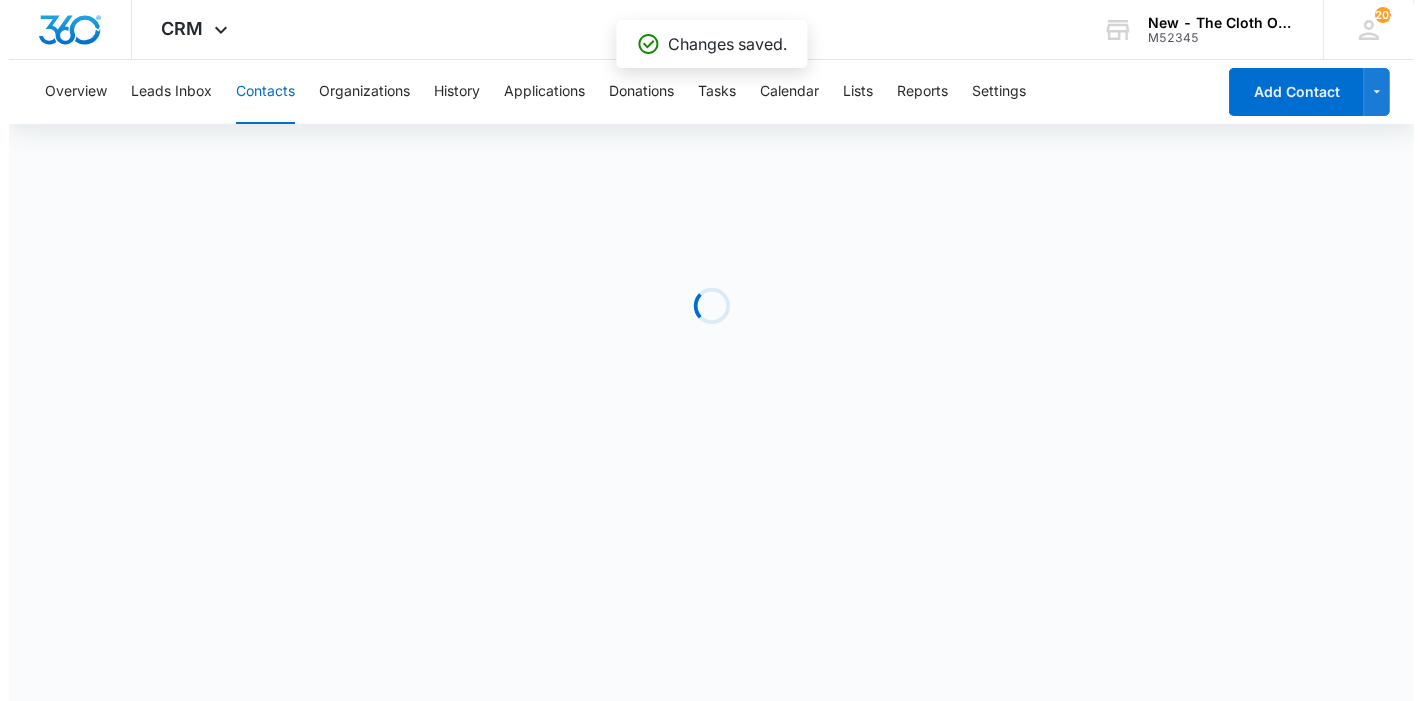 scroll, scrollTop: 0, scrollLeft: 0, axis: both 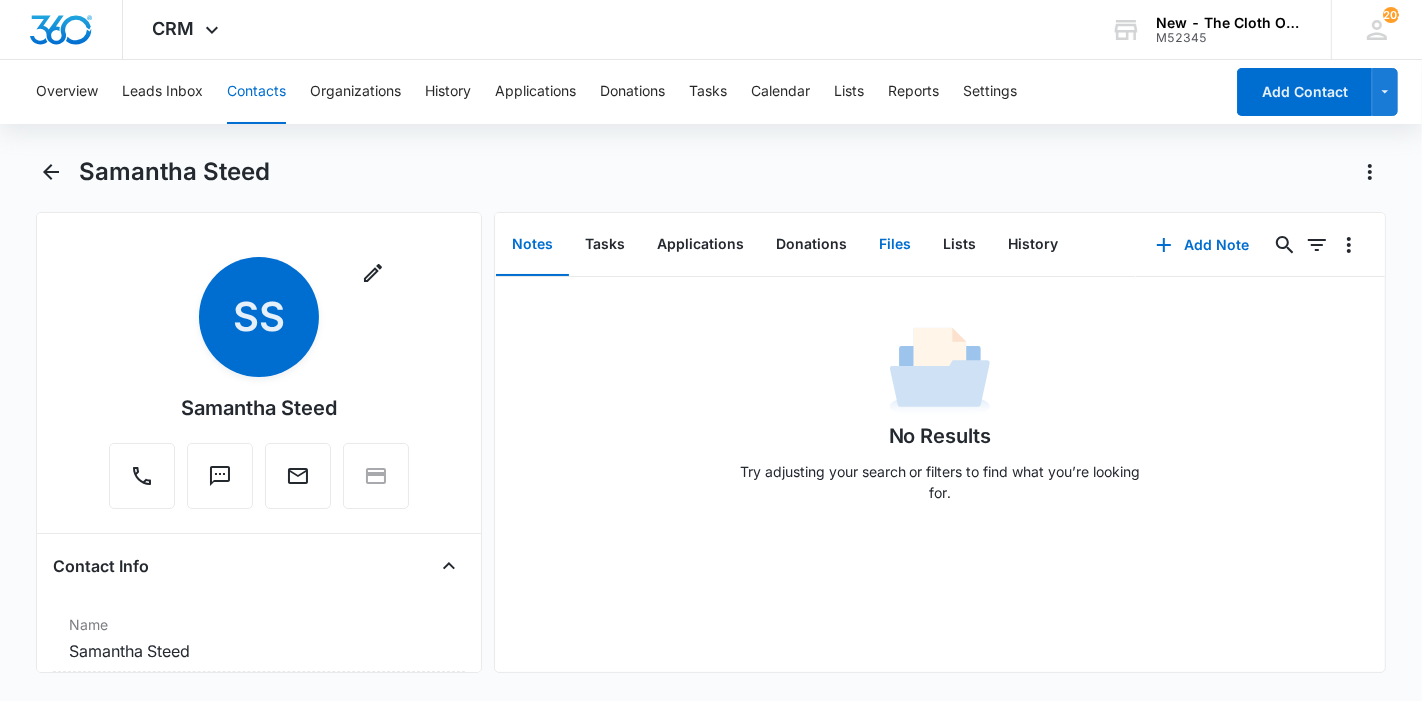 click on "Files" at bounding box center (895, 245) 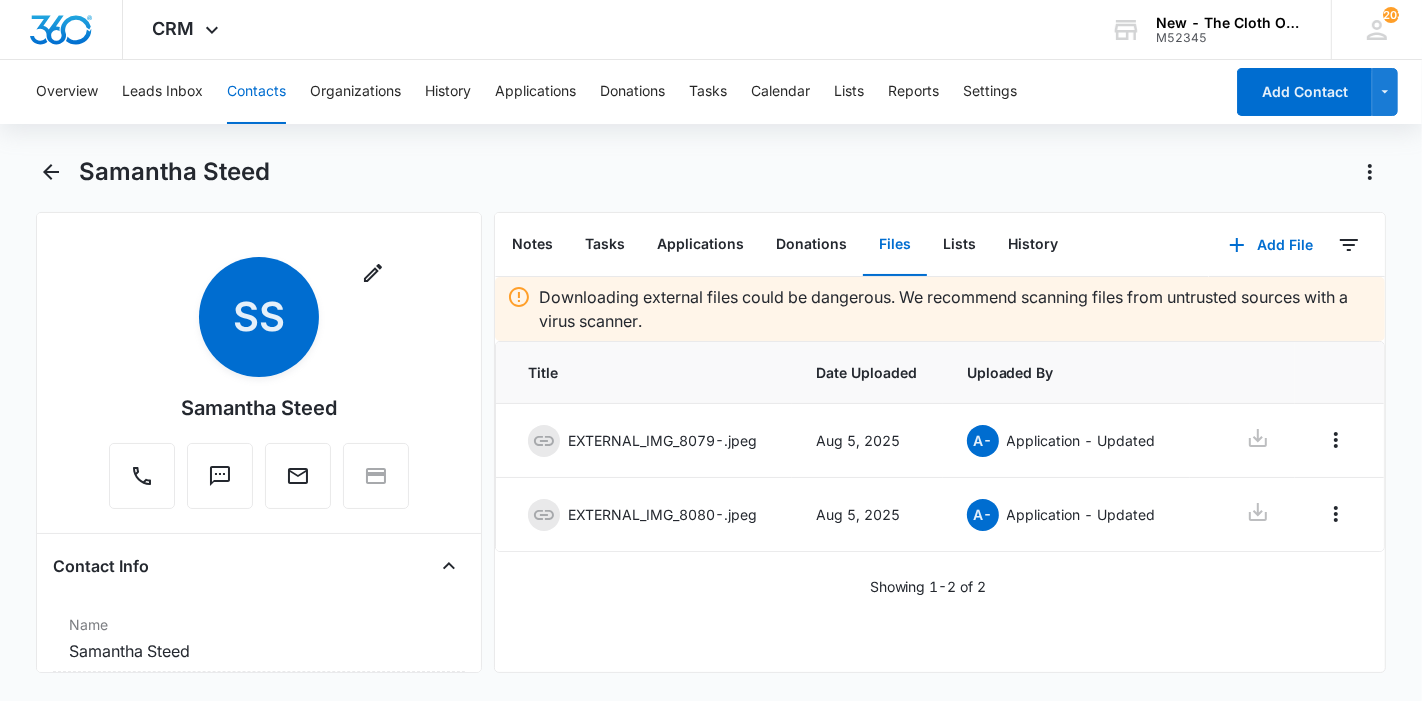 click at bounding box center [1242, 441] 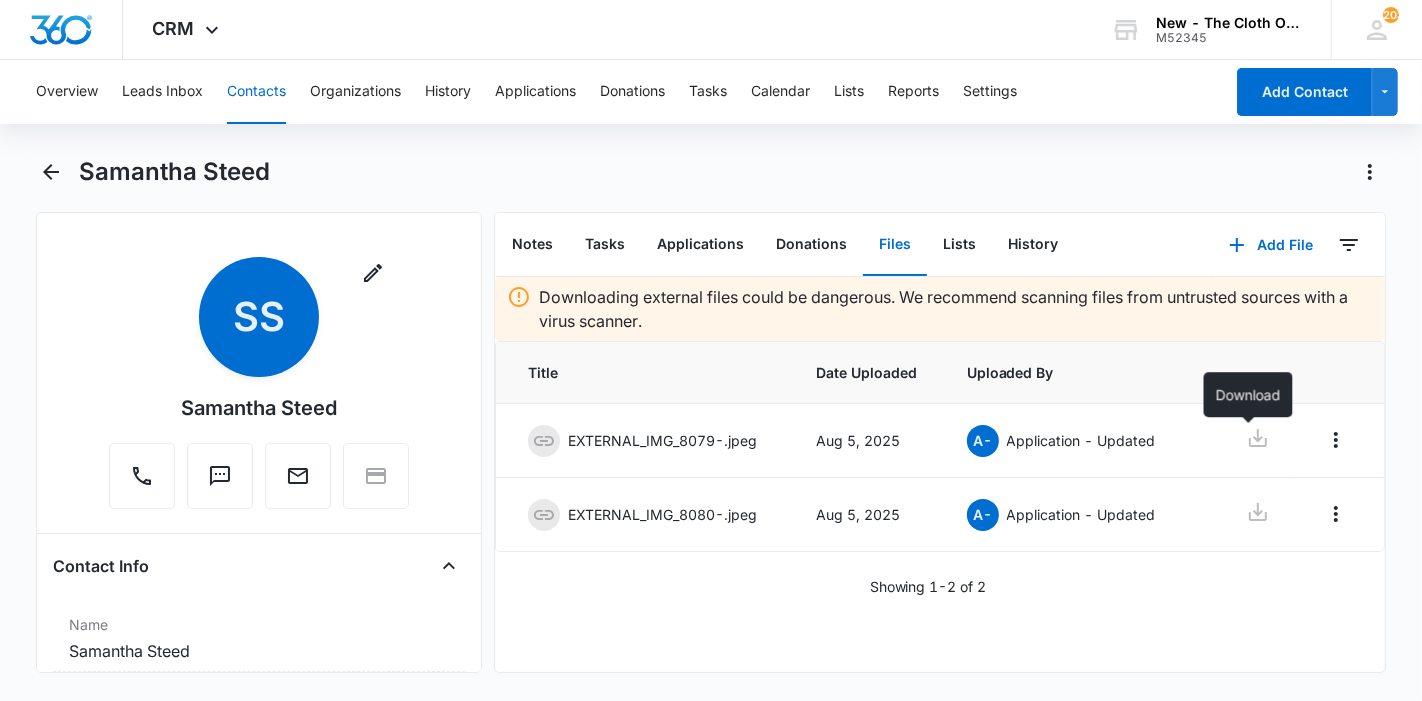 click 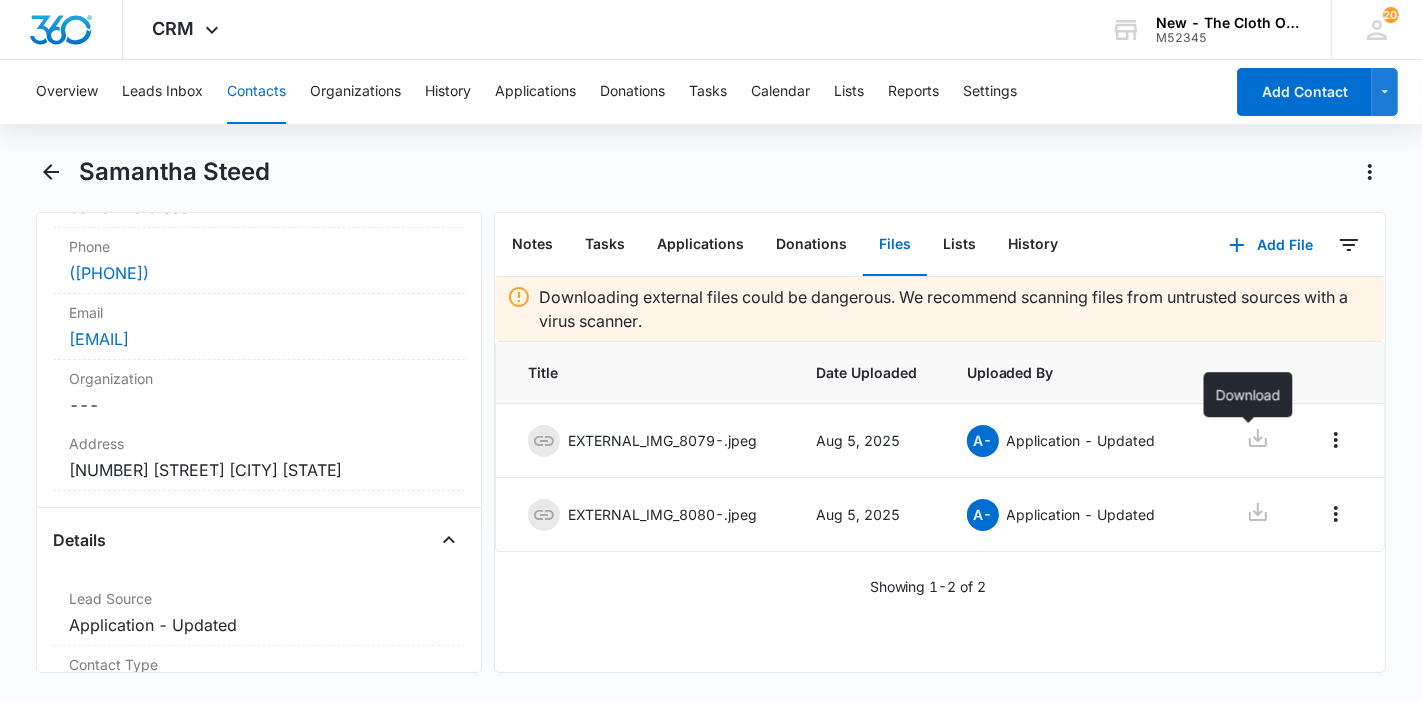 scroll, scrollTop: 555, scrollLeft: 0, axis: vertical 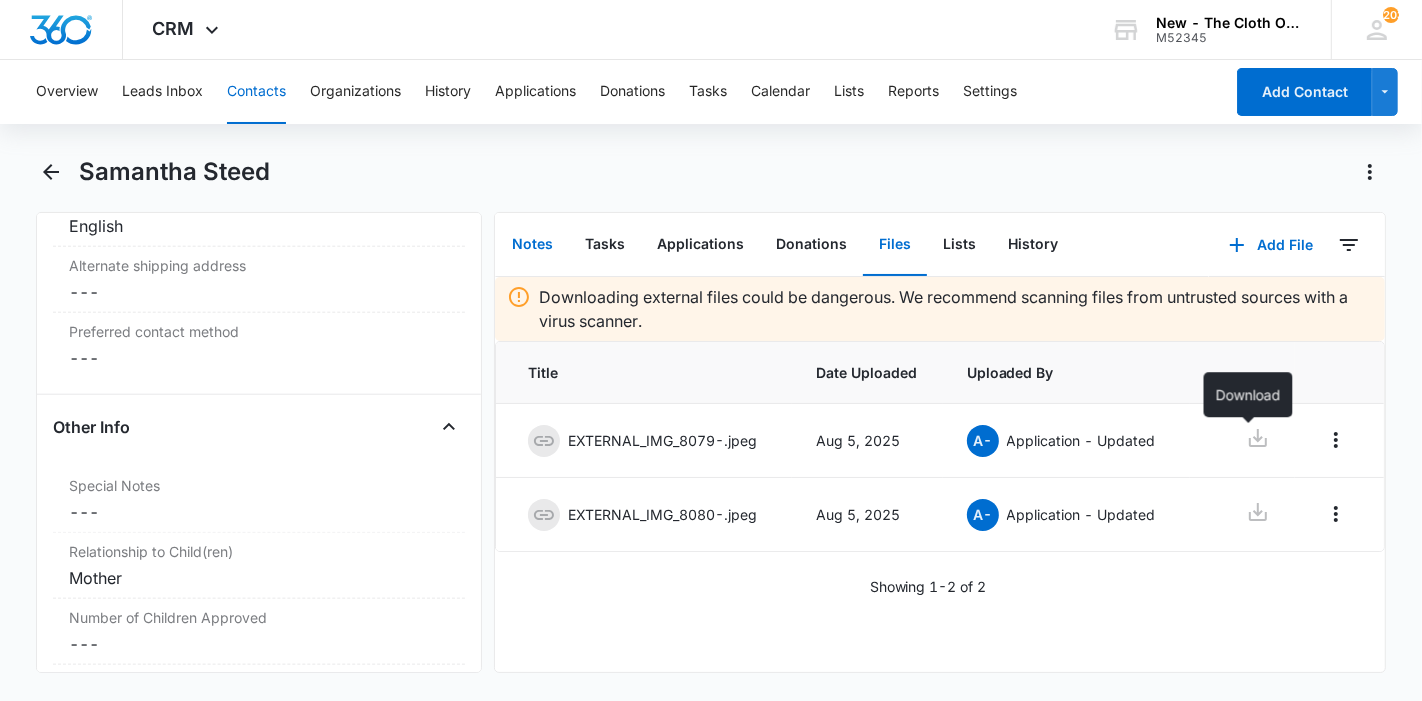 click on "Notes" at bounding box center [532, 245] 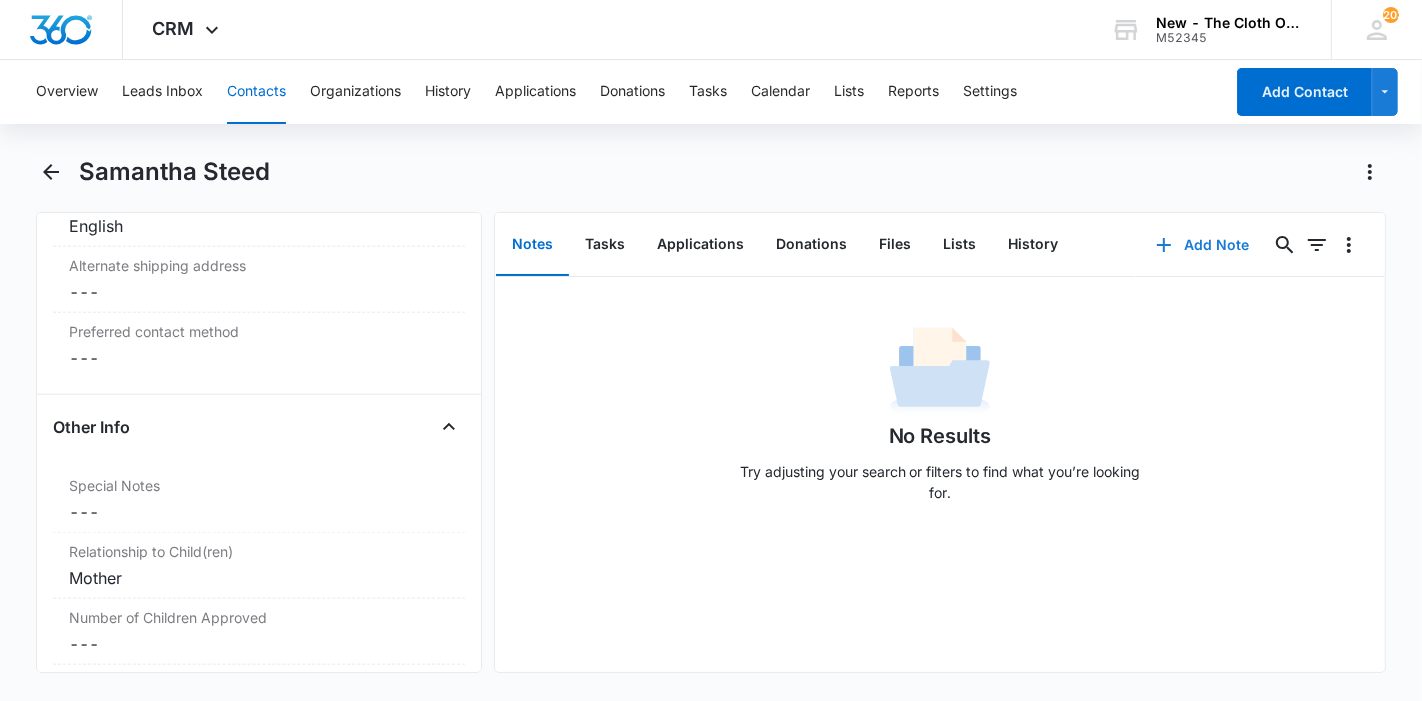 click on "Add Note" at bounding box center (1202, 245) 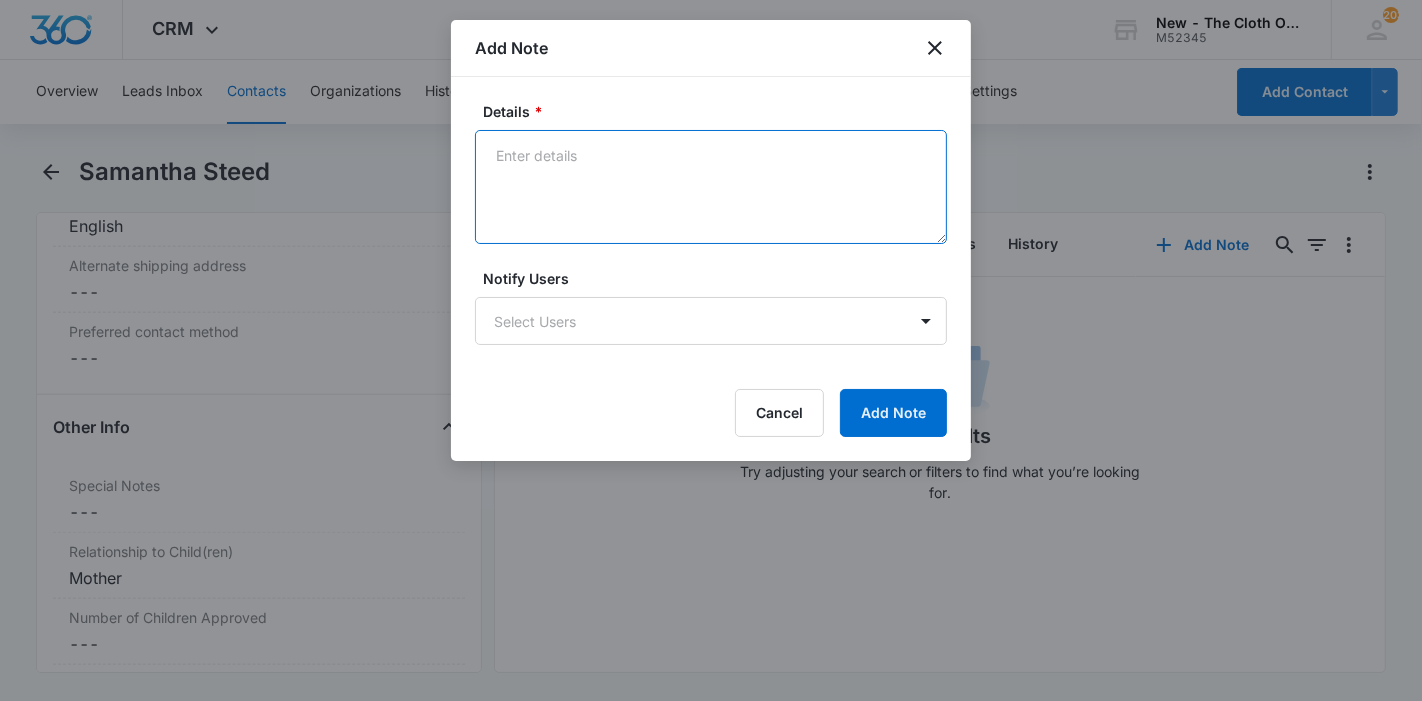 click on "Details *" at bounding box center [711, 187] 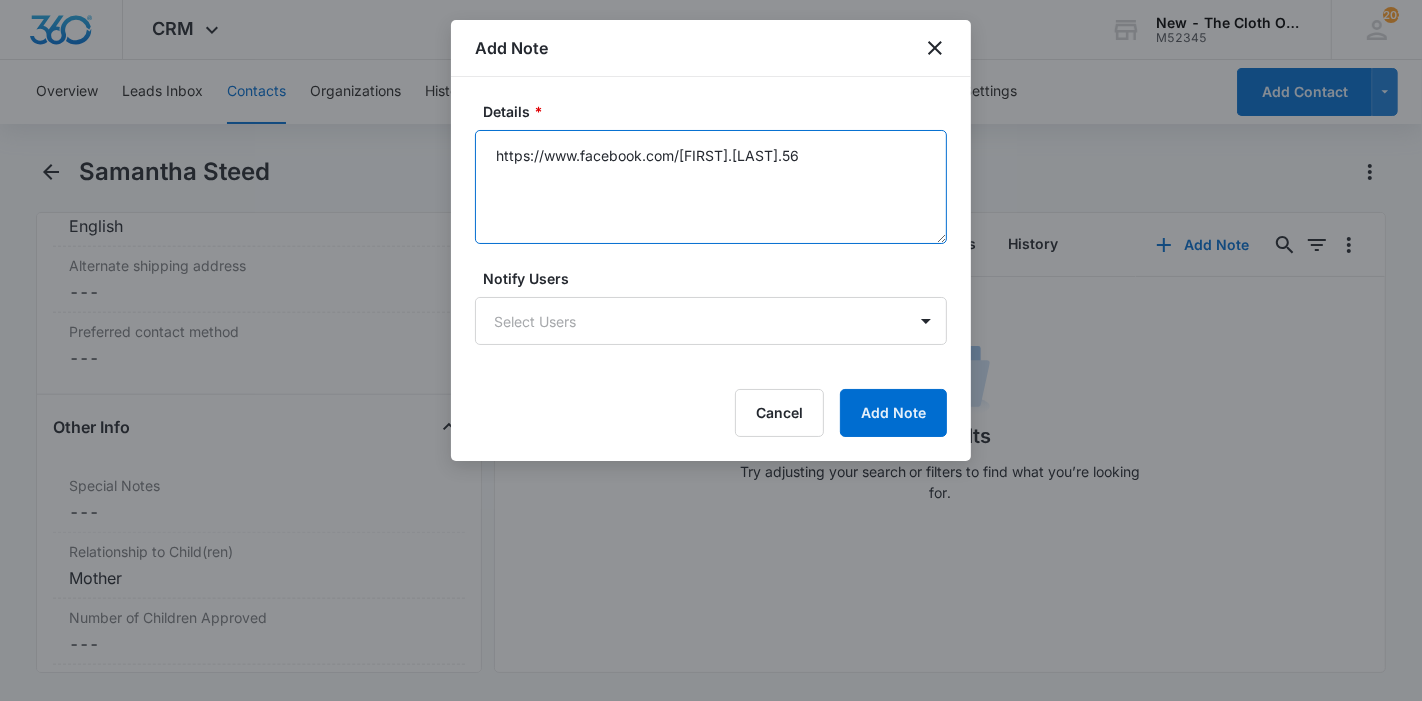 click on "https://www.facebook.com/[FIRST].[LAST].56" at bounding box center (711, 187) 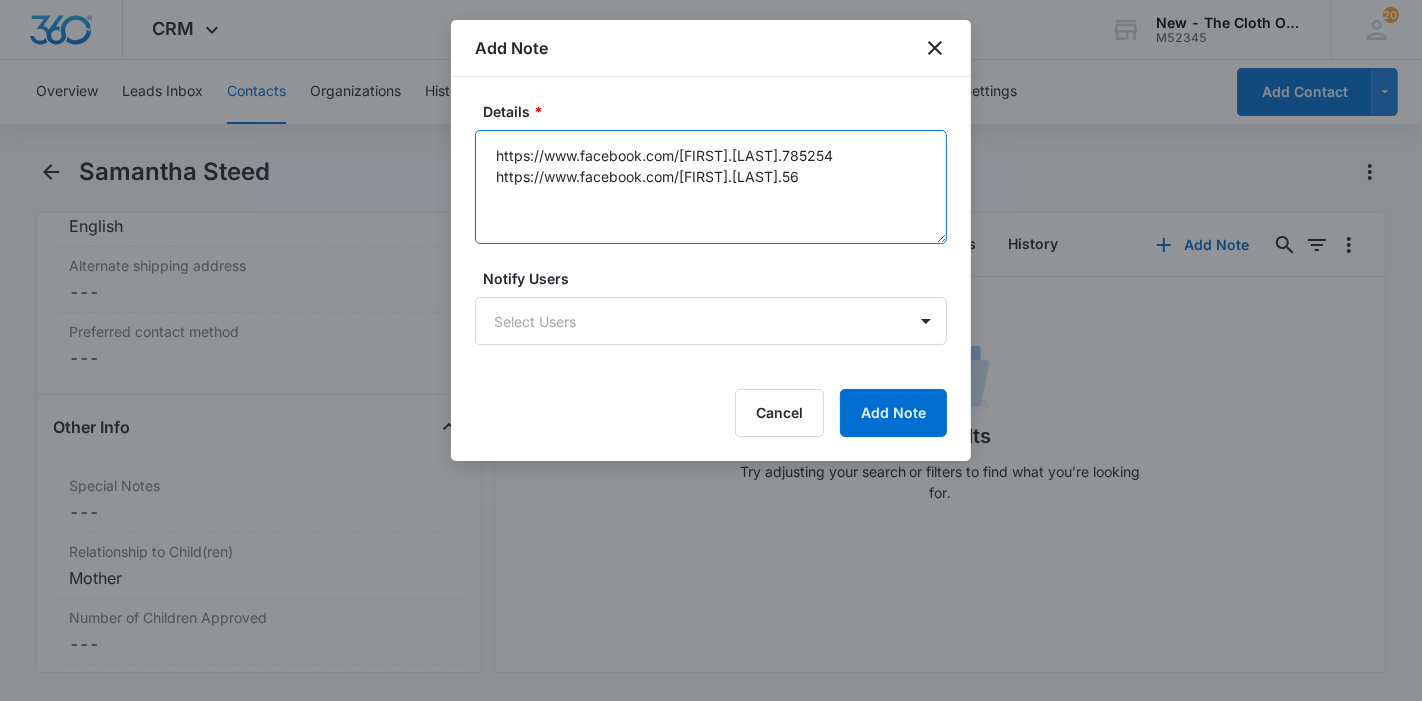 type on "https://www.facebook.com/[FIRST].[LAST].785254
https://www.facebook.com/[FIRST].[LAST].56" 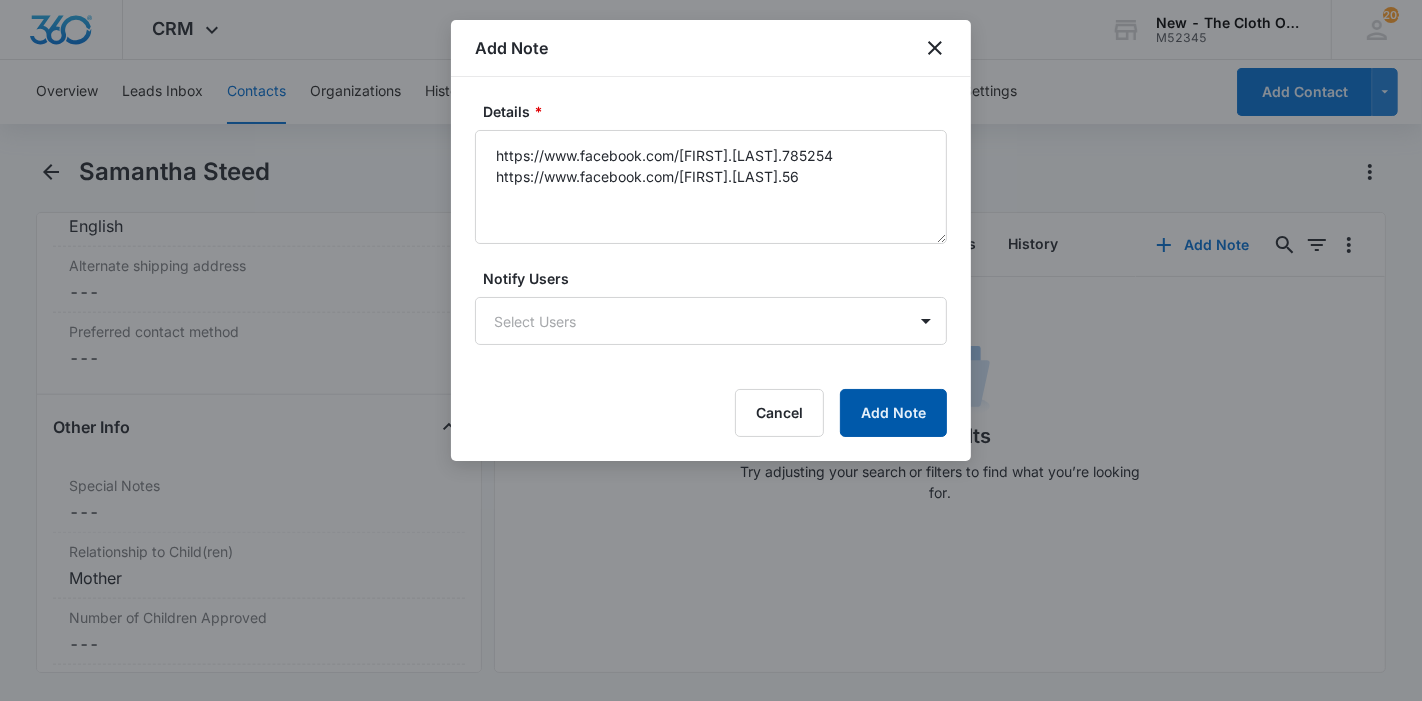 click on "Add Note" at bounding box center (893, 413) 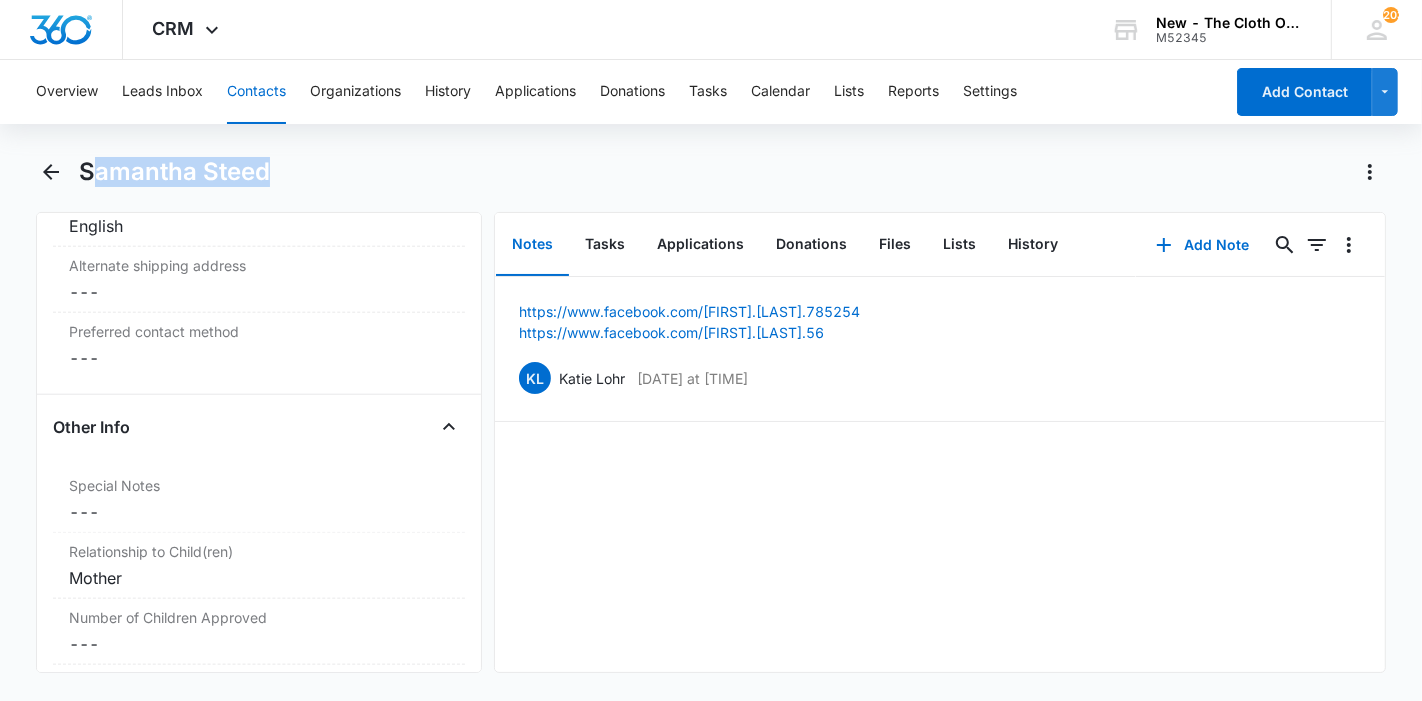 drag, startPoint x: 266, startPoint y: 170, endPoint x: 97, endPoint y: 182, distance: 169.4255 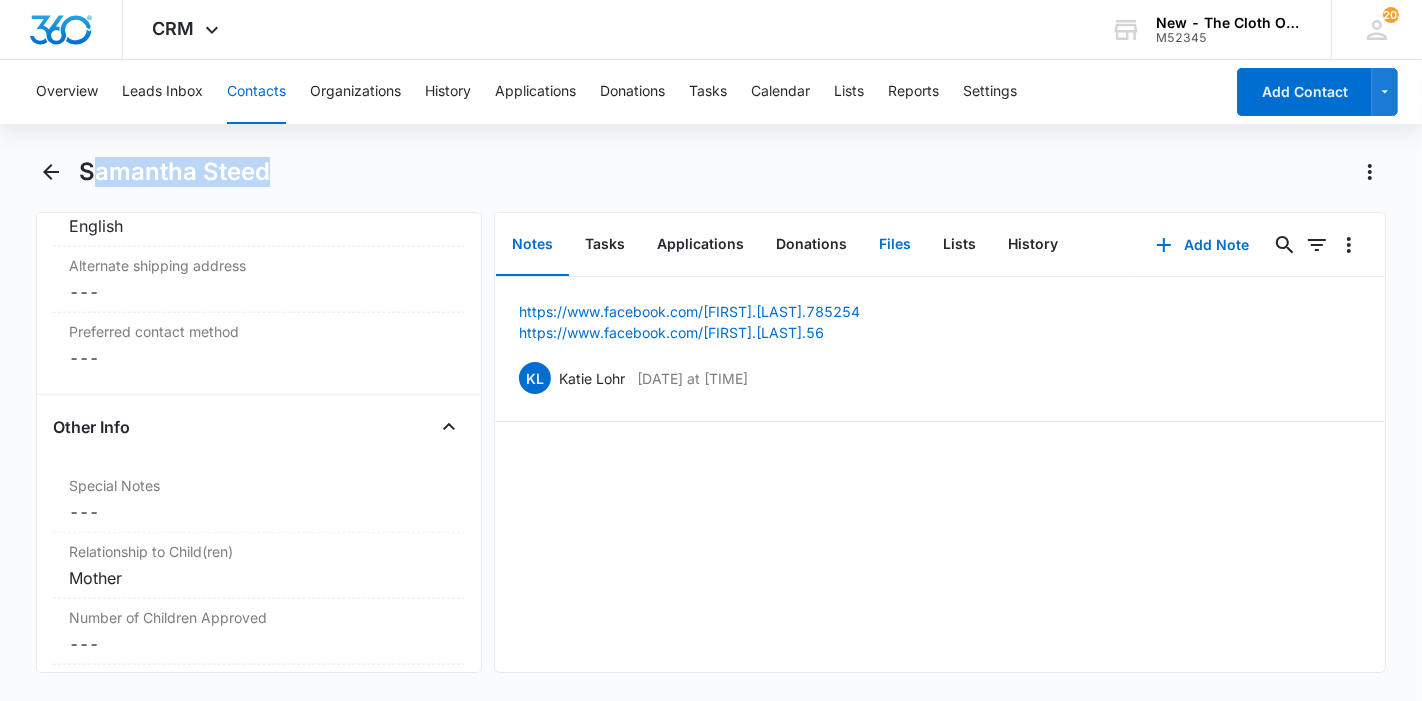 click on "Files" at bounding box center [895, 245] 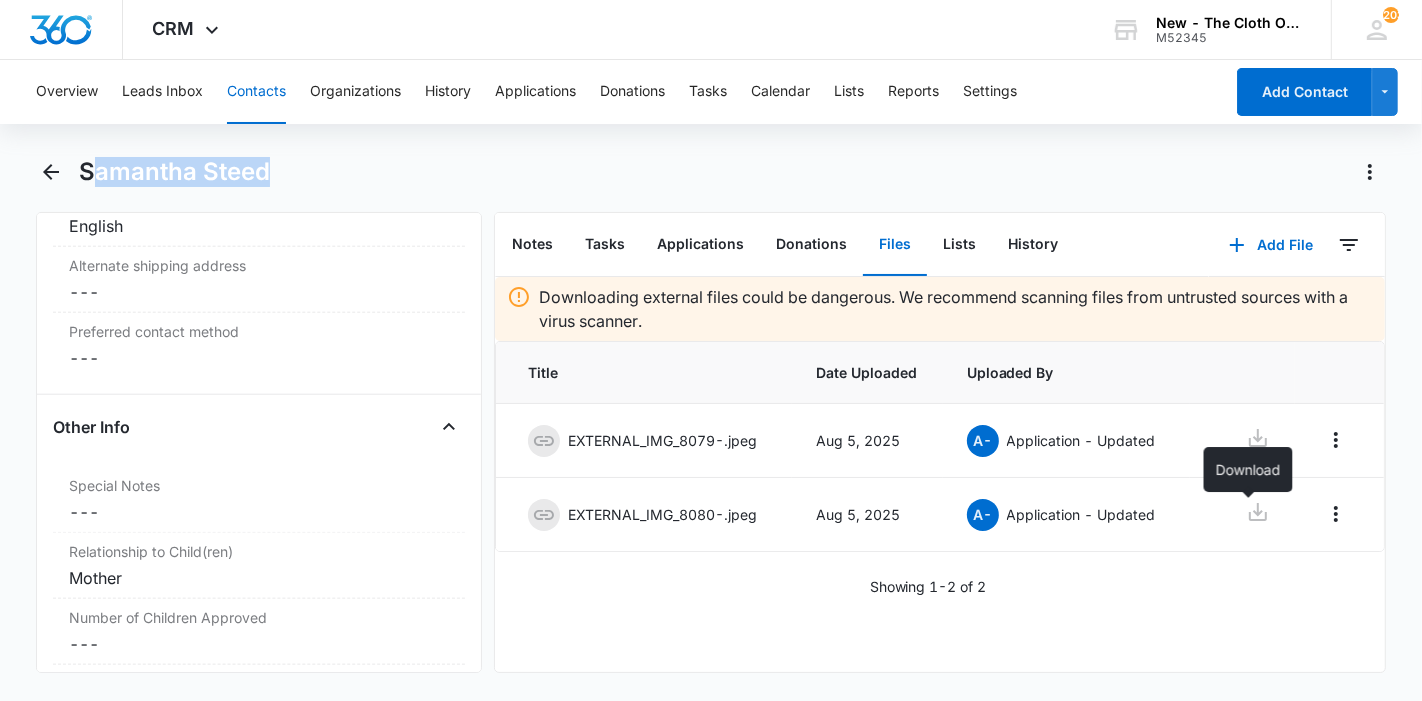 click at bounding box center (1258, 514) 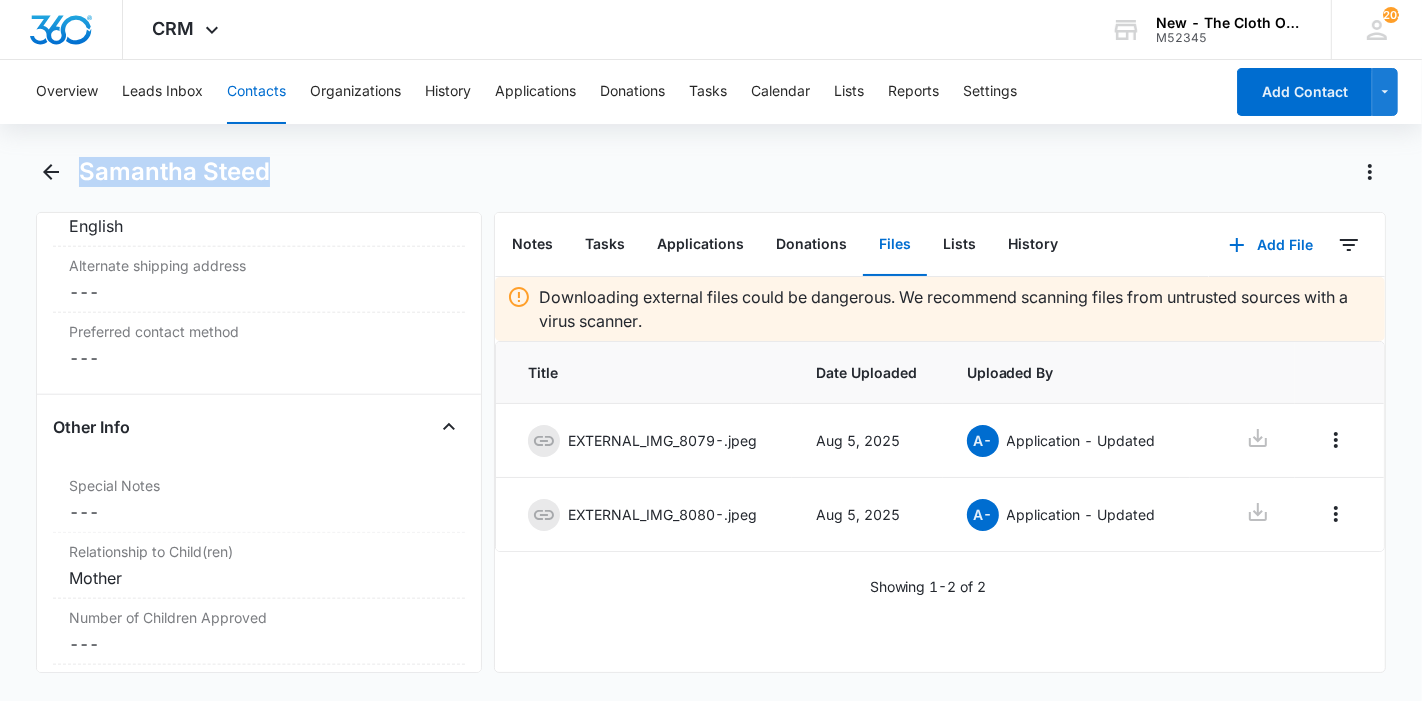 drag, startPoint x: 266, startPoint y: 175, endPoint x: 82, endPoint y: 185, distance: 184.27155 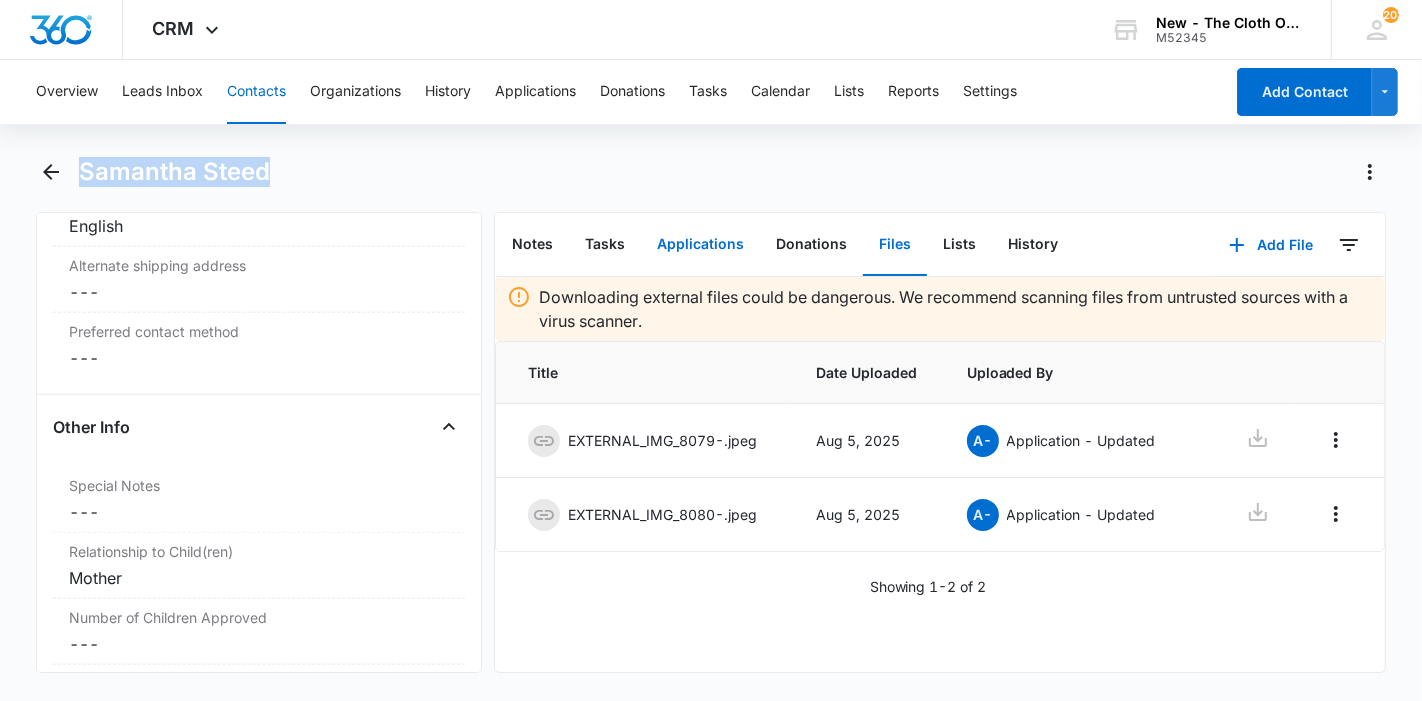click on "Applications" at bounding box center (700, 245) 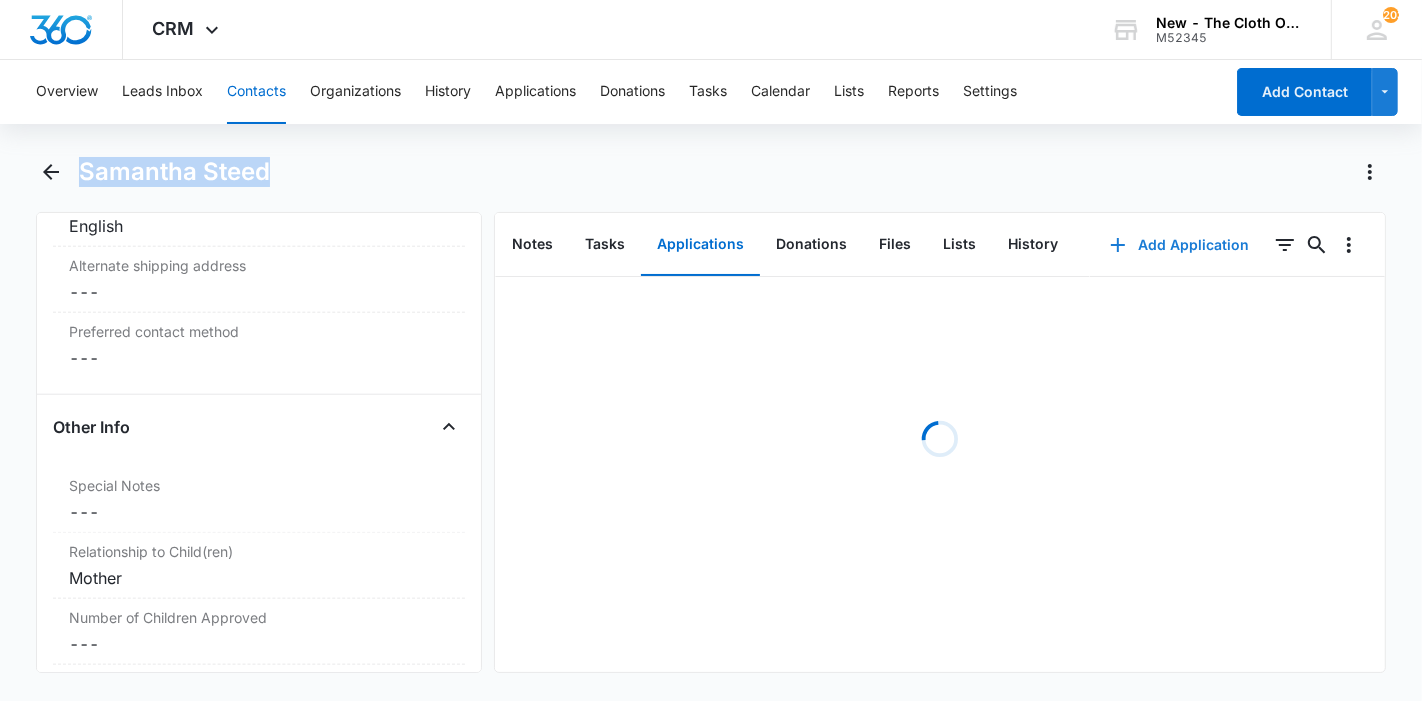 click on "Add Application" at bounding box center [1179, 245] 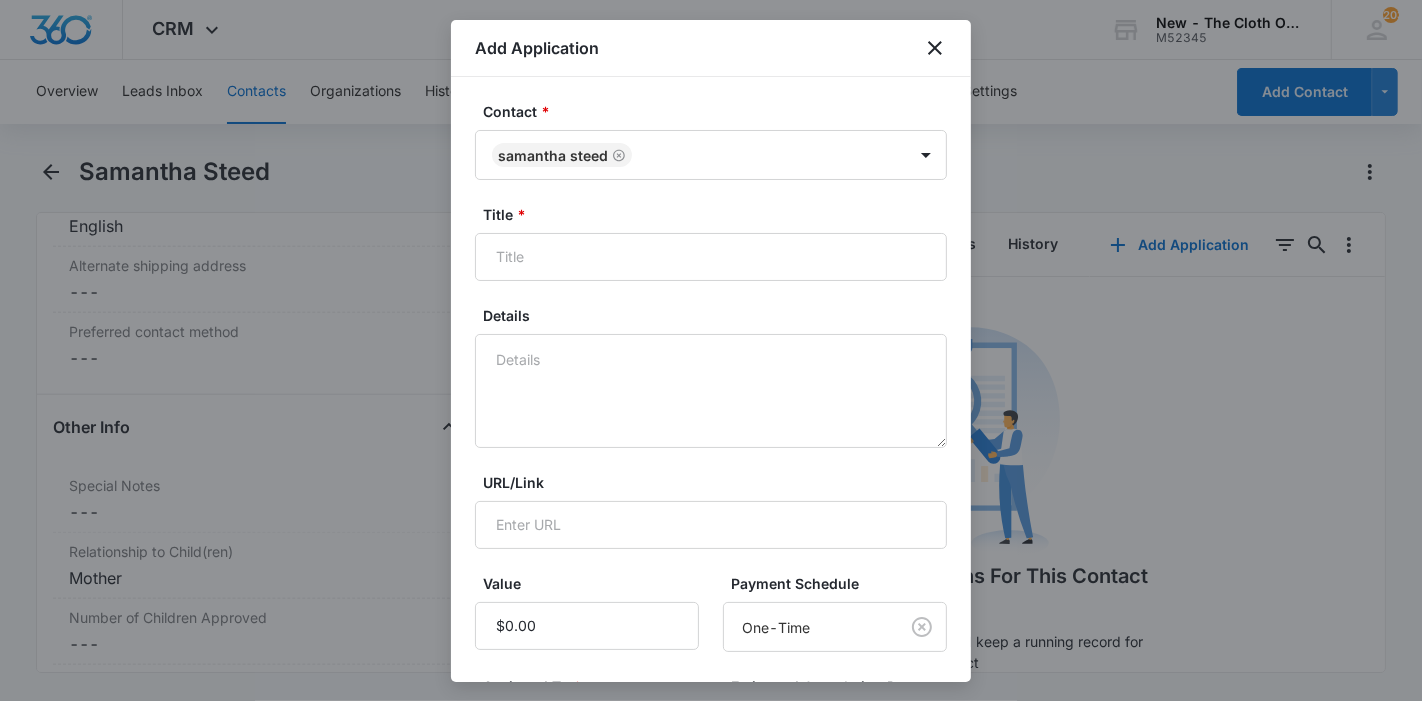 click on "Title *" at bounding box center [711, 257] 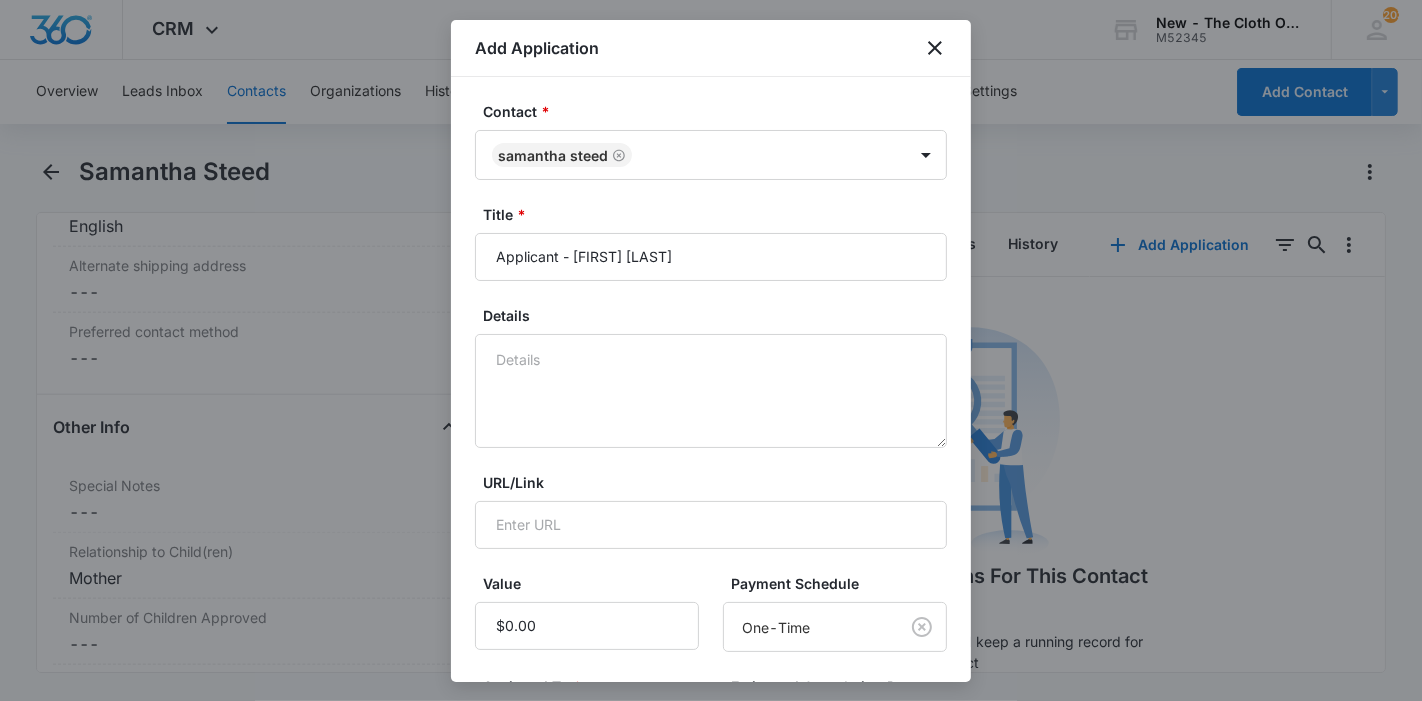 type on "Applicant - [FIRST] [LAST]" 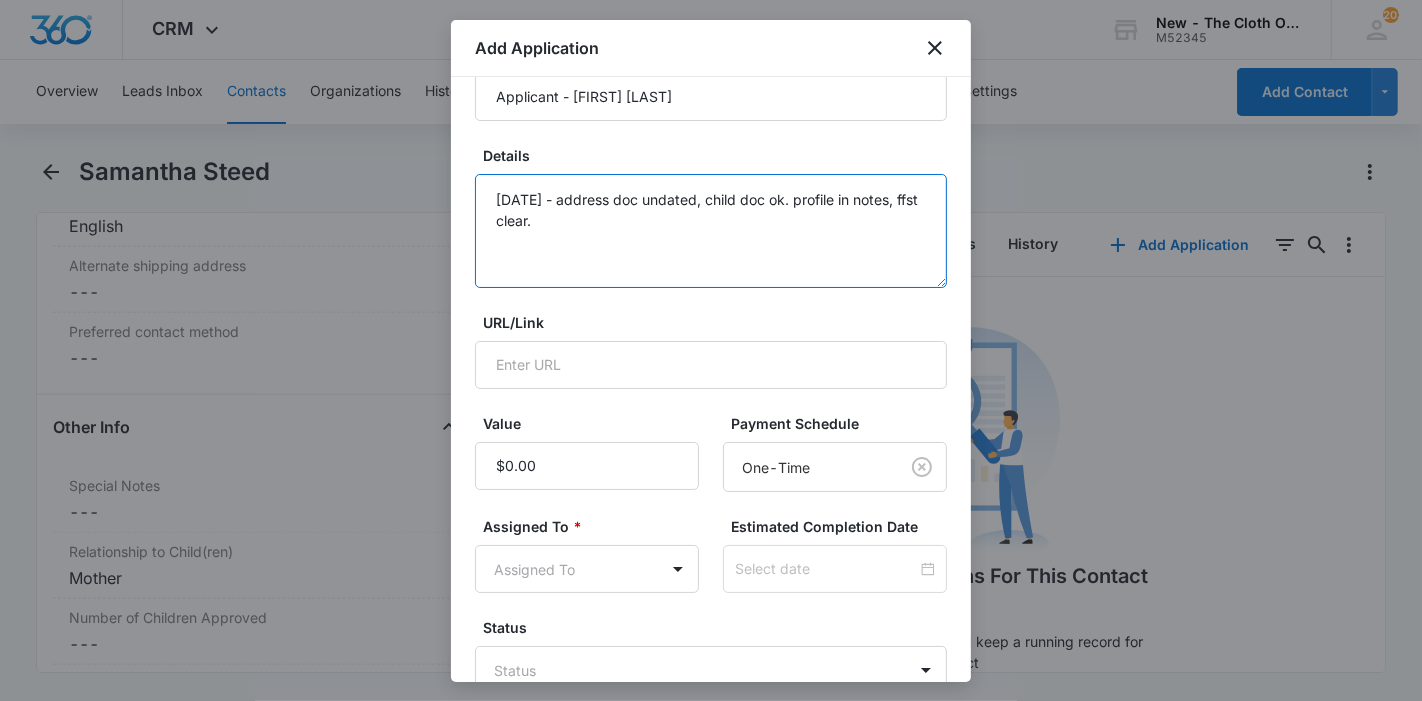 scroll, scrollTop: 285, scrollLeft: 0, axis: vertical 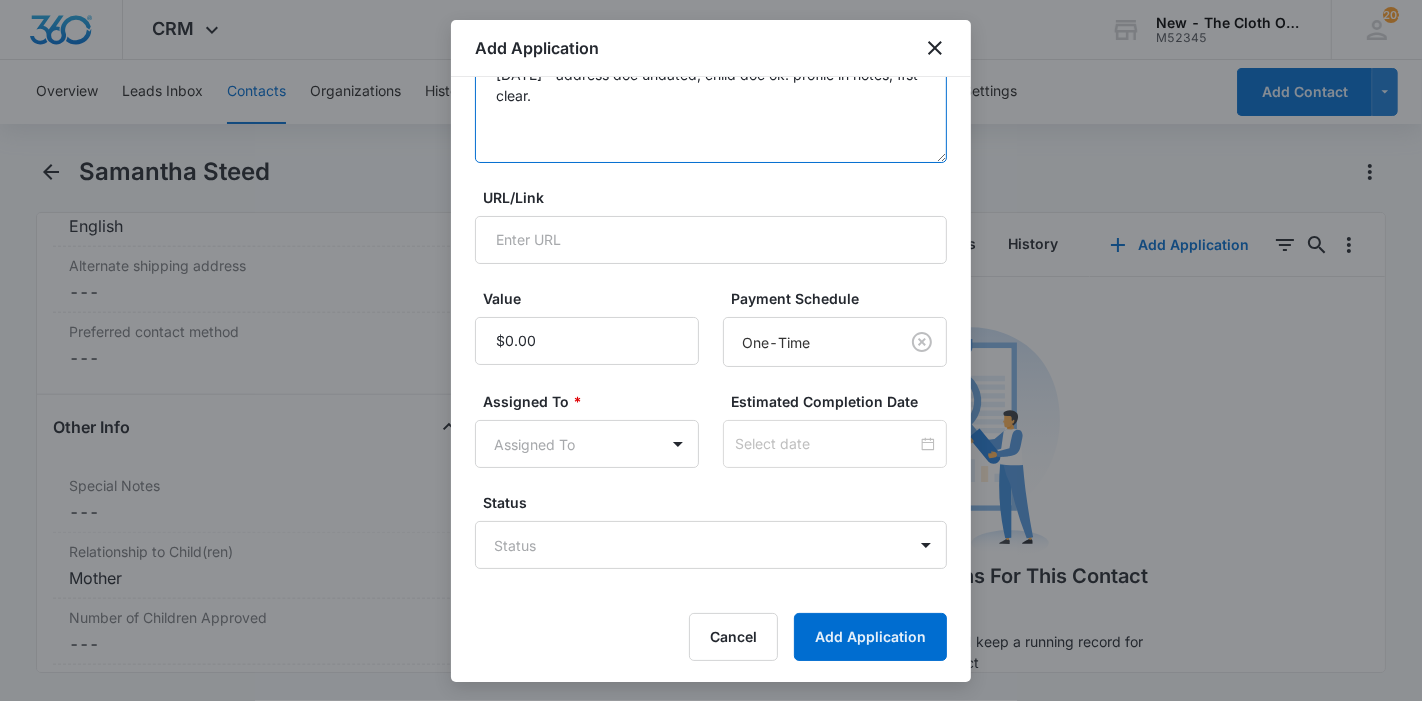 type on "[DATE] - address doc undated, child doc ok. profile in notes, ffst clear." 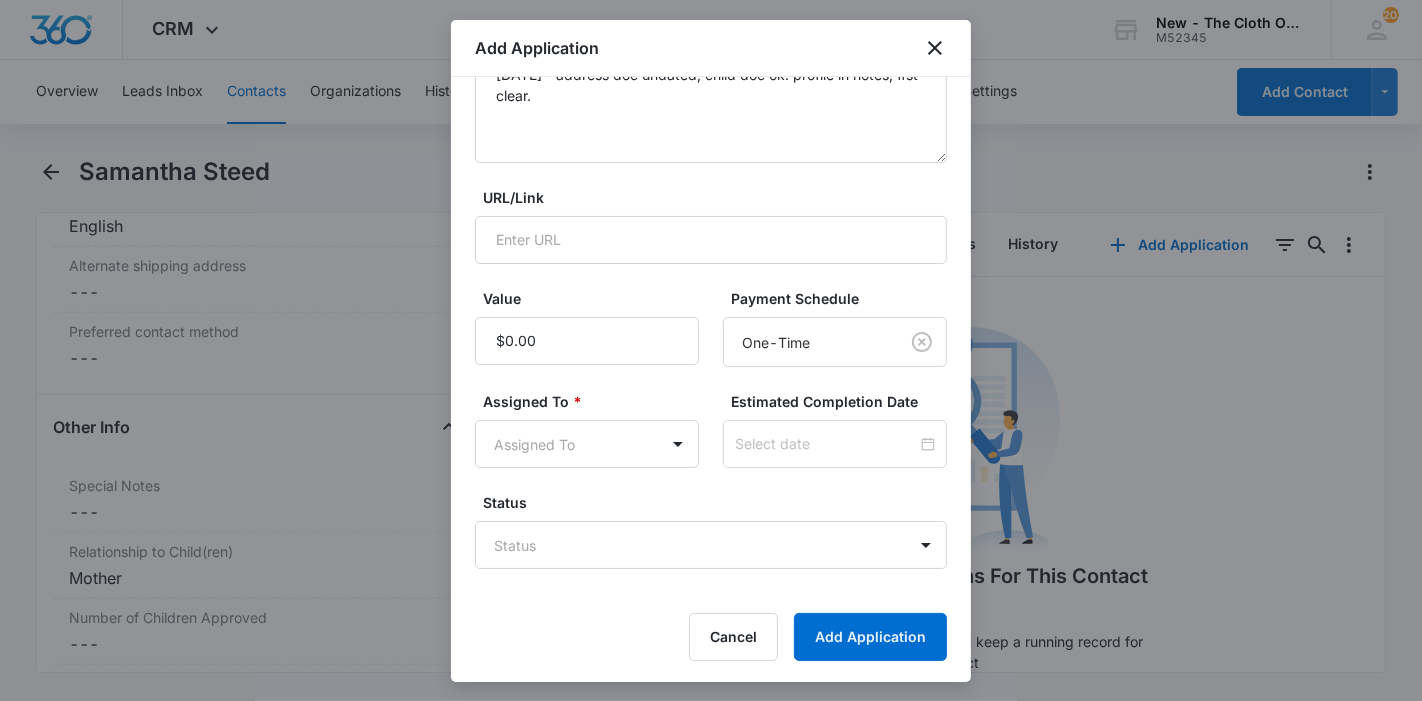 click on "CRM Apps Reputation Forms CRM Email Ads Intelligence Brand Settings New - The Cloth Option M52345 Your Accounts View All 203 KL [FIRST] [LAST] [EMAIL] My Profile 203 Notifications Support Logout Terms & Conditions   •   Privacy Policy Overview Leads Inbox Contacts Organizations History Applications Donations Tasks Calendar Lists Reports Settings Add Contact [FIRST] [LAST] Remove SS [FIRST] [LAST] Contact Info Name Cancel Save Changes [FIRST] [LAST] Phone Cancel Save Changes [PHONE] Email Cancel Save Changes [EMAIL] Organization Cancel Save Changes ---  Address Cancel Save Changes [NUMBER] [STREET] [CITY] [STATE] [POSTAL_CODE] Details Lead Source Cancel Save Changes Application - Updated Contact Type Cancel Save Changes Applicant Contact Status Cancel Save Changes Application in process Assigned To Cancel Save Changes Applications Team Tags Cancel Save Changes ---  Next Contact Date Cancel Save Changes ---  Color Tag Current Color: Cancel Save Changes Payments ID ID 17058" at bounding box center (711, 350) 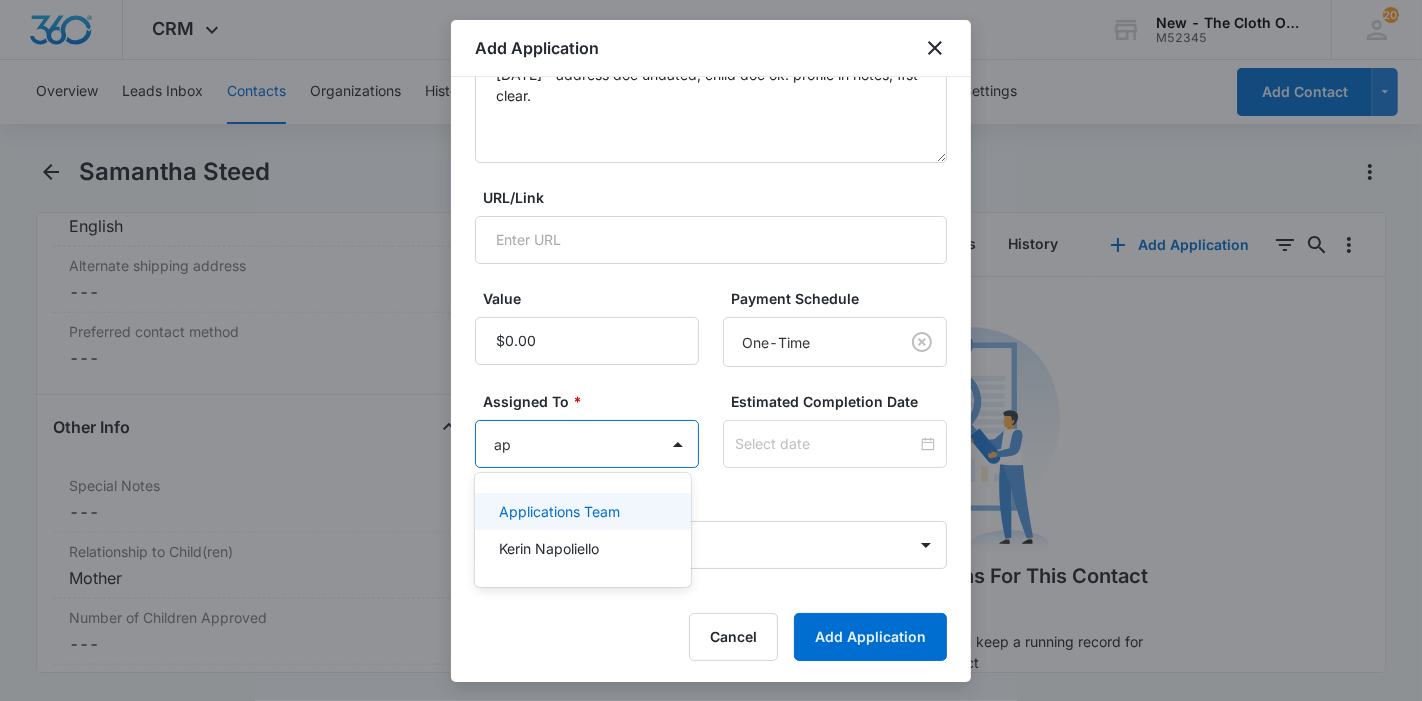 type on "app" 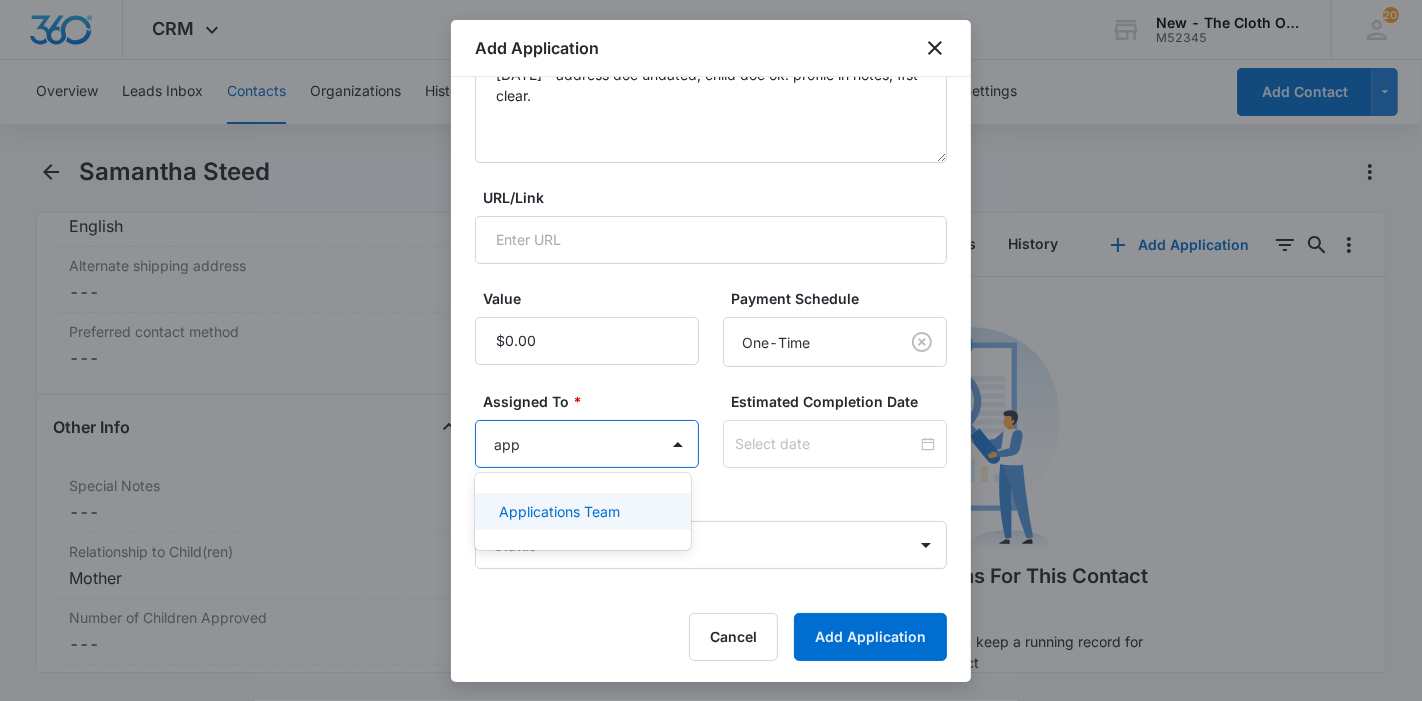 click on "Applications Team" at bounding box center [559, 511] 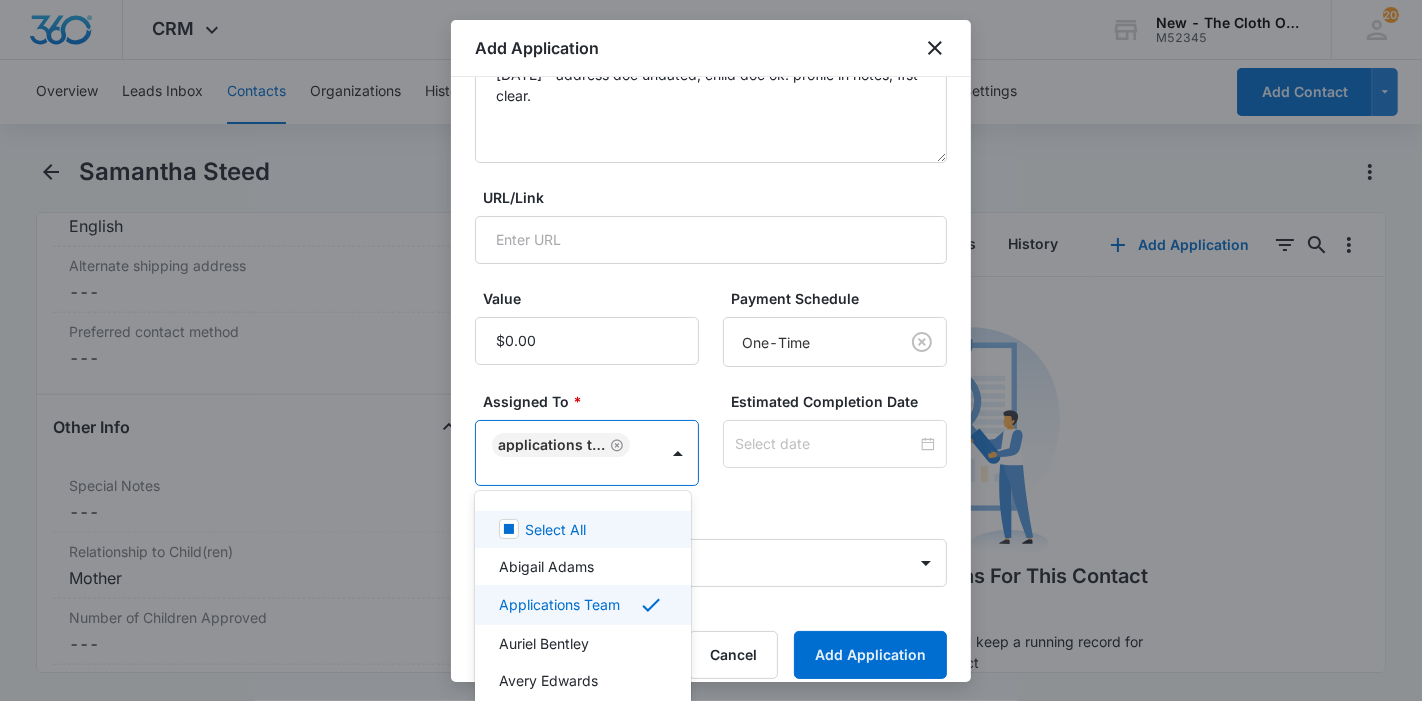 click at bounding box center (711, 350) 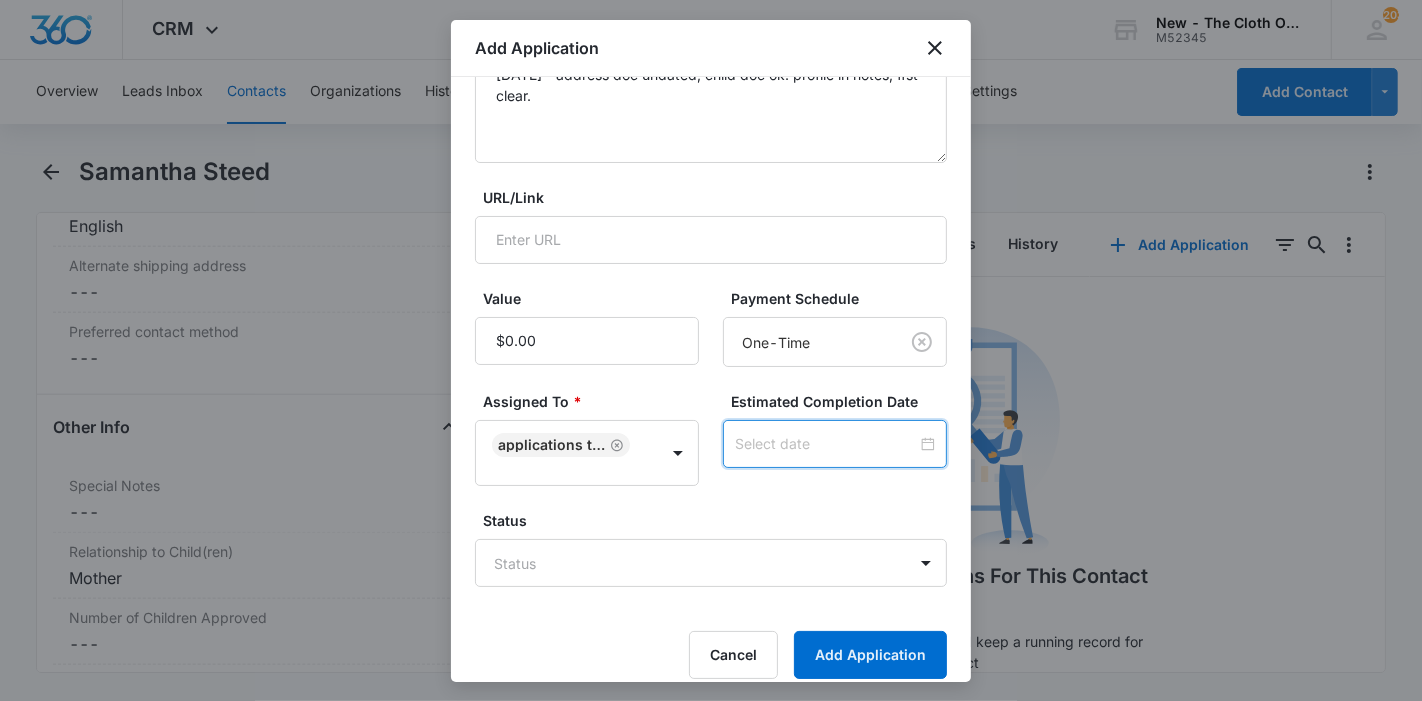 click at bounding box center [826, 444] 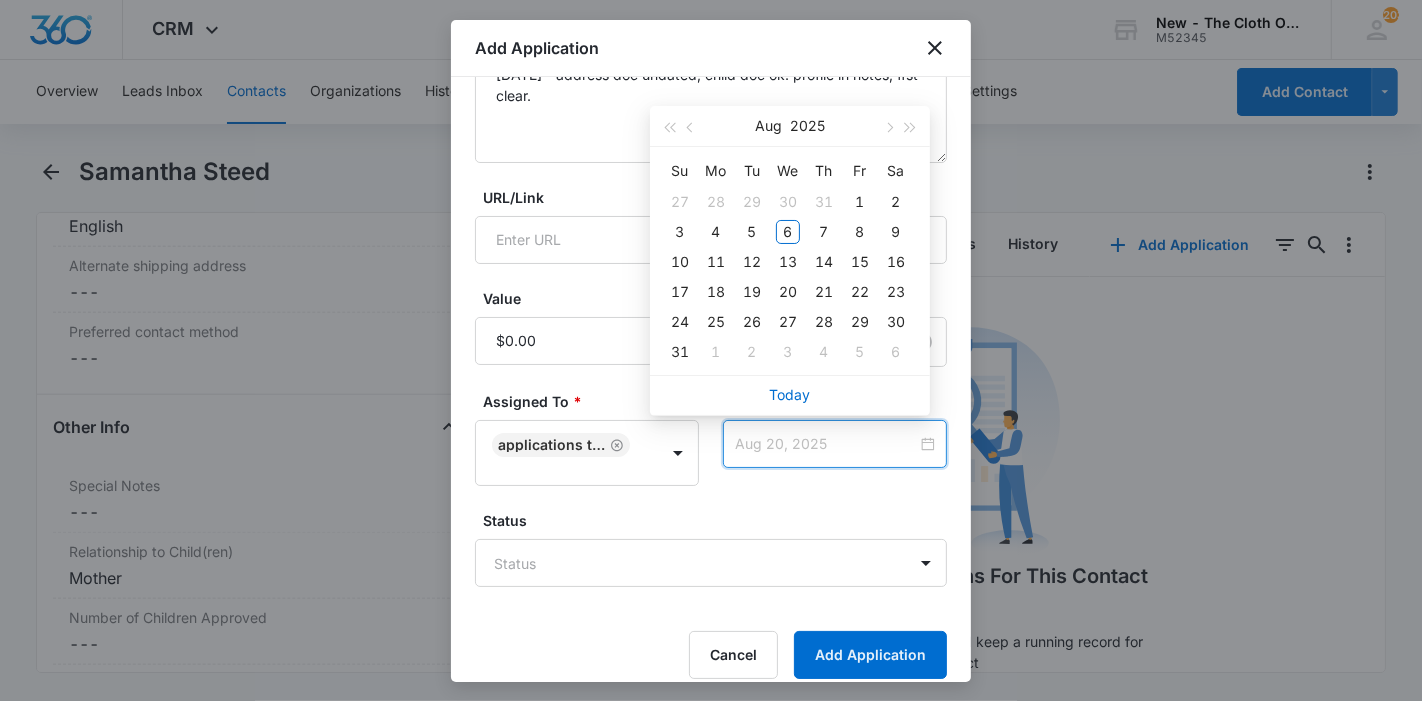 type on "Aug 13, 2025" 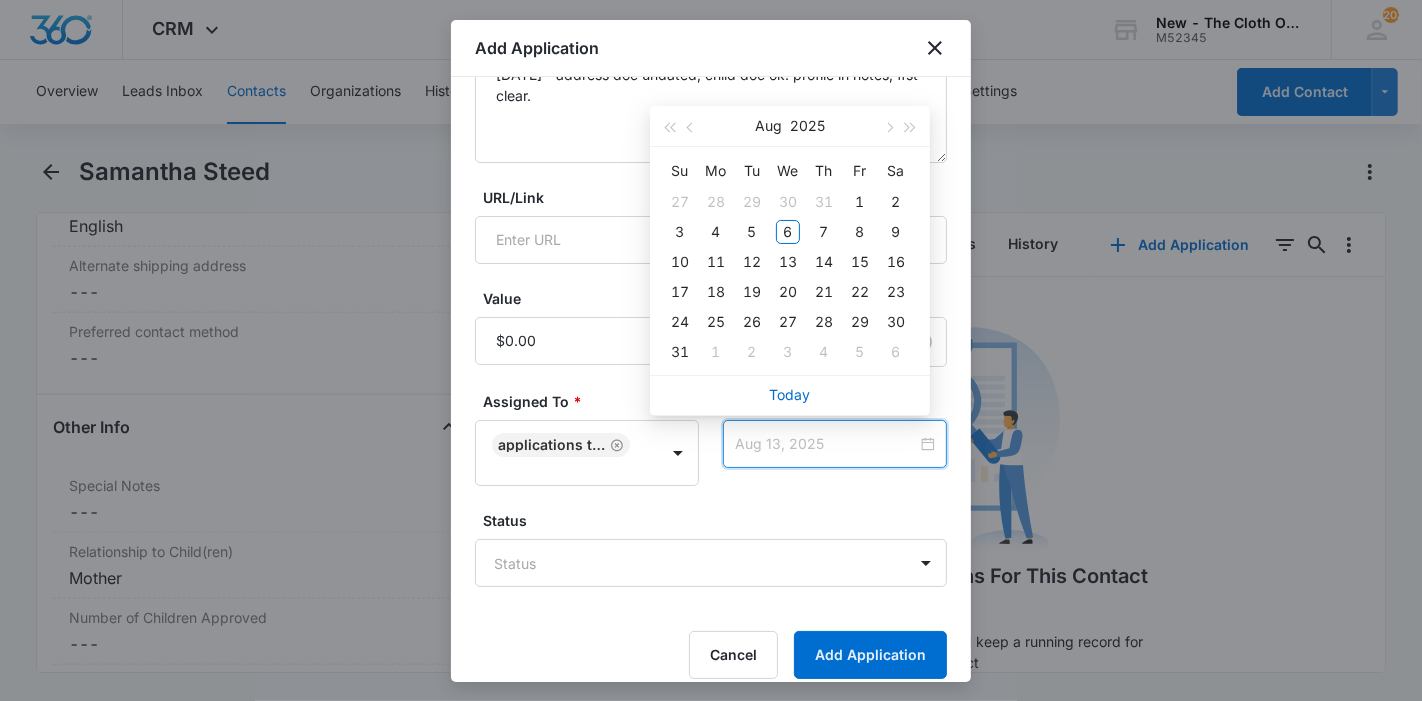 click on "13" at bounding box center (788, 262) 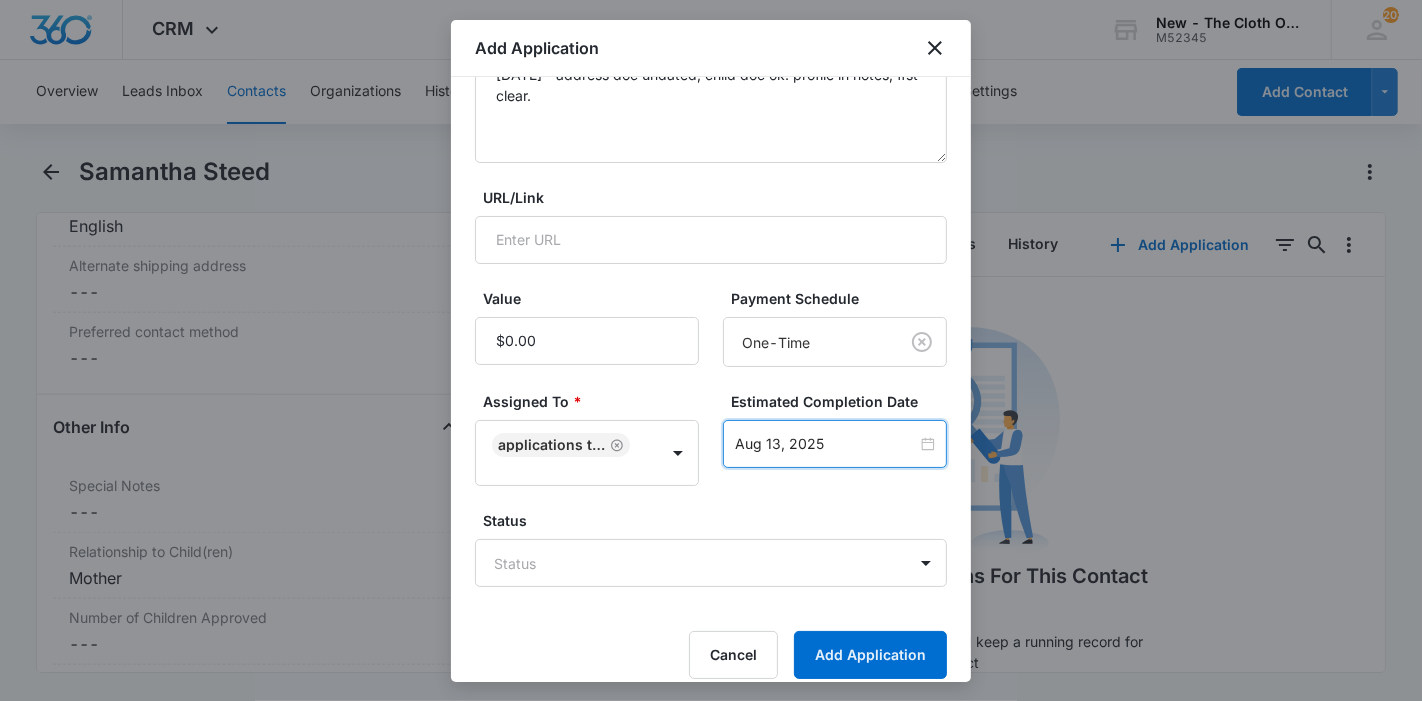 click on "CRM Apps Reputation Forms CRM Email Ads Intelligence Brand Settings New - The Cloth Option M52345 Your Accounts View All 203 KL [FIRST] [LAST] [EMAIL] My Profile 203 Notifications Support Logout Terms & Conditions   •   Privacy Policy Overview Leads Inbox Contacts Organizations History Applications Donations Tasks Calendar Lists Reports Settings Add Contact [FIRST] [LAST] Remove SS [FIRST] [LAST] Contact Info Name Cancel Save Changes [FIRST] [LAST] Phone Cancel Save Changes [PHONE] Email Cancel Save Changes [EMAIL] Organization Cancel Save Changes ---  Address Cancel Save Changes [NUMBER] [STREET] [CITY] [STATE] [POSTAL_CODE] Details Lead Source Cancel Save Changes Application - Updated Contact Type Cancel Save Changes Applicant Contact Status Cancel Save Changes Application in process Assigned To Cancel Save Changes Applications Team Tags Cancel Save Changes ---  Next Contact Date Cancel Save Changes ---  Color Tag Current Color: Cancel Save Changes Payments ID ID 17058" at bounding box center (711, 350) 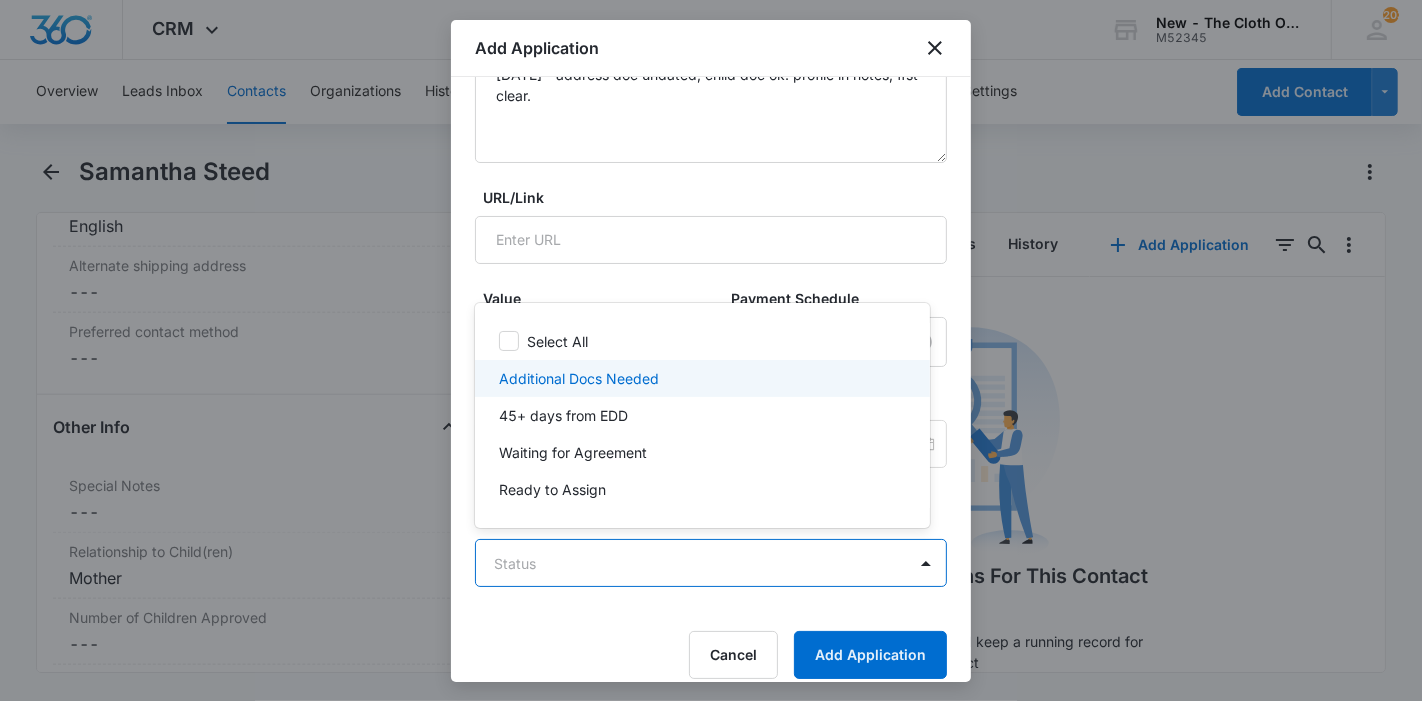 click on "Additional Docs Needed" at bounding box center [700, 378] 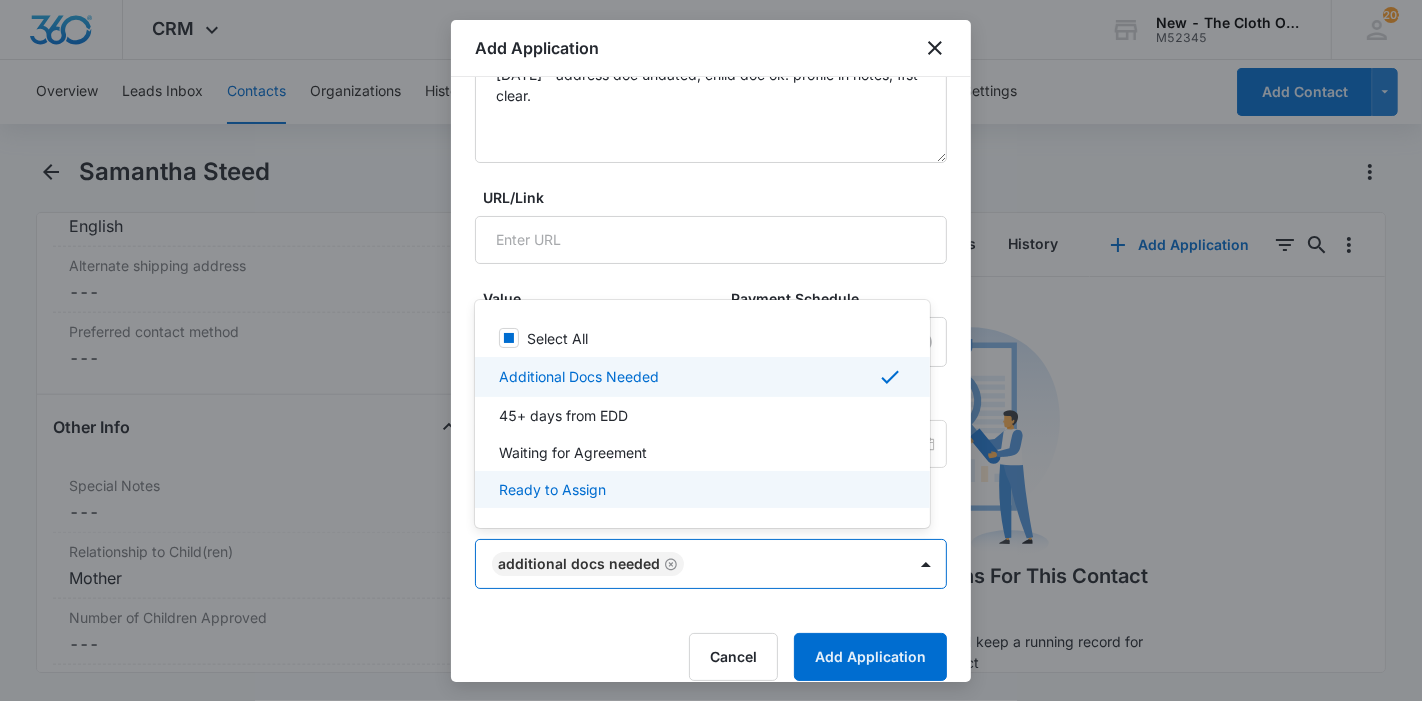 click at bounding box center (711, 350) 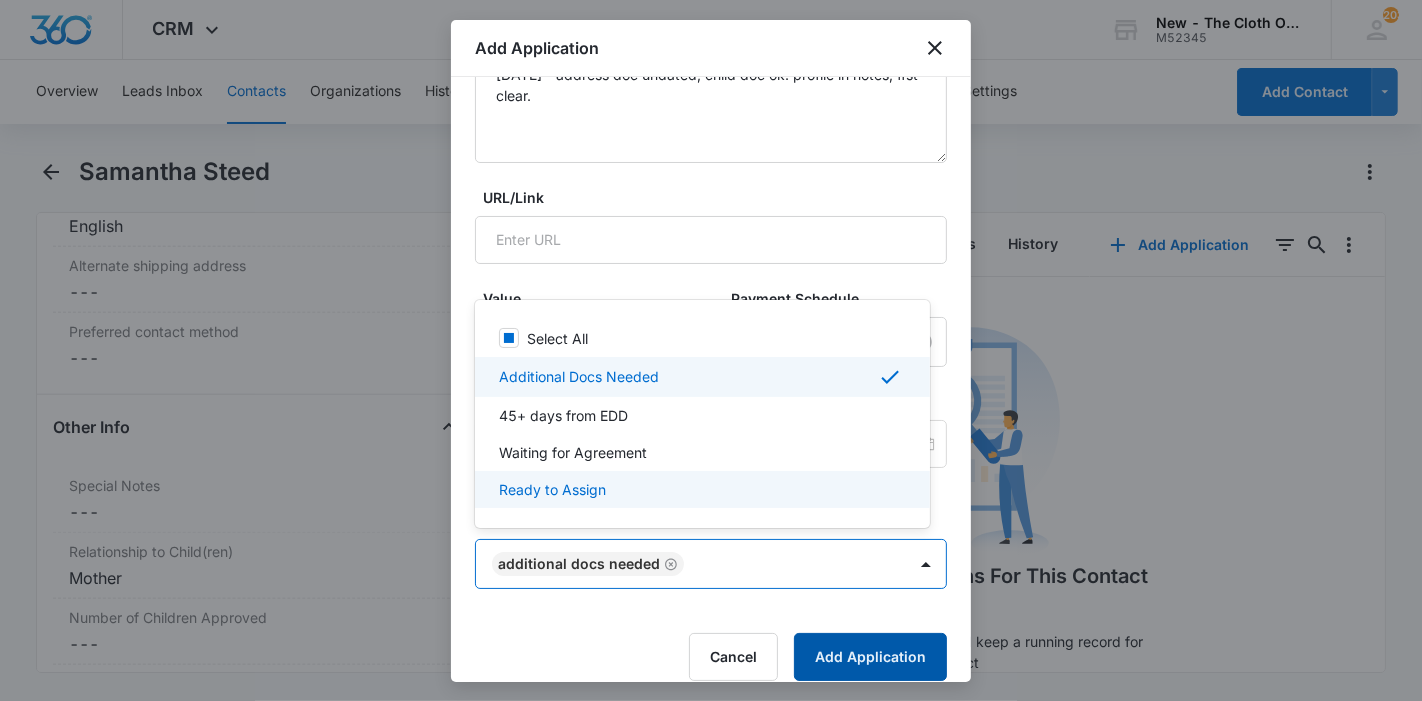 click on "Add Application" at bounding box center [870, 657] 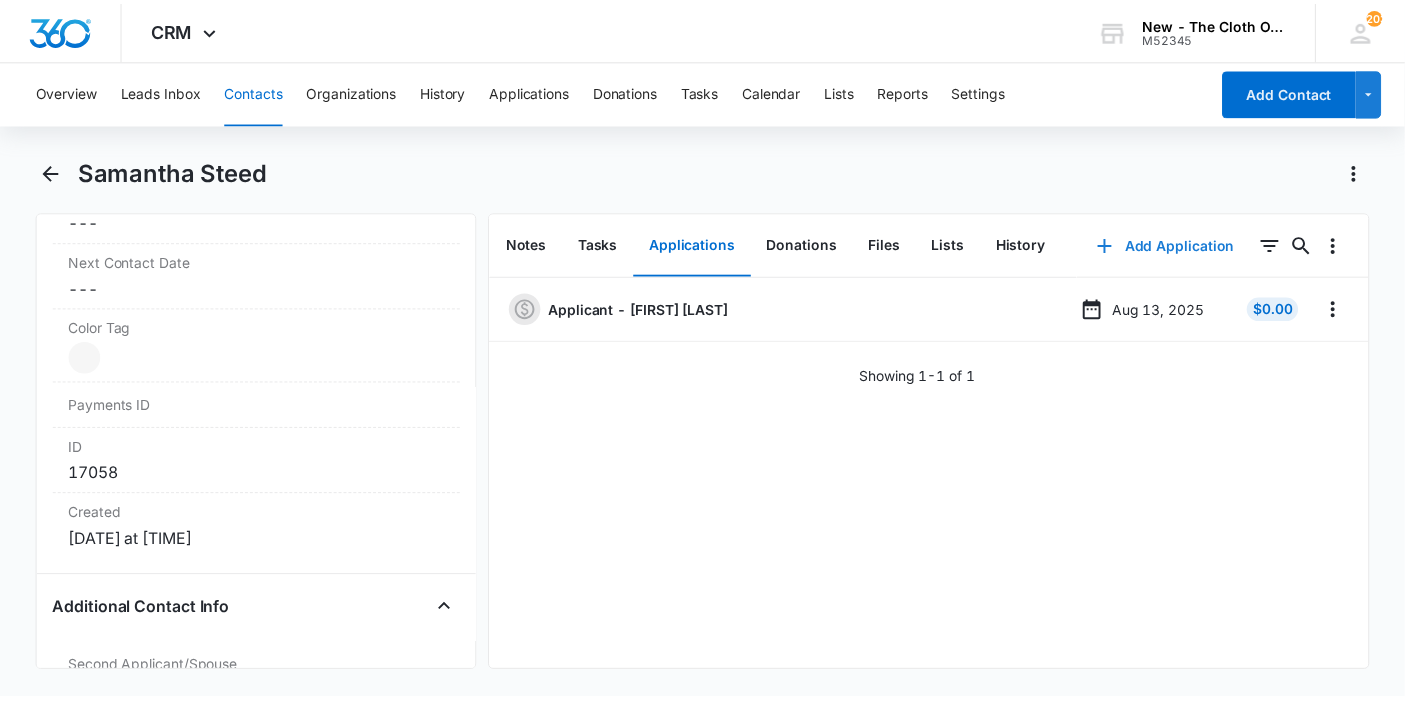 scroll, scrollTop: 555, scrollLeft: 0, axis: vertical 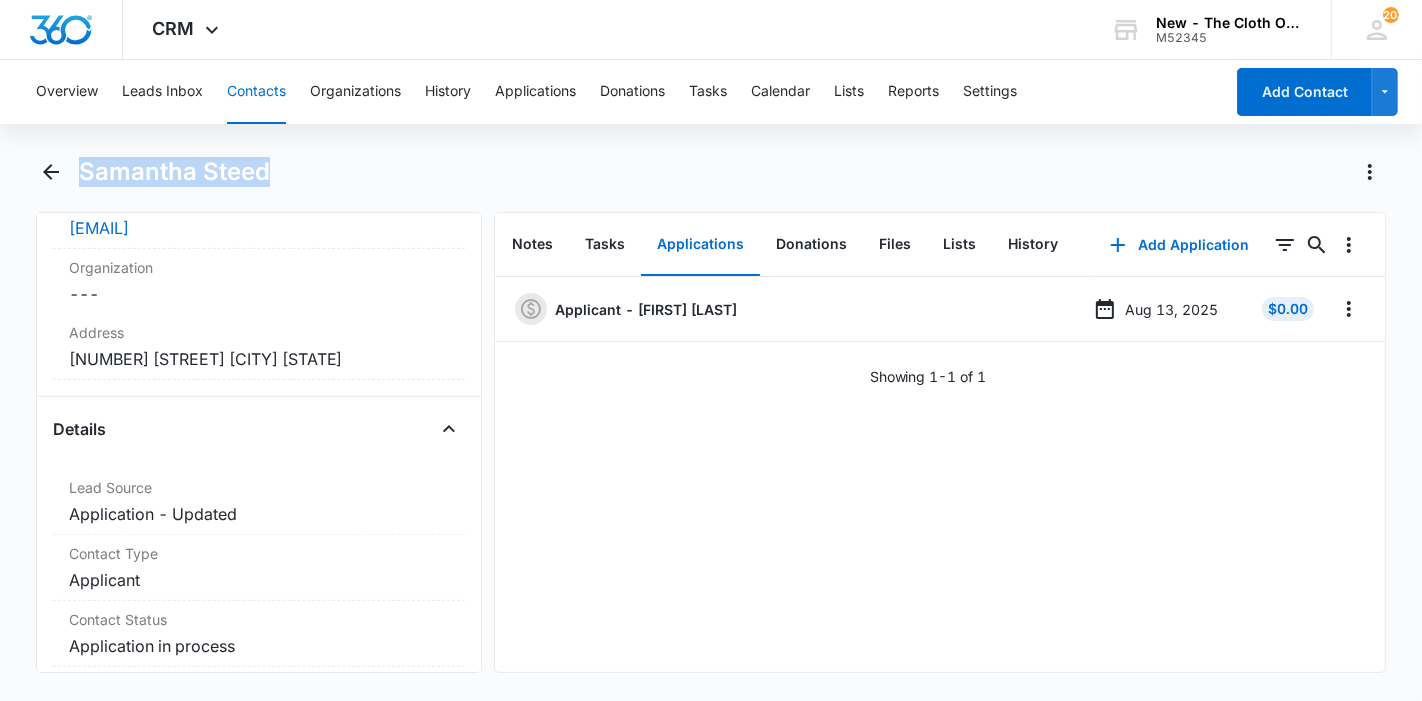 drag, startPoint x: 262, startPoint y: 181, endPoint x: 85, endPoint y: 182, distance: 177.00282 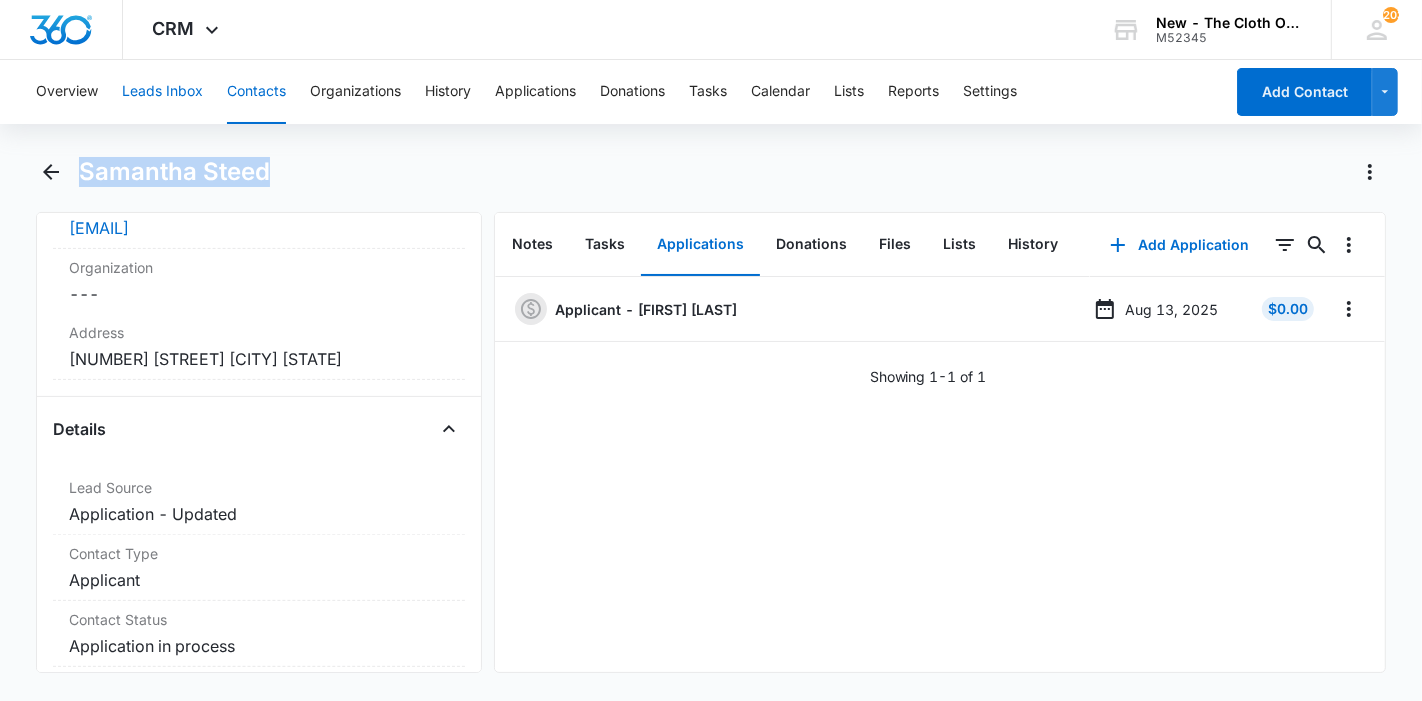 click on "Leads Inbox" at bounding box center [162, 92] 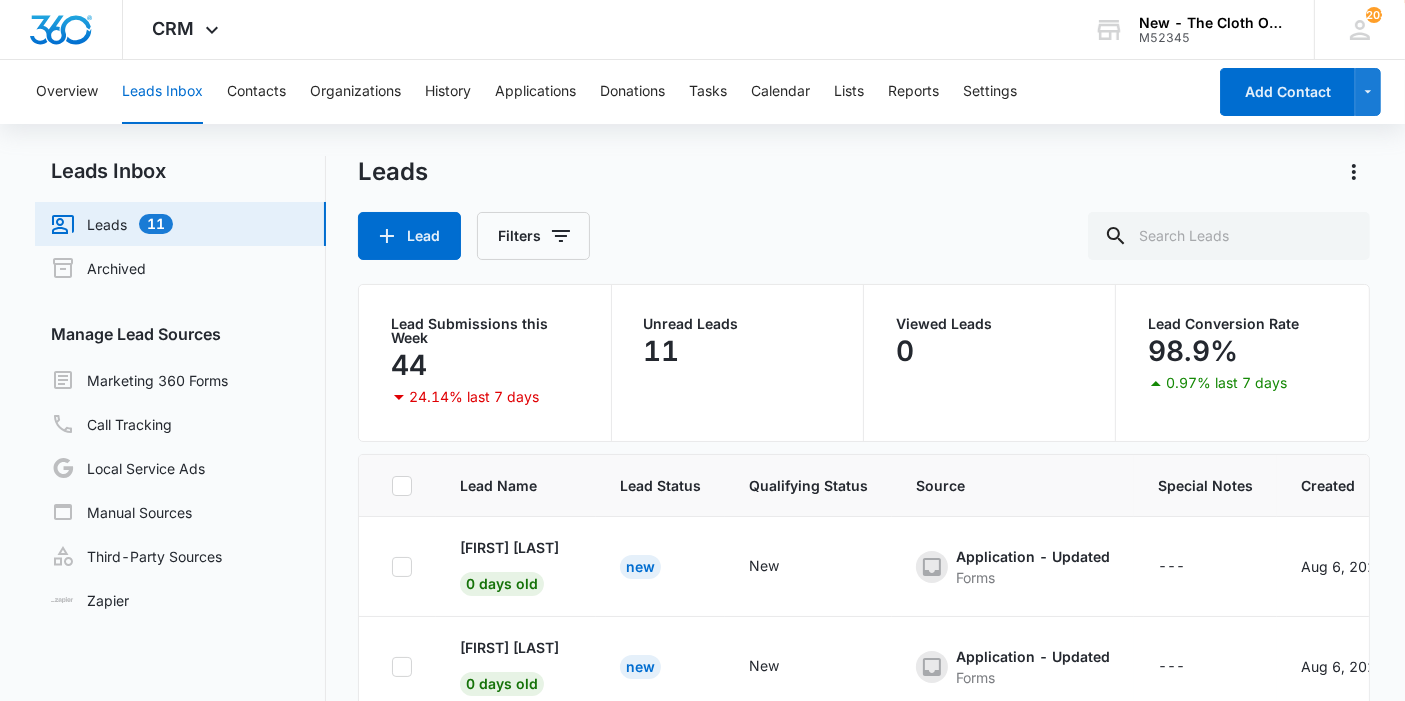 scroll, scrollTop: 846, scrollLeft: 0, axis: vertical 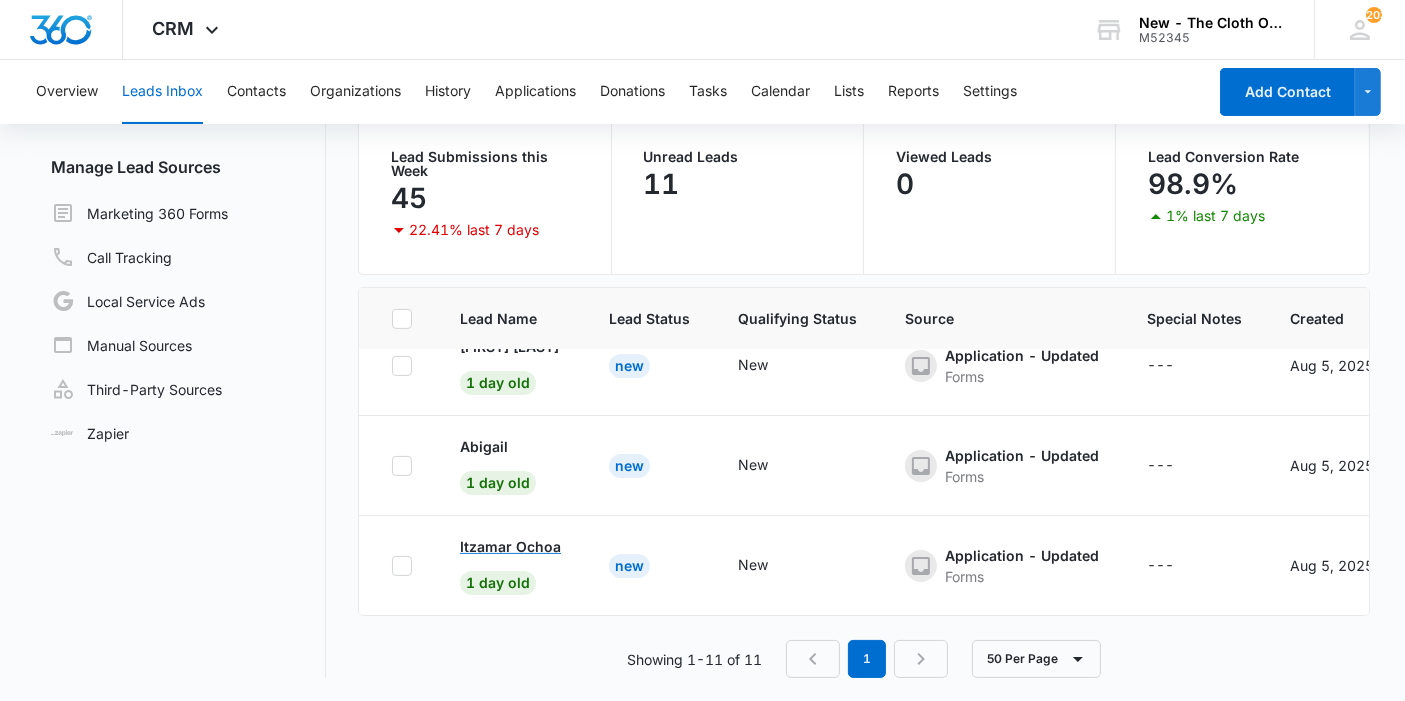 click on "Itzamar Ochoa" at bounding box center (510, 546) 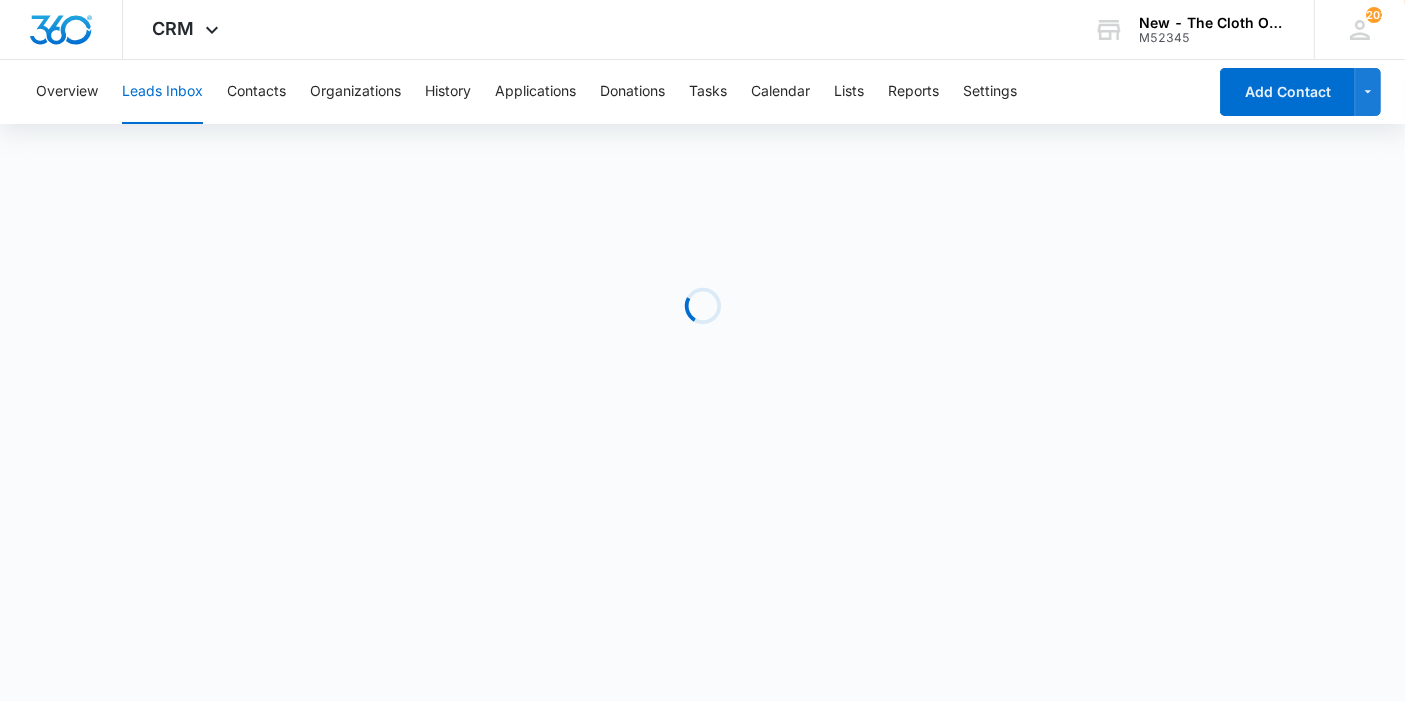 scroll, scrollTop: 0, scrollLeft: 0, axis: both 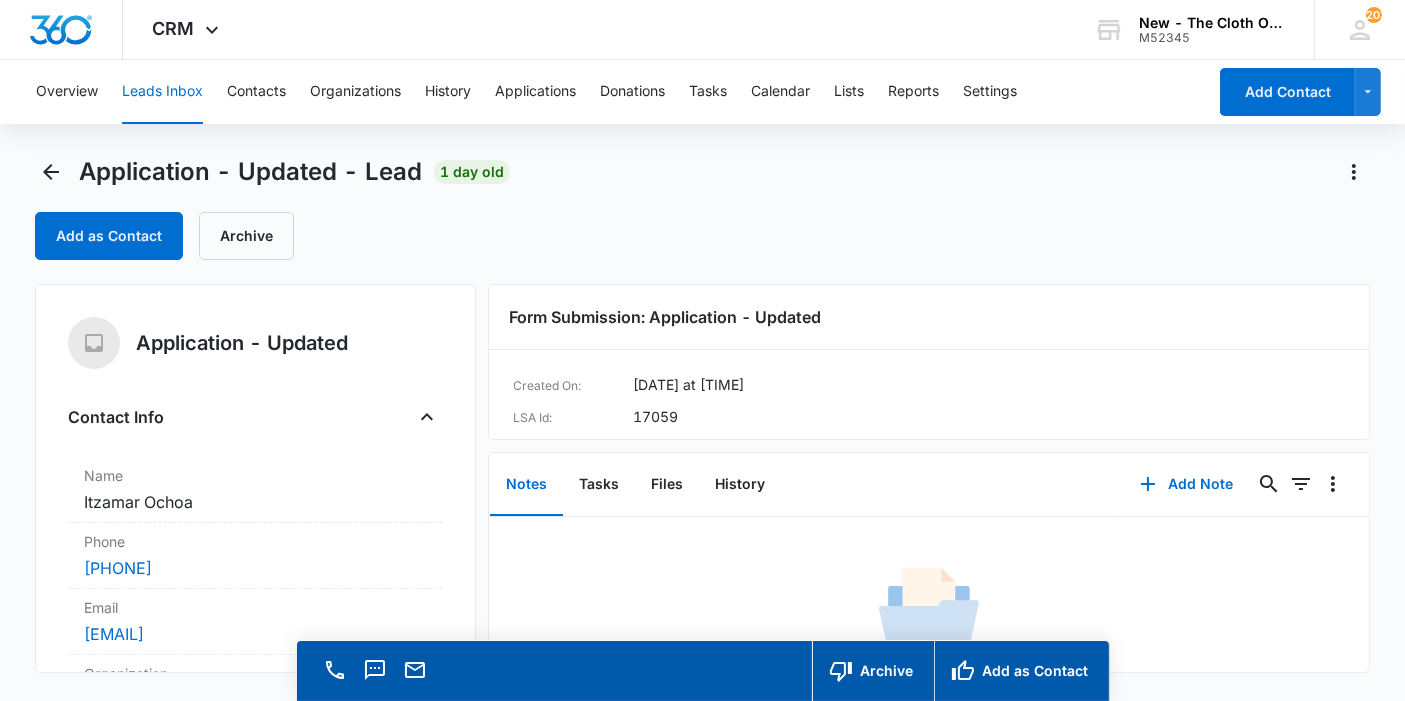 drag, startPoint x: 77, startPoint y: 498, endPoint x: 38, endPoint y: 498, distance: 39 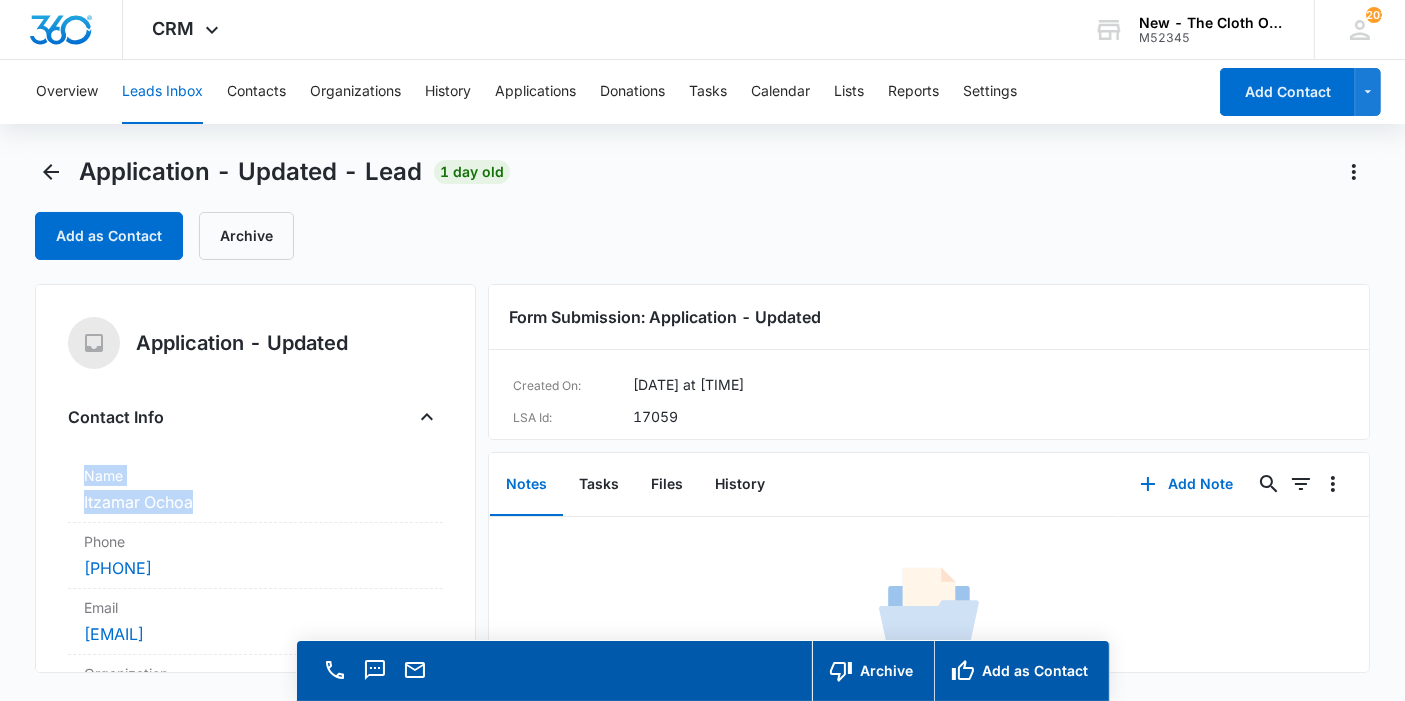 drag, startPoint x: 208, startPoint y: 491, endPoint x: 68, endPoint y: 438, distance: 149.69637 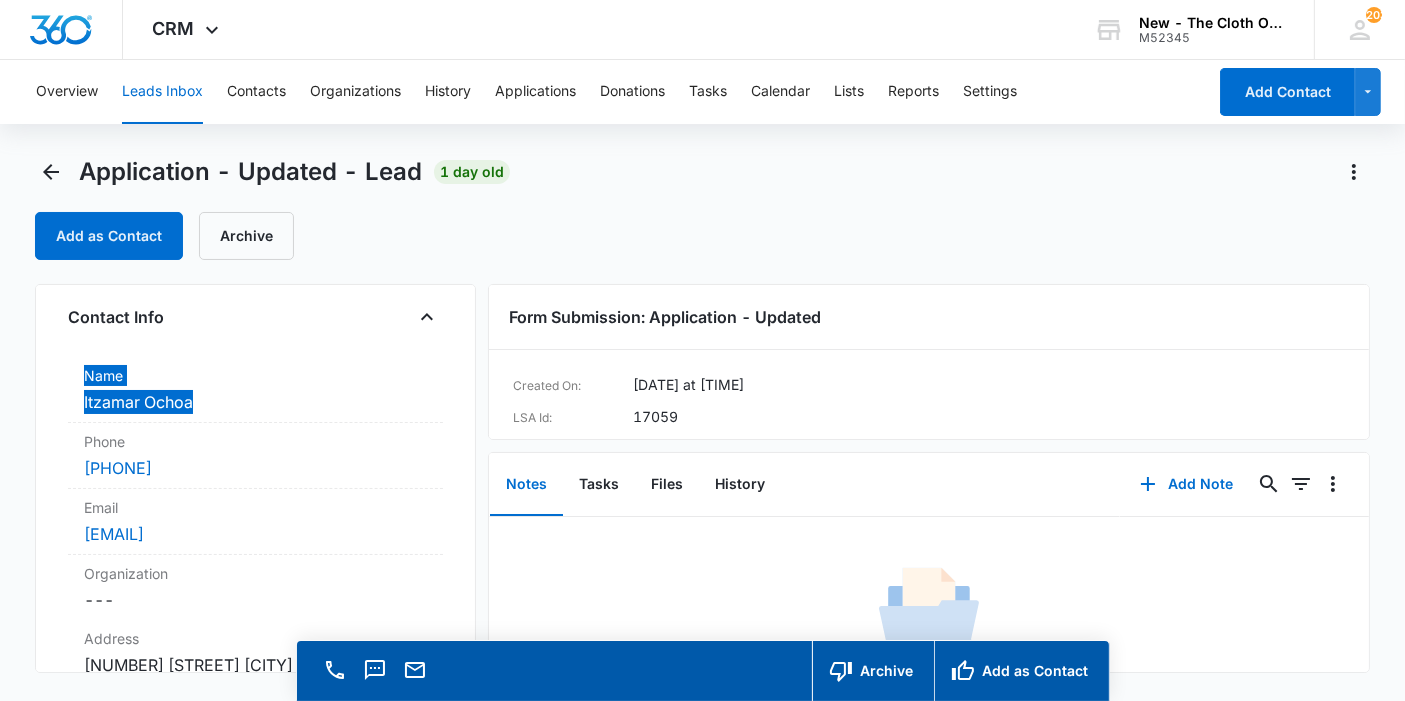 scroll, scrollTop: 222, scrollLeft: 0, axis: vertical 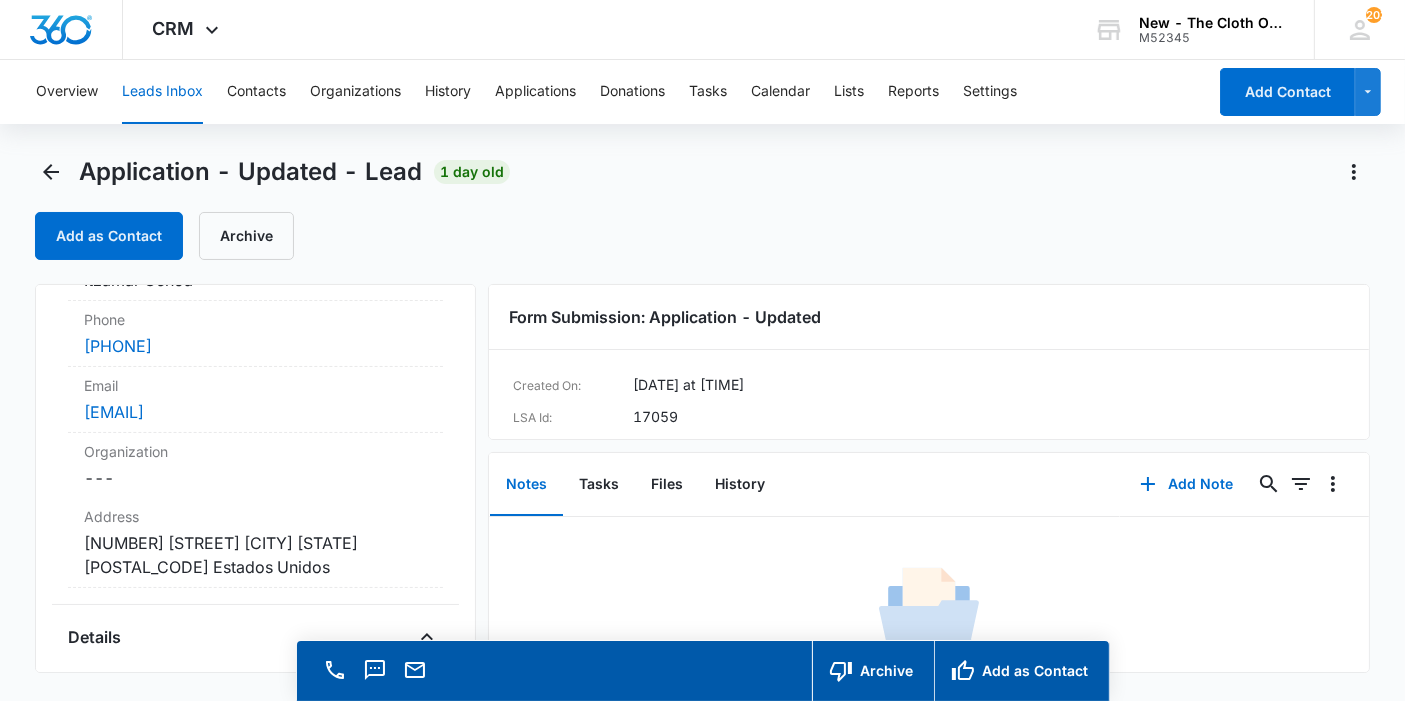 click on "Cancel Save Changes [NUMBER] [STREET] [CITY] [STATE] Estados Unidos" at bounding box center (255, 555) 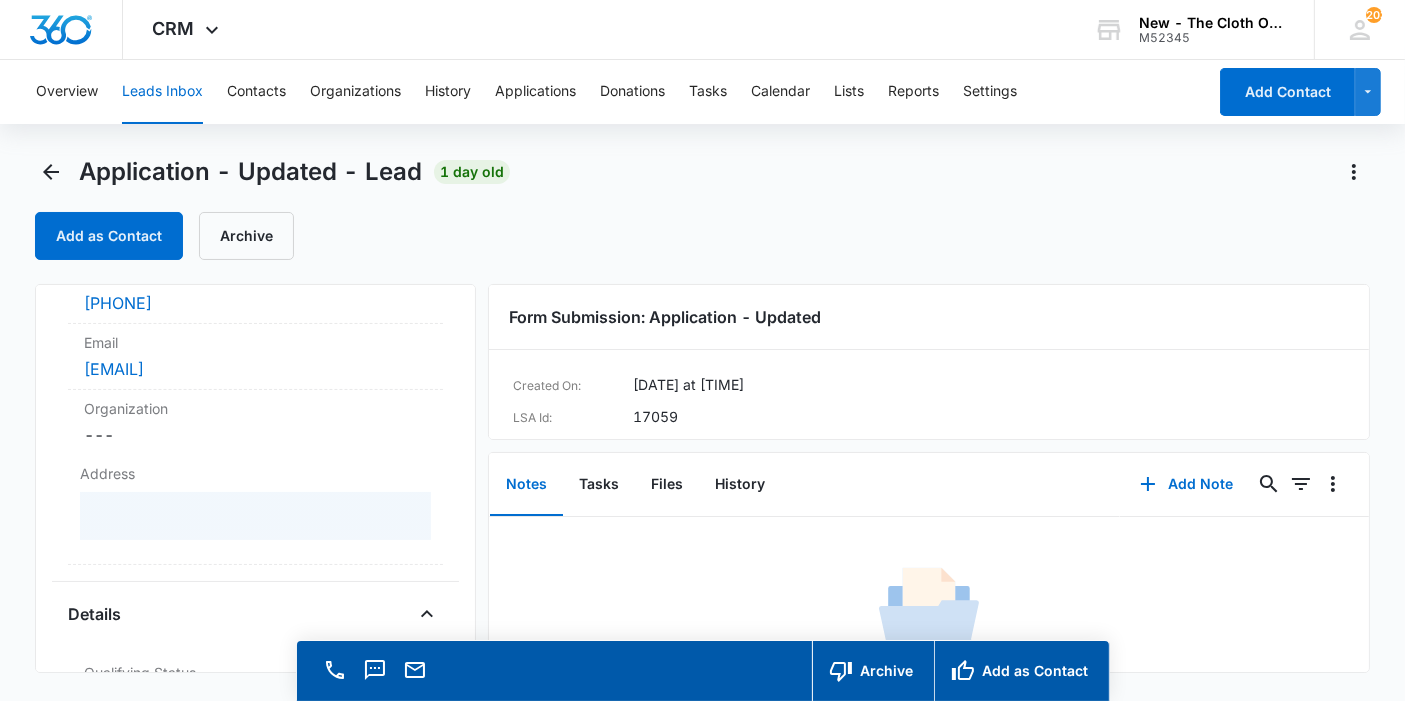 scroll, scrollTop: 333, scrollLeft: 0, axis: vertical 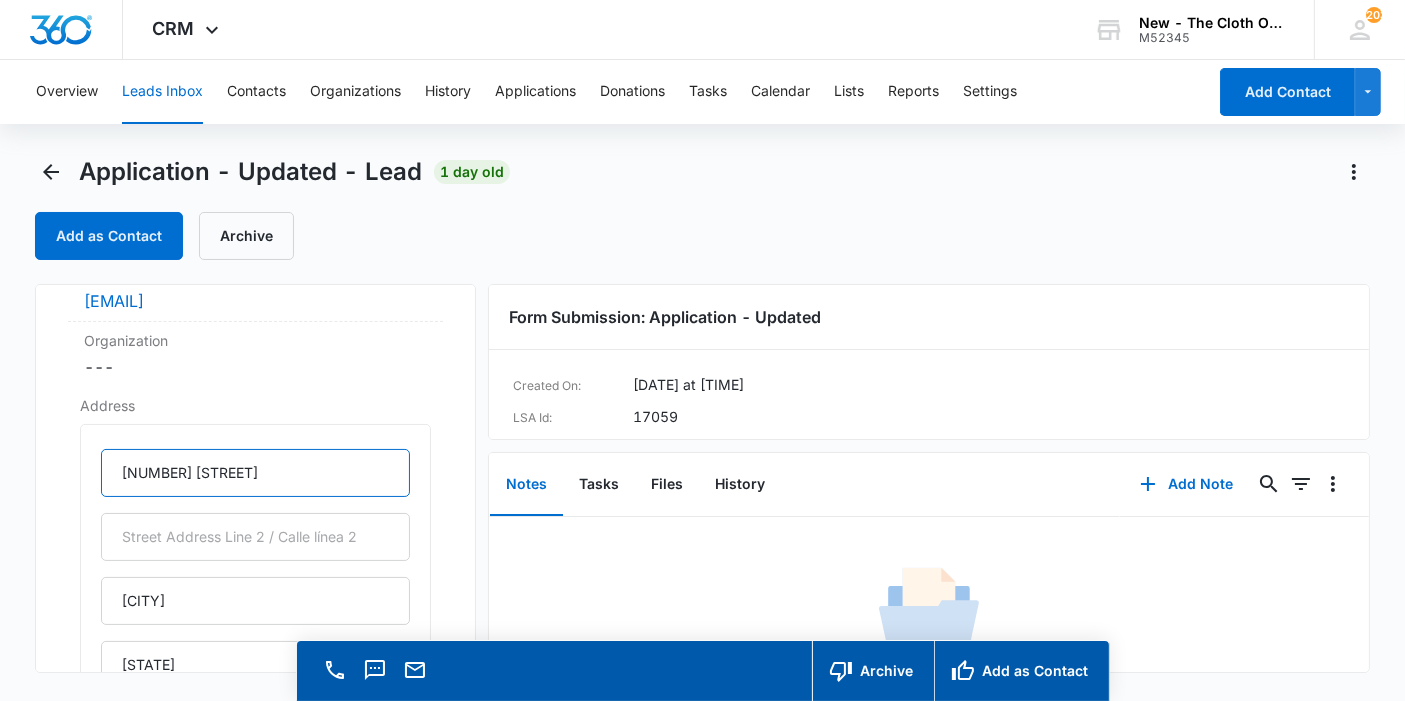 click on "[NUMBER] [STREET]" at bounding box center (255, 473) 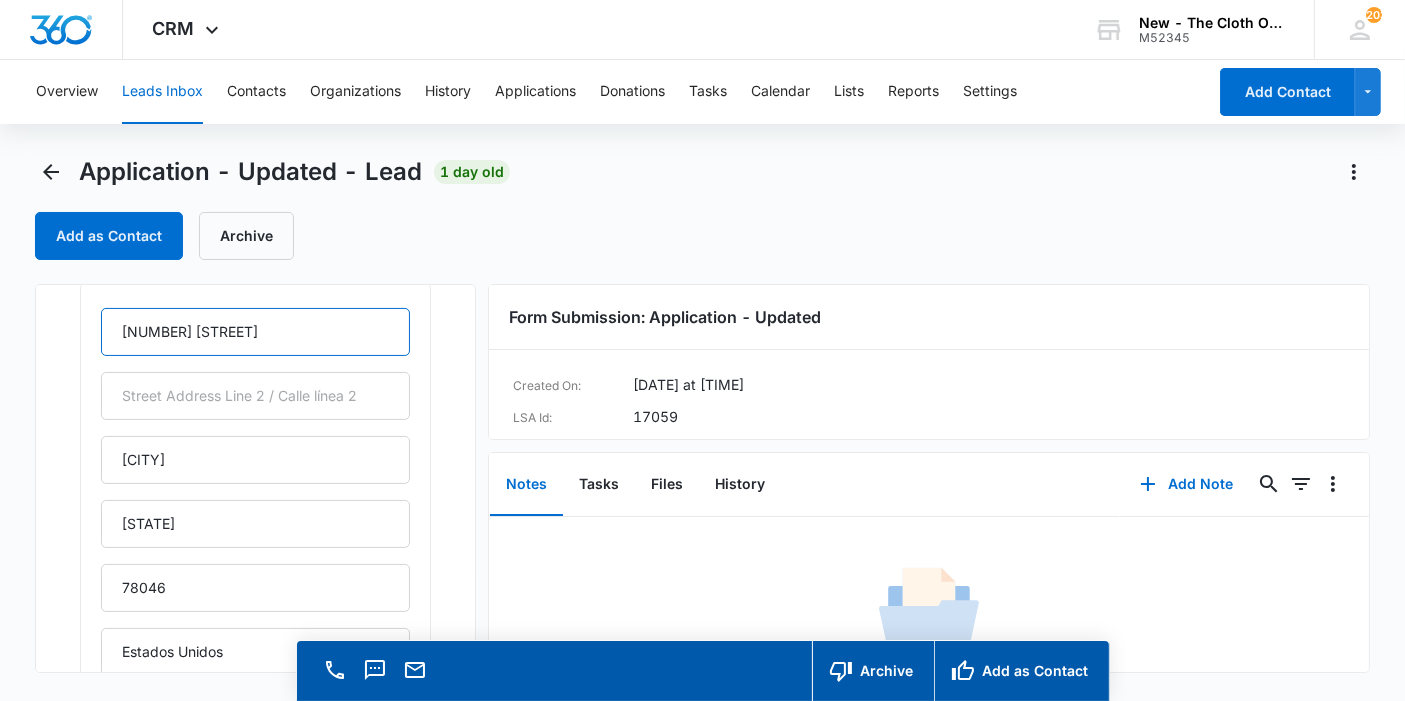 scroll, scrollTop: 555, scrollLeft: 0, axis: vertical 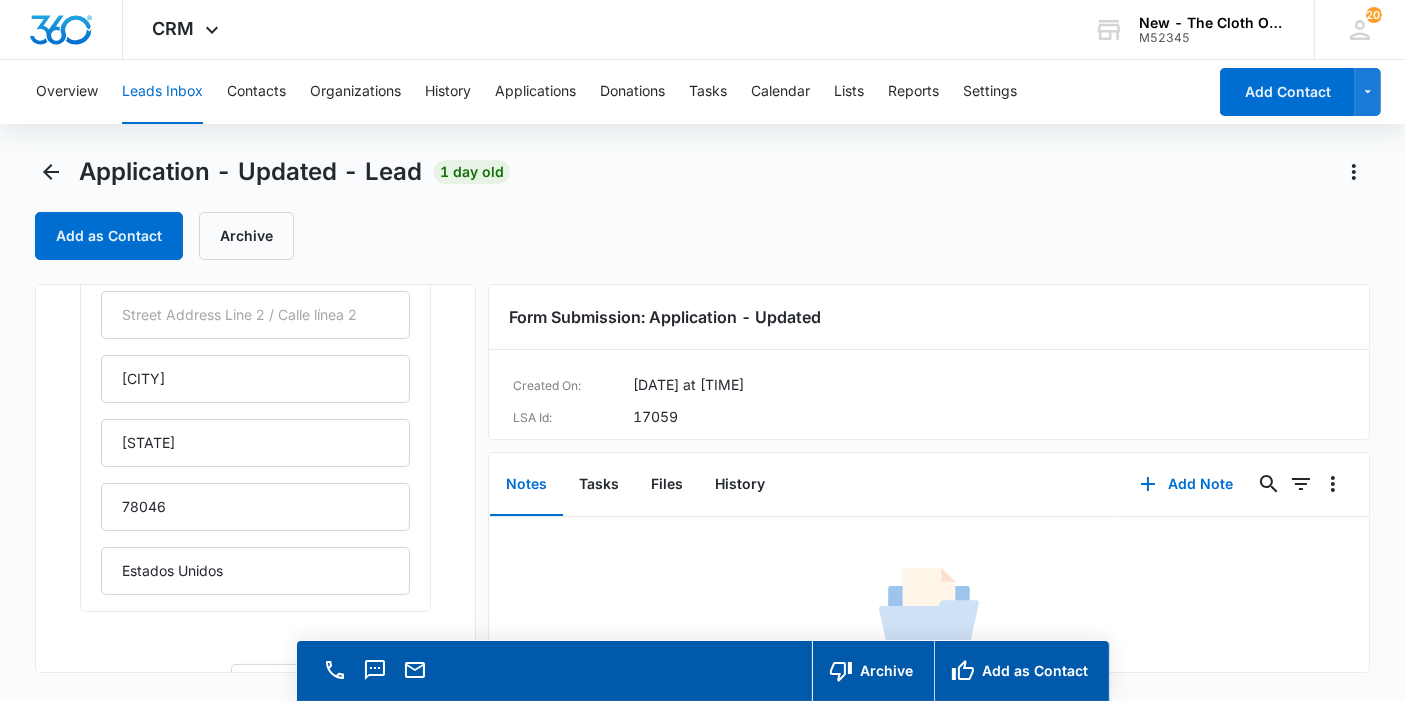 type on "[NUMBER] [STREET]" 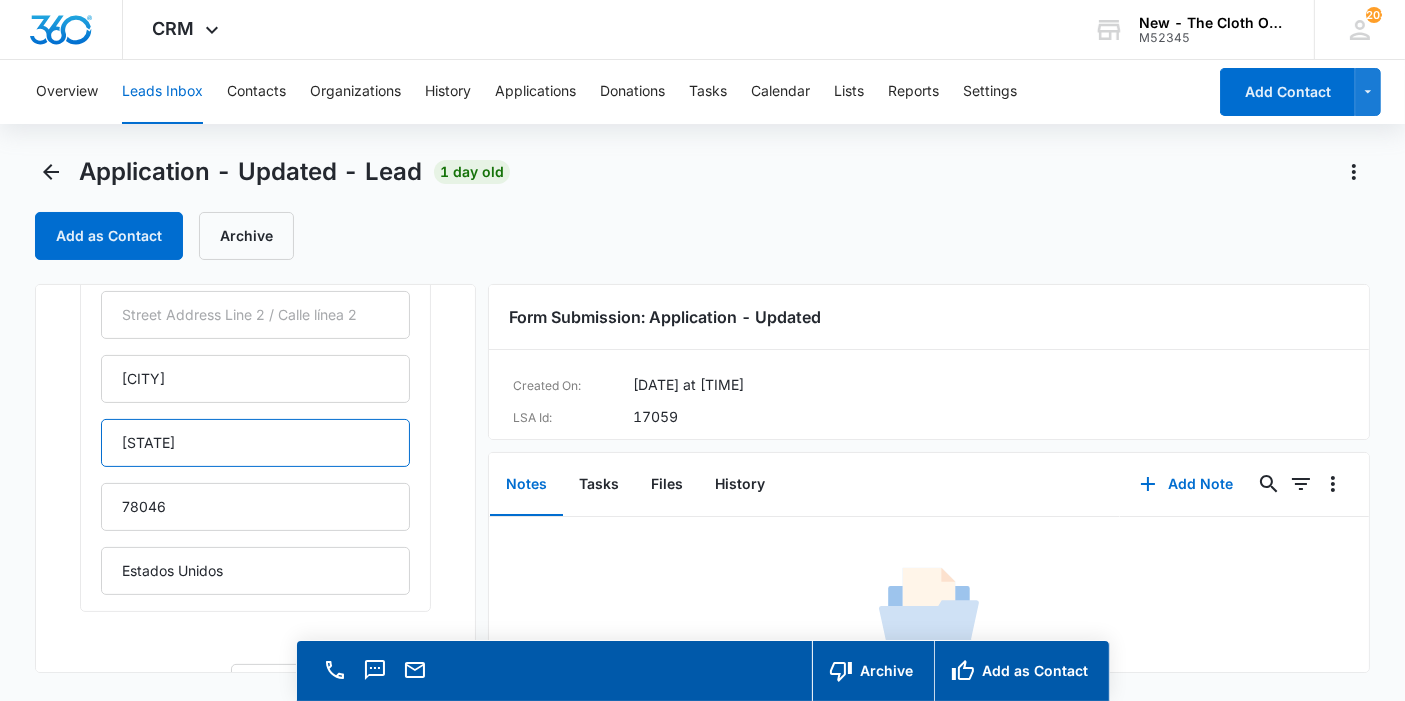 click on "[STATE]" at bounding box center (255, 443) 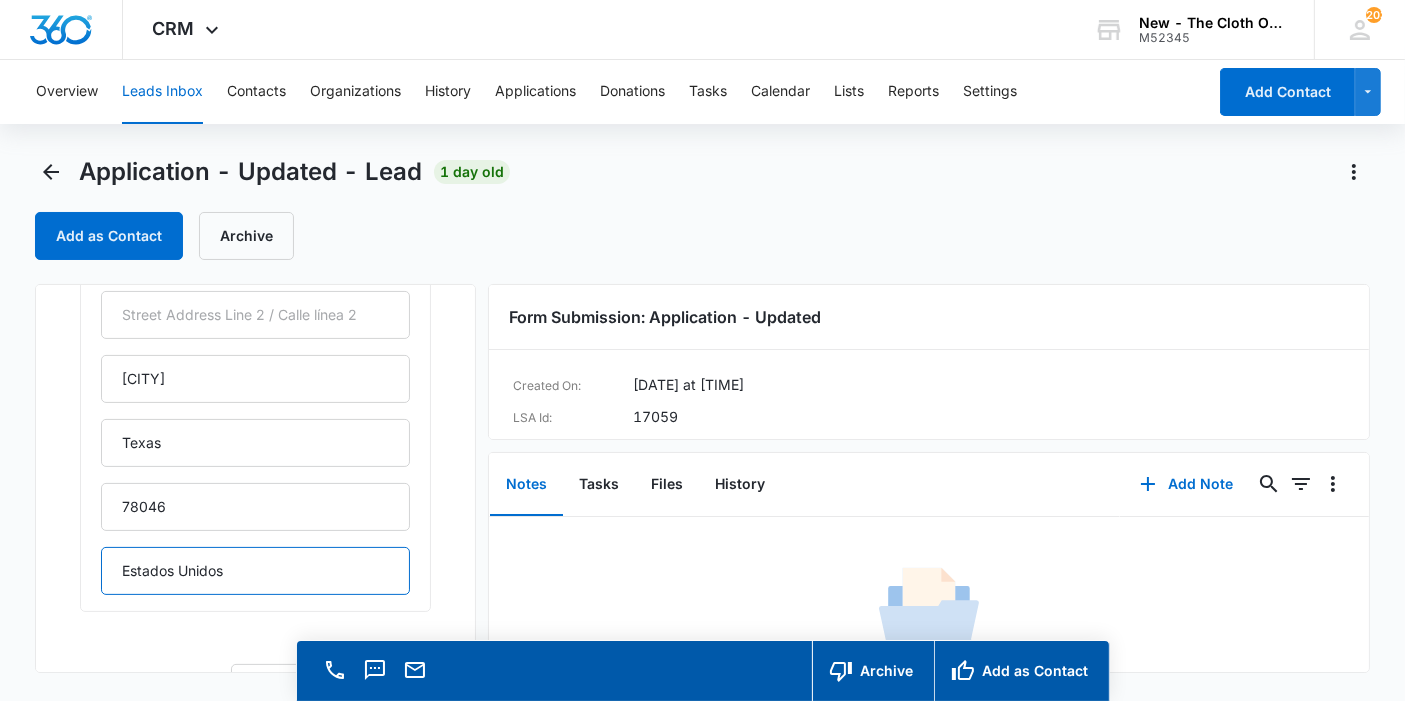 drag, startPoint x: 259, startPoint y: 570, endPoint x: 0, endPoint y: 601, distance: 260.8486 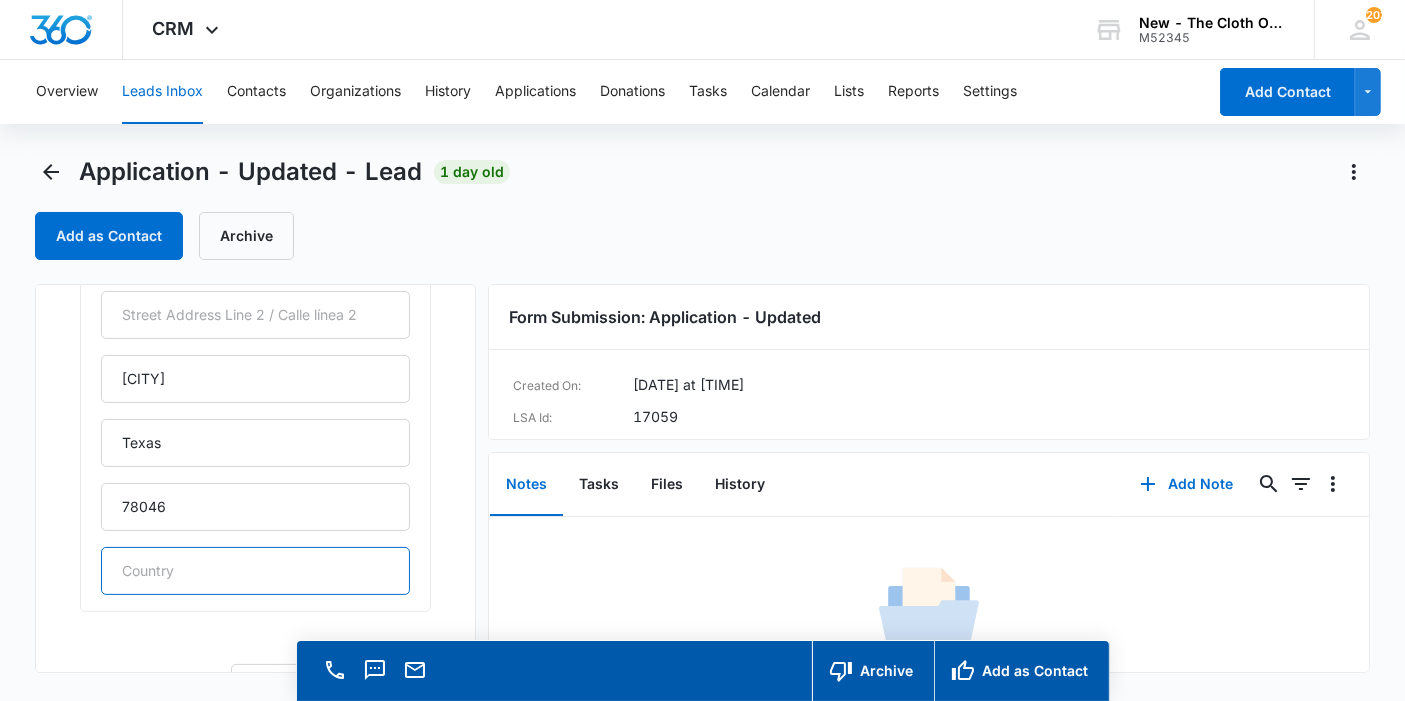 type 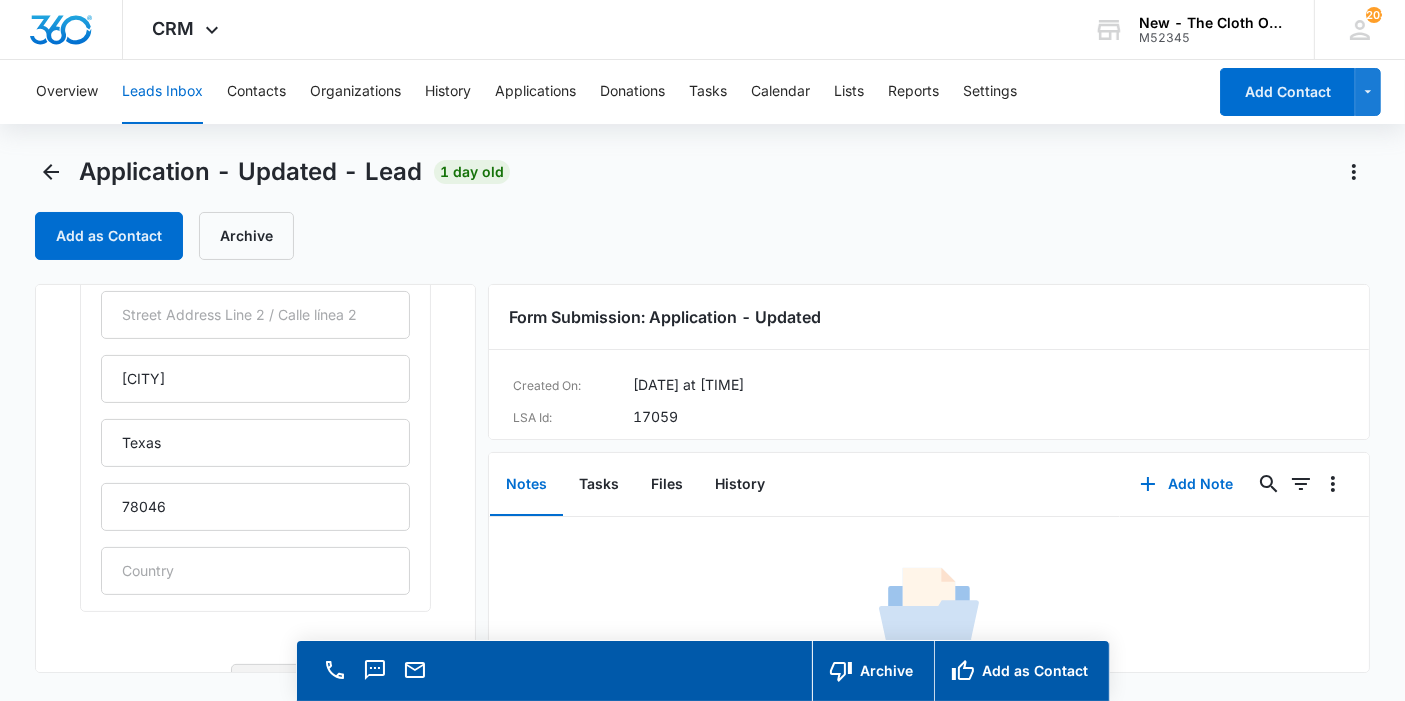 type 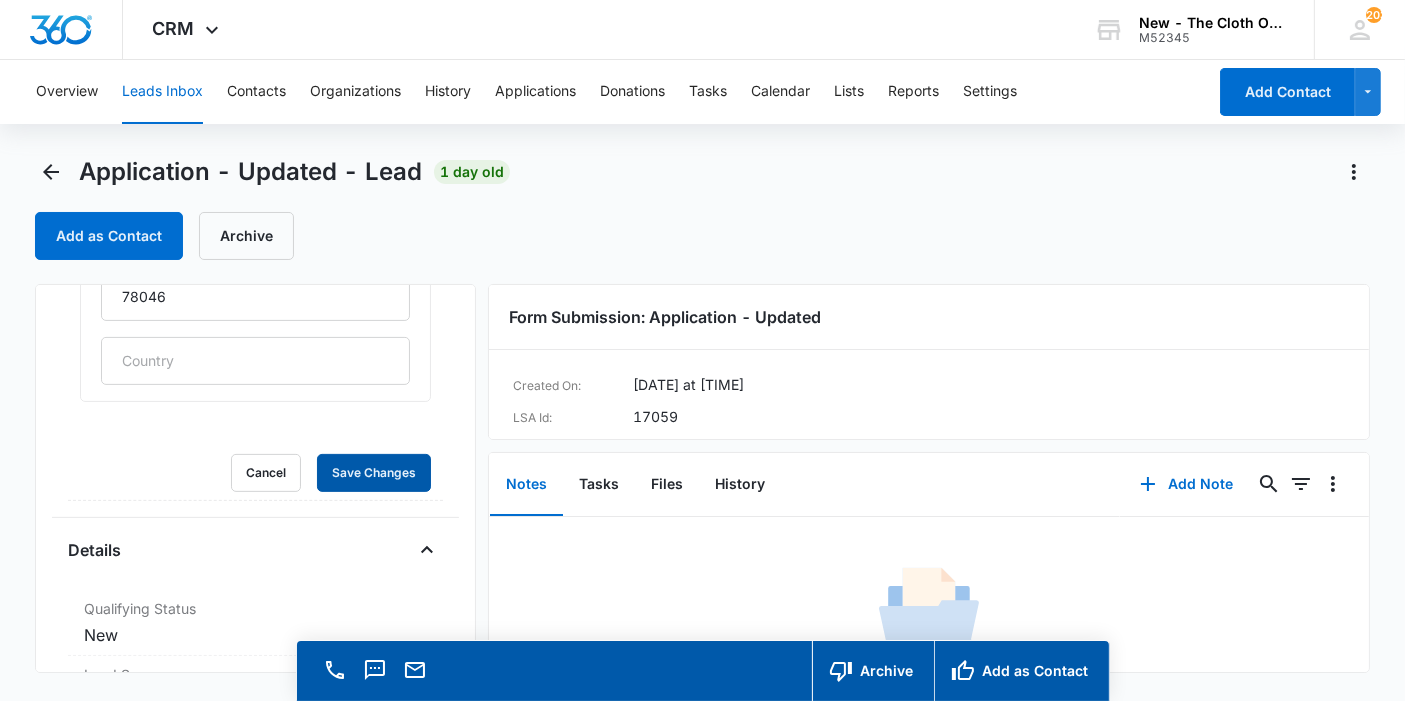 type 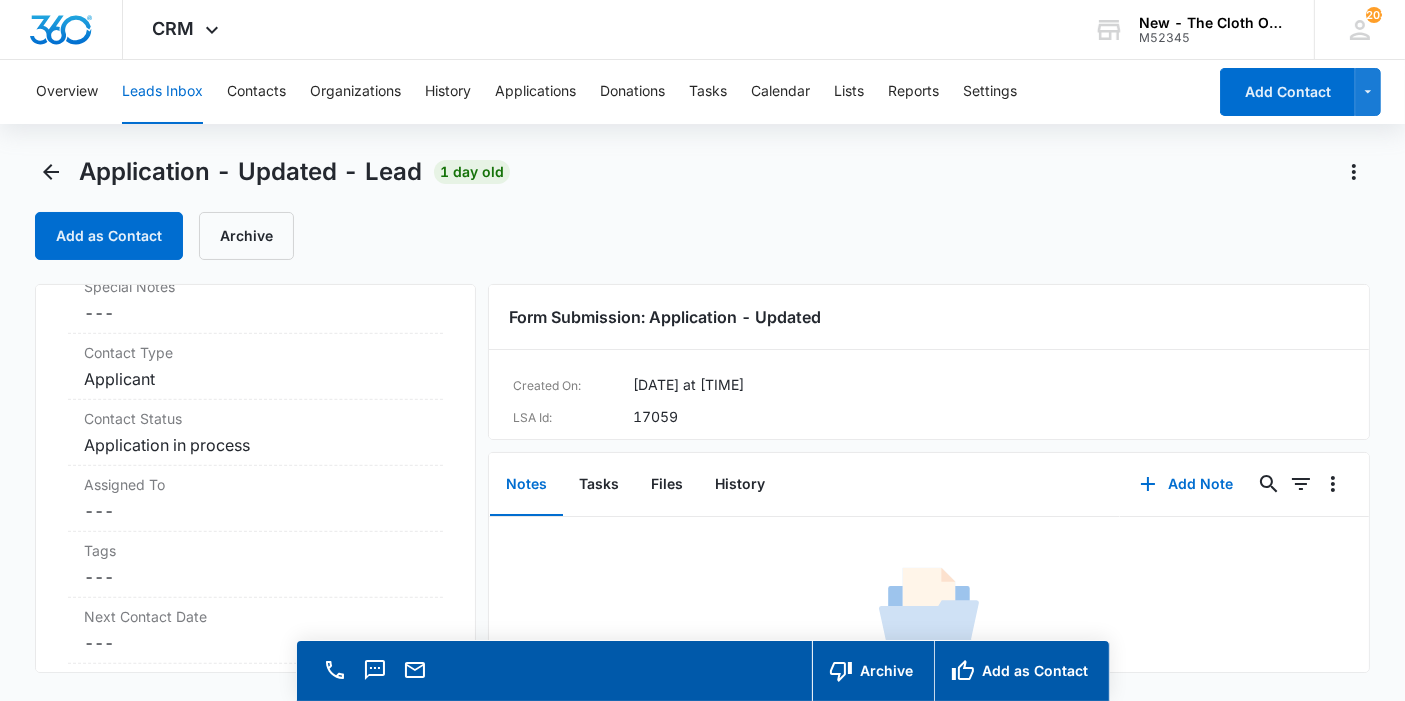 scroll, scrollTop: 1321, scrollLeft: 0, axis: vertical 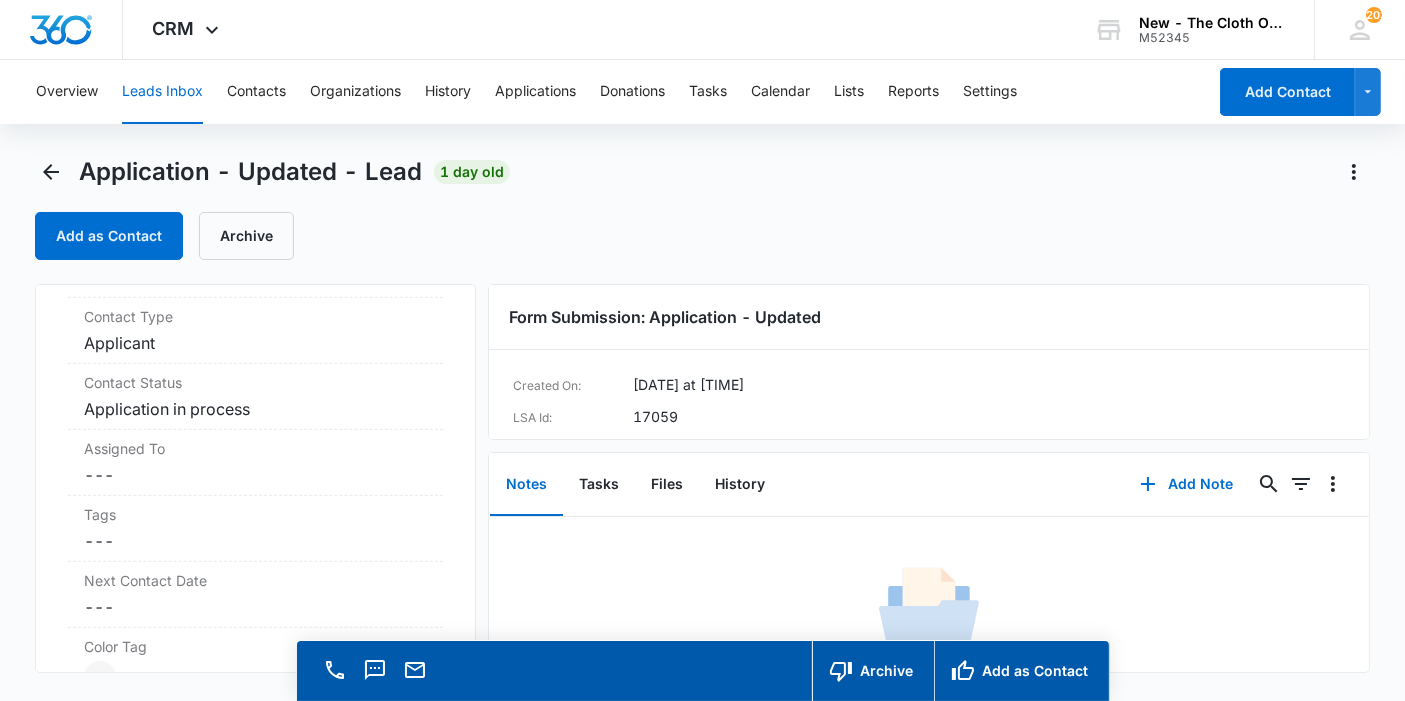 click on "Cancel Save Changes ---" at bounding box center (255, 475) 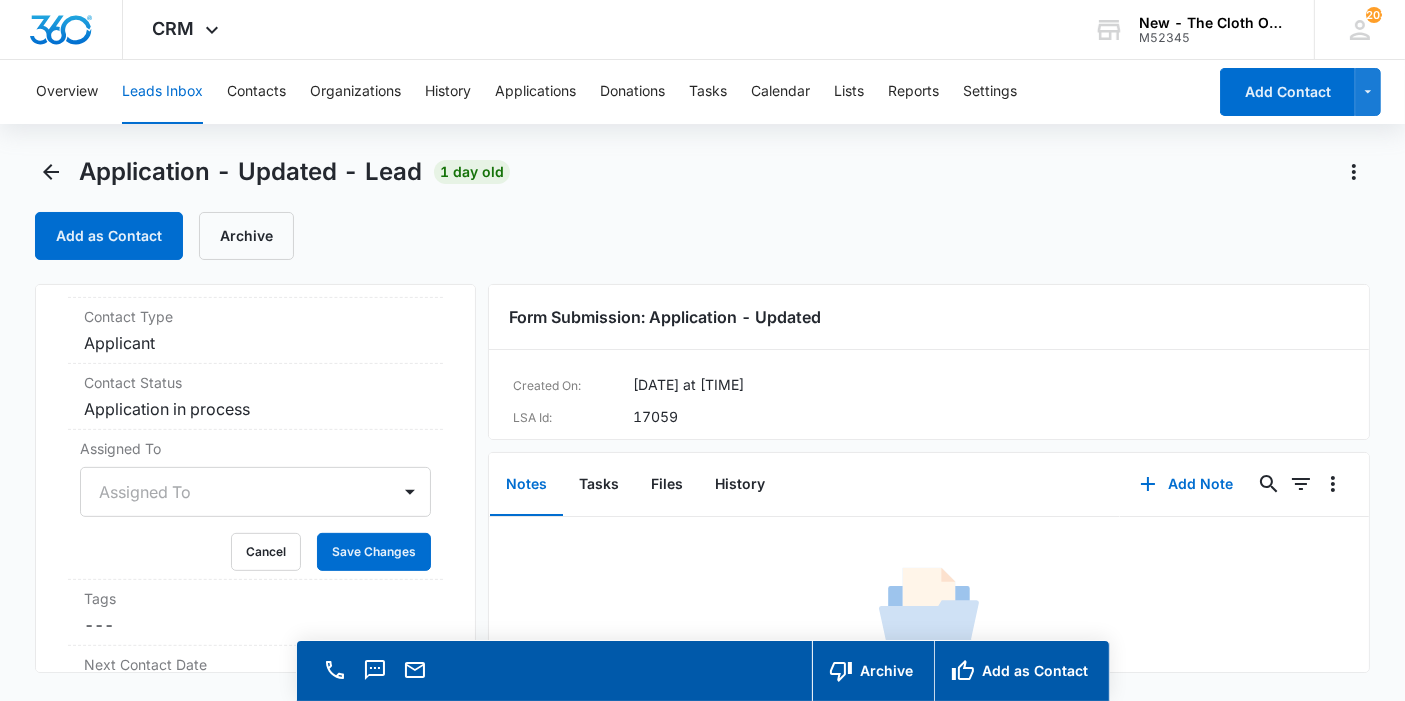 click on "Assigned To" at bounding box center [255, 492] 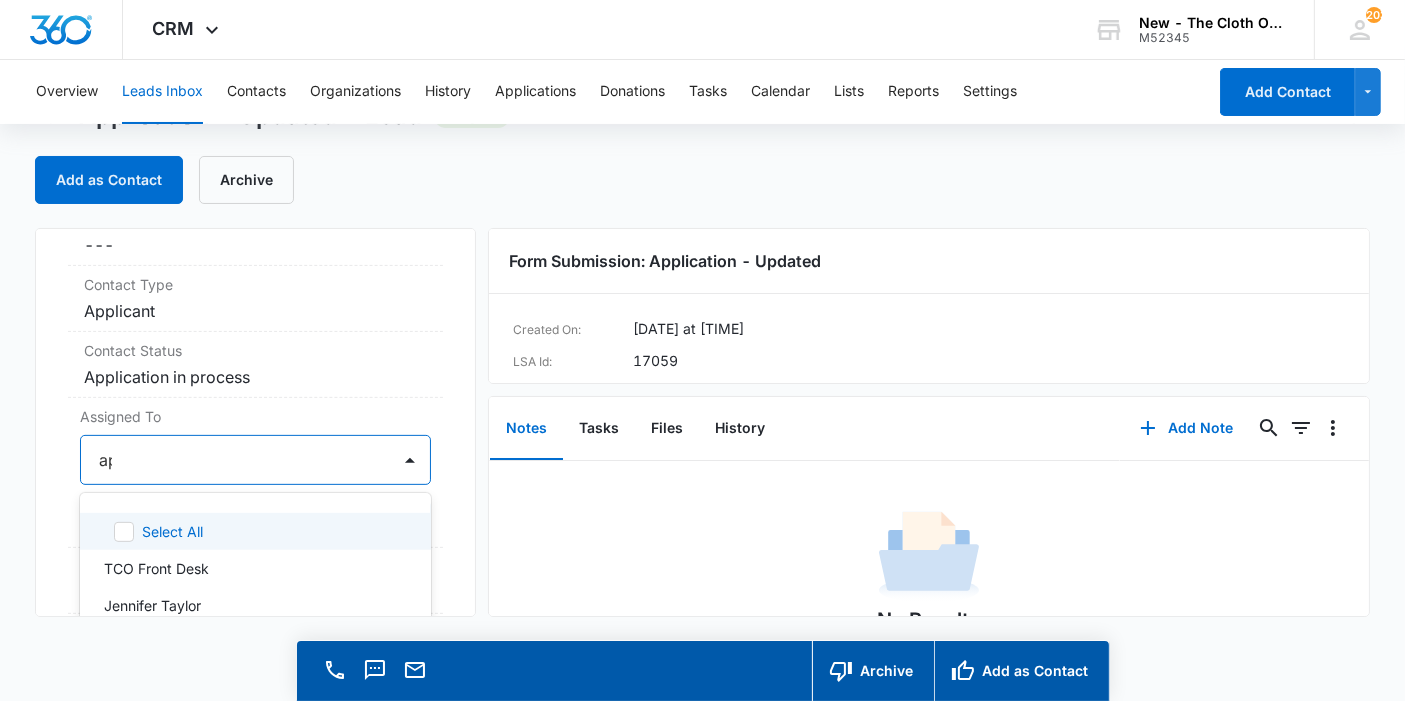 type on "app" 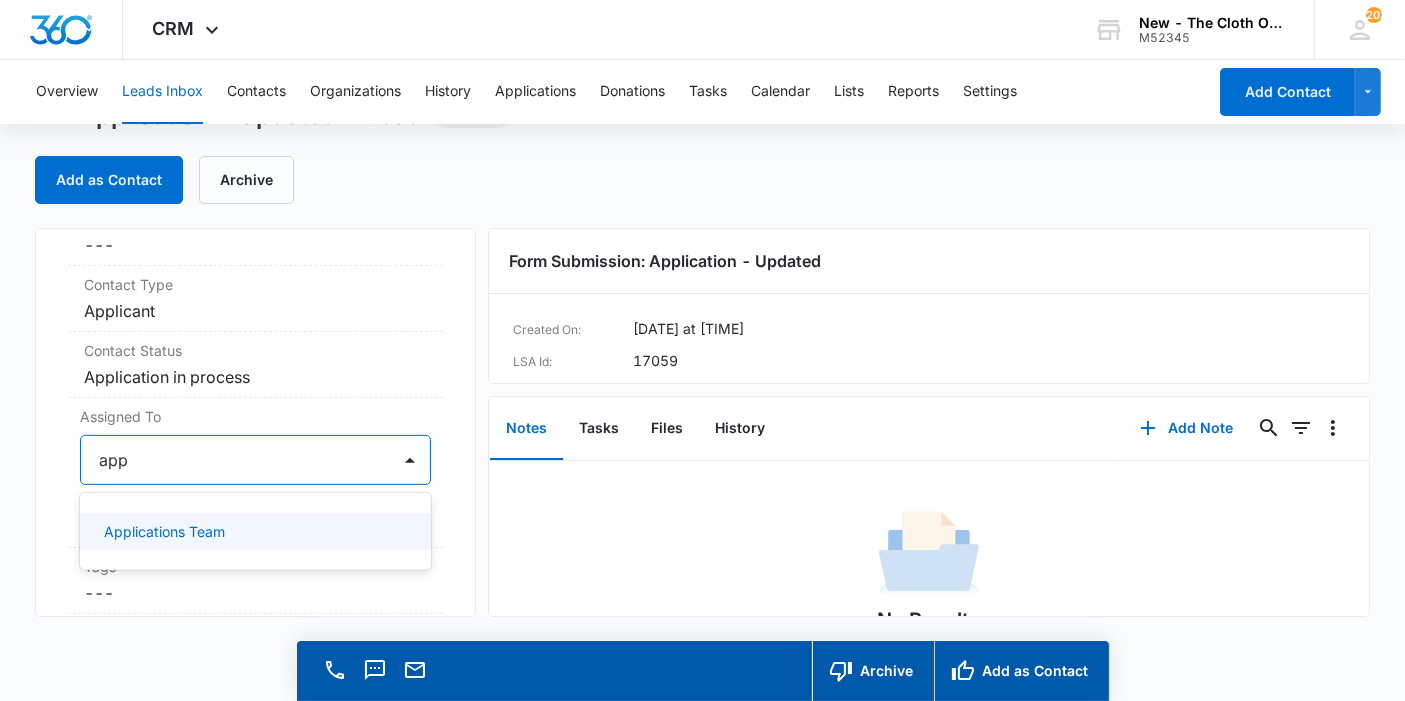 click on "Applications Team" at bounding box center [255, 531] 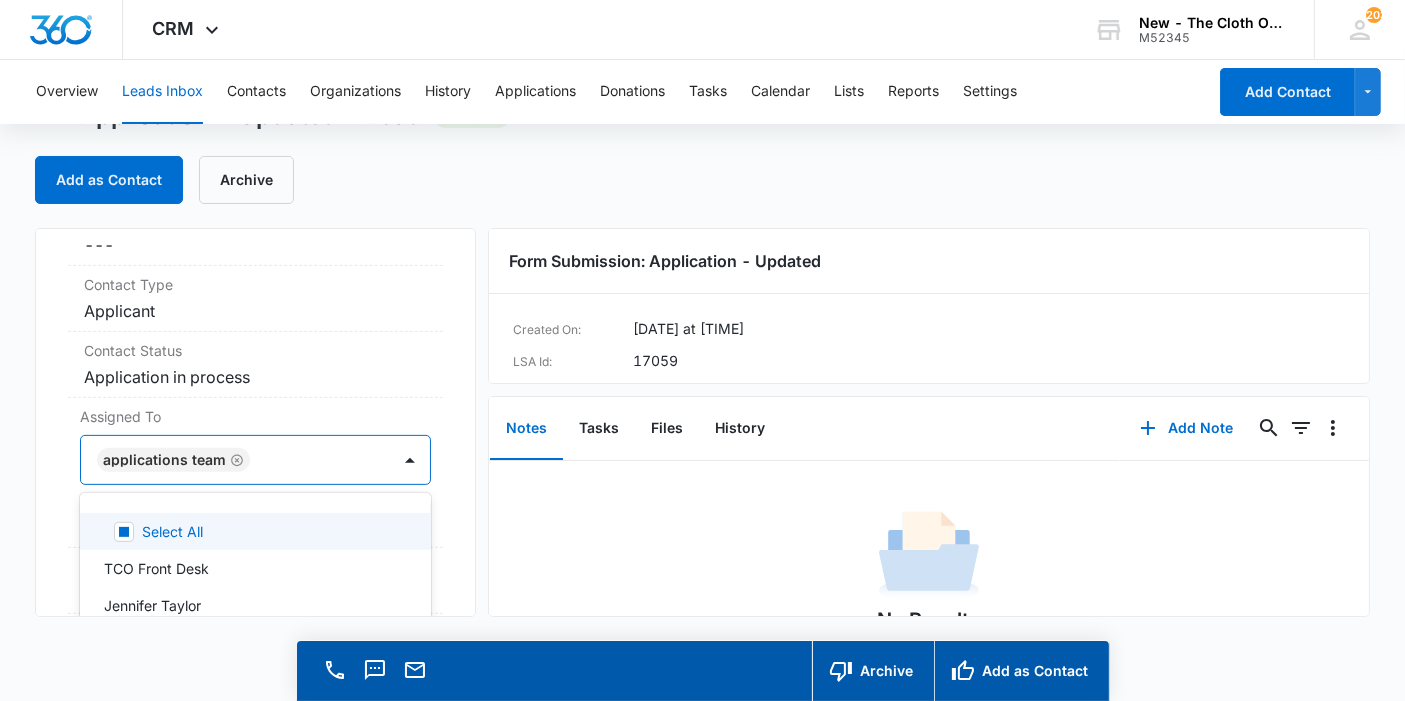 click on "Application - Updated Contact Info Name Cancel Save Changes [FIRST] [LAST] Phone Cancel Save Changes [PHONE] Email Cancel Save Changes [EMAIL] Organization Cancel Save Changes ---  Address Cancel Save Changes [NUMBER] [STREET] [CITY] [STATE] Details Qualifying Status Cancel Save Changes New Lead Source Application - Updated Lead Status Viewed Special Notes Cancel Save Changes ---  Contact Type Cancel Save Changes Applicant Contact Status Cancel Save Changes Application in process Assigned To option Applications Team, selected. 47 results available. Use Up and Down to choose options, press Enter to select the currently focused option, press Escape to exit the menu, press Tab to select the option and exit the menu. Applications Team Select All TCO Front Desk [FIRST] [LAST] [FIRST] [LAST] [FIRST] [LAST] [FIRST] [LAST] [FIRST] [LAST] [FIRST] [LAST] [FIRST] [LAST] [FIRST] [LAST] [FIRST] [LAST] [FIRST] [LAST] [FIRST] [LAST] [FIRST] [LAST] [FIRST] [LAST] [FIRST] [LAST] [FIRST] [LAST]" at bounding box center (255, 422) 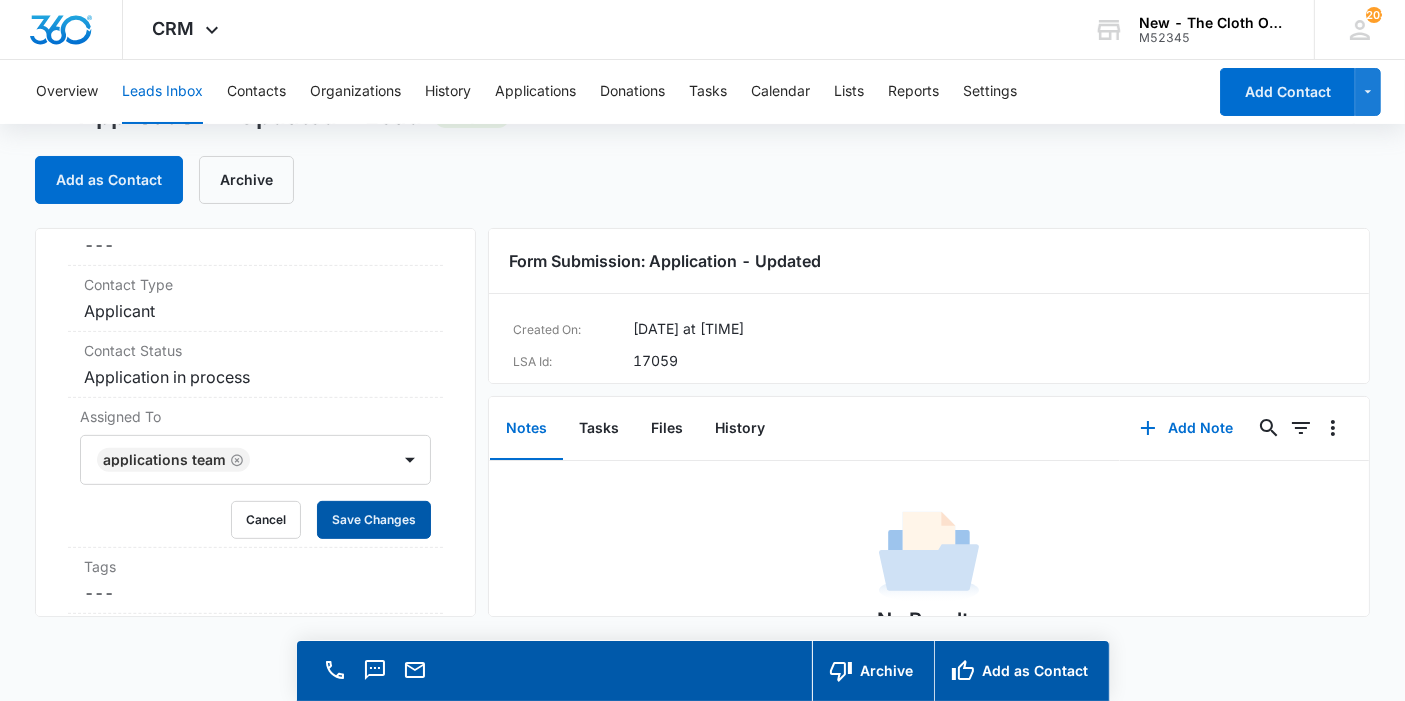 click on "Save Changes" at bounding box center (374, 520) 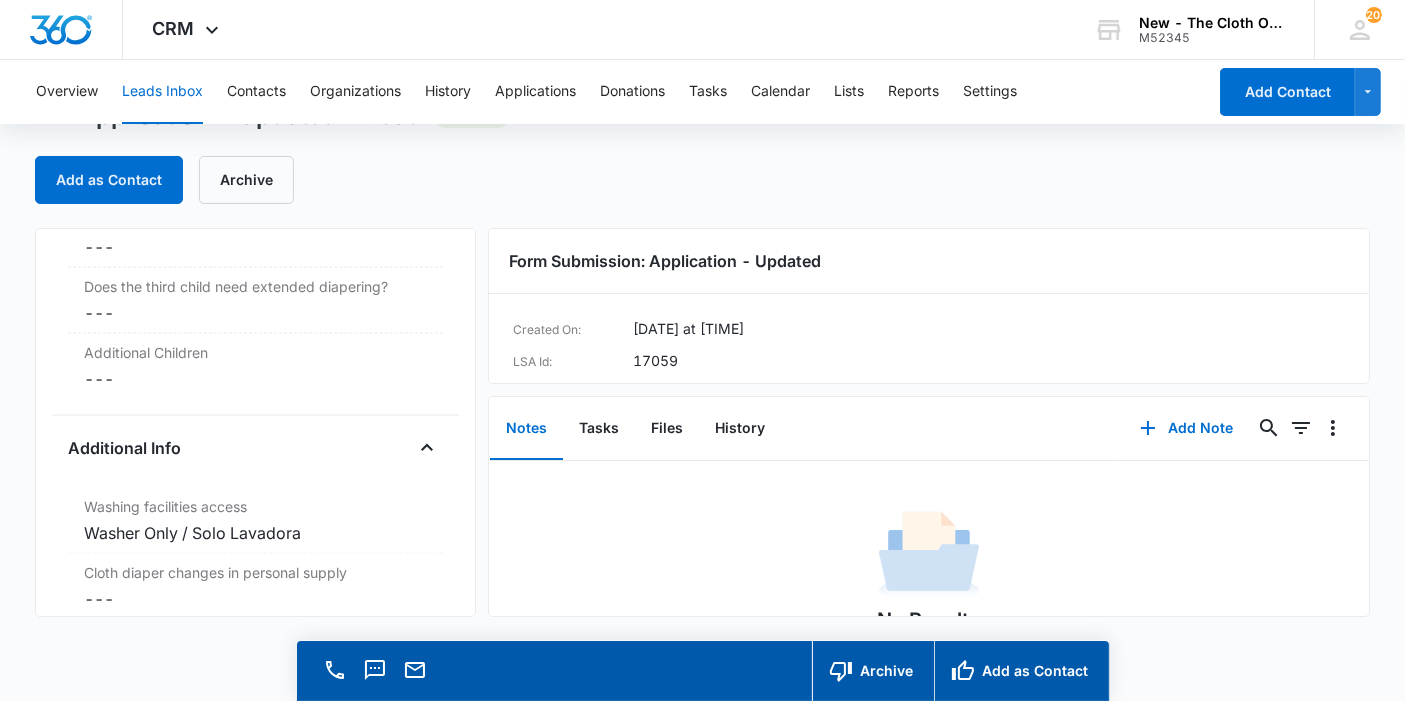 scroll, scrollTop: 3091, scrollLeft: 0, axis: vertical 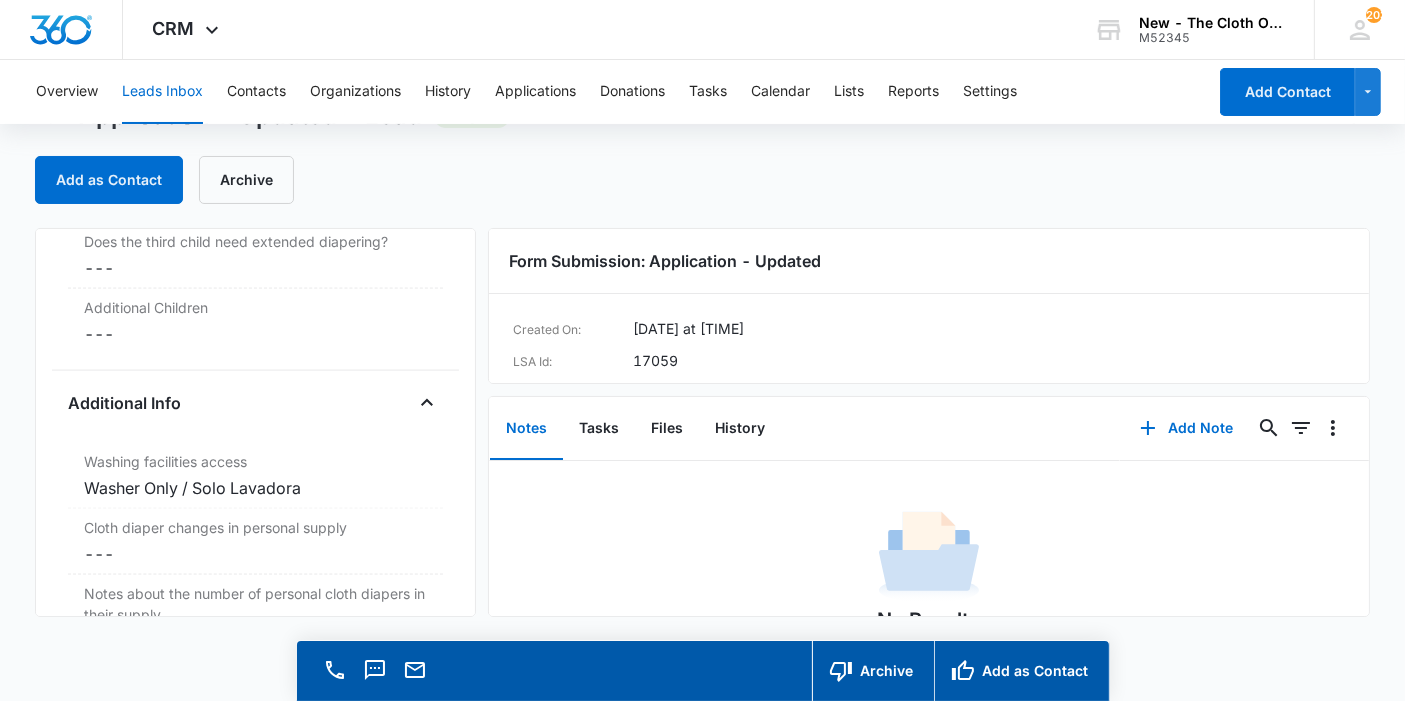 click on "Cloth diaper changes in personal supply" at bounding box center (255, 527) 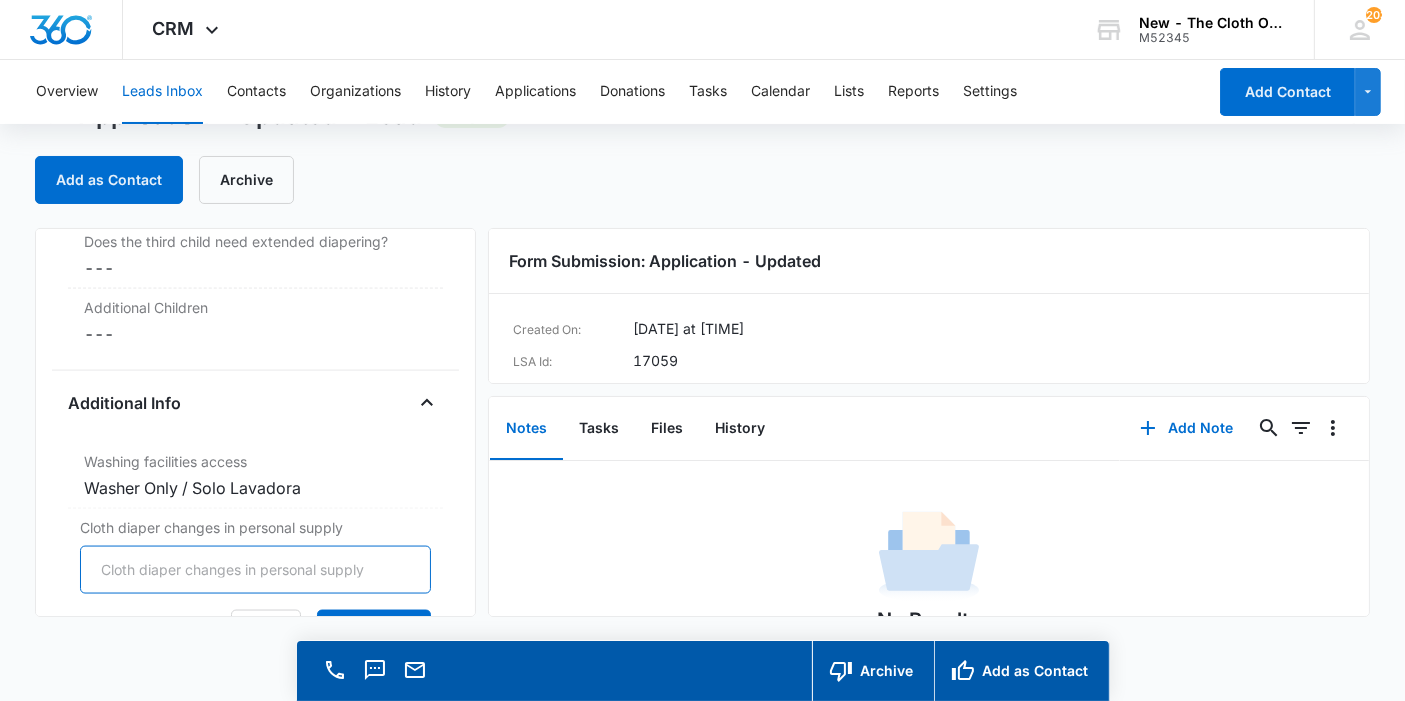 click on "Cloth diaper changes in personal supply" at bounding box center [255, 570] 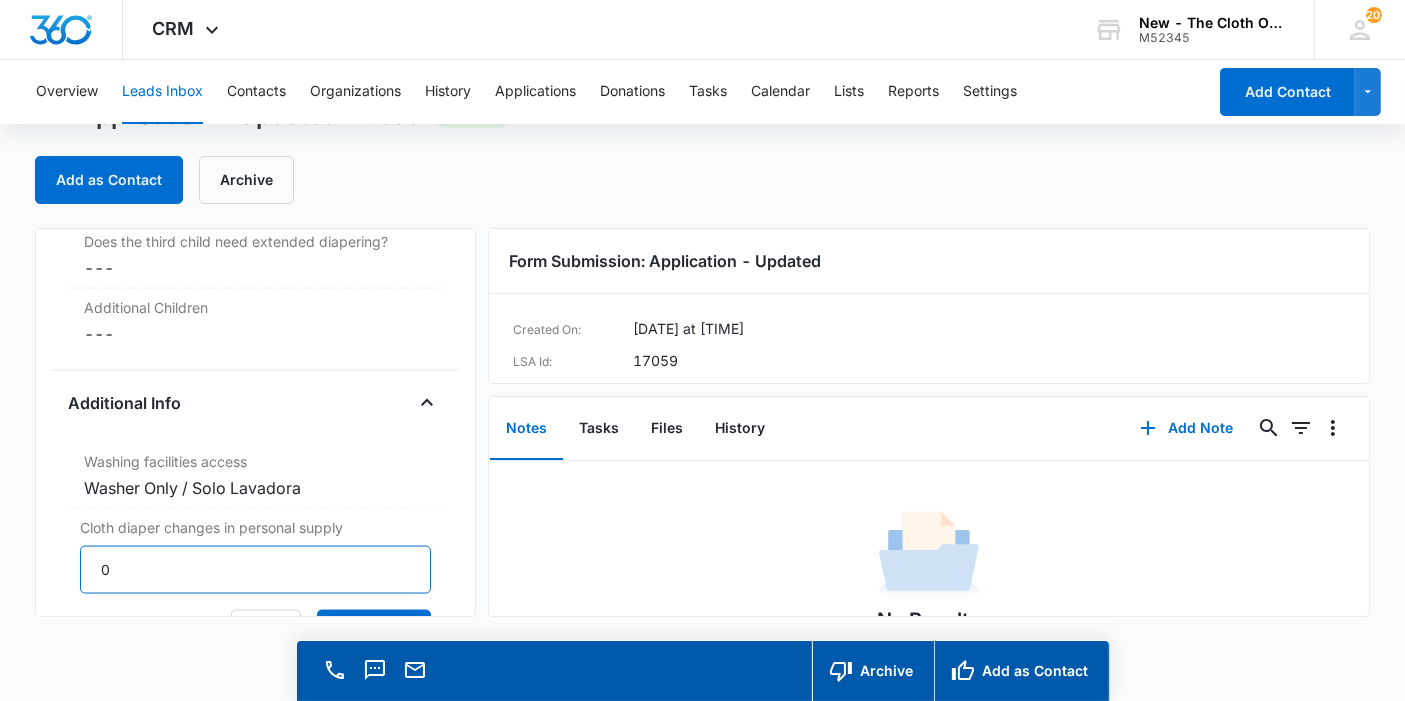 type on "0" 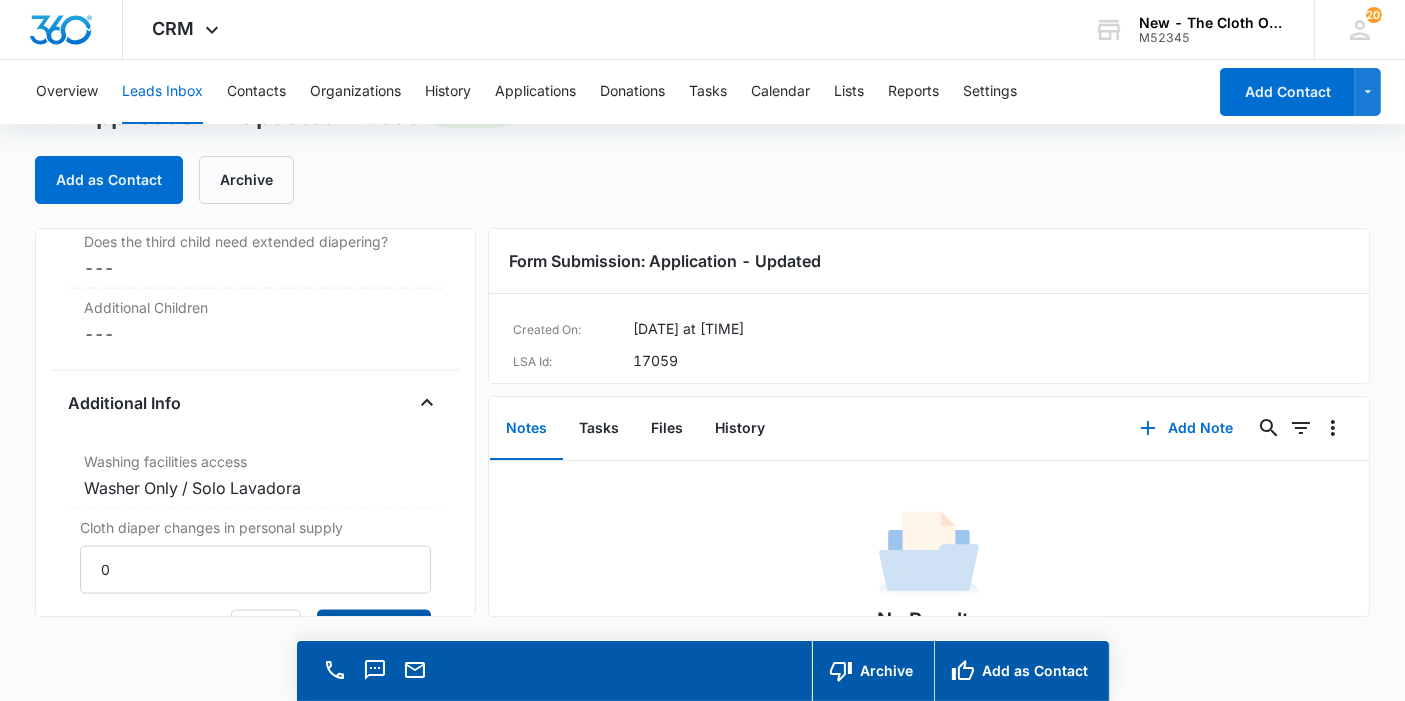 click on "Save Changes" at bounding box center [374, 629] 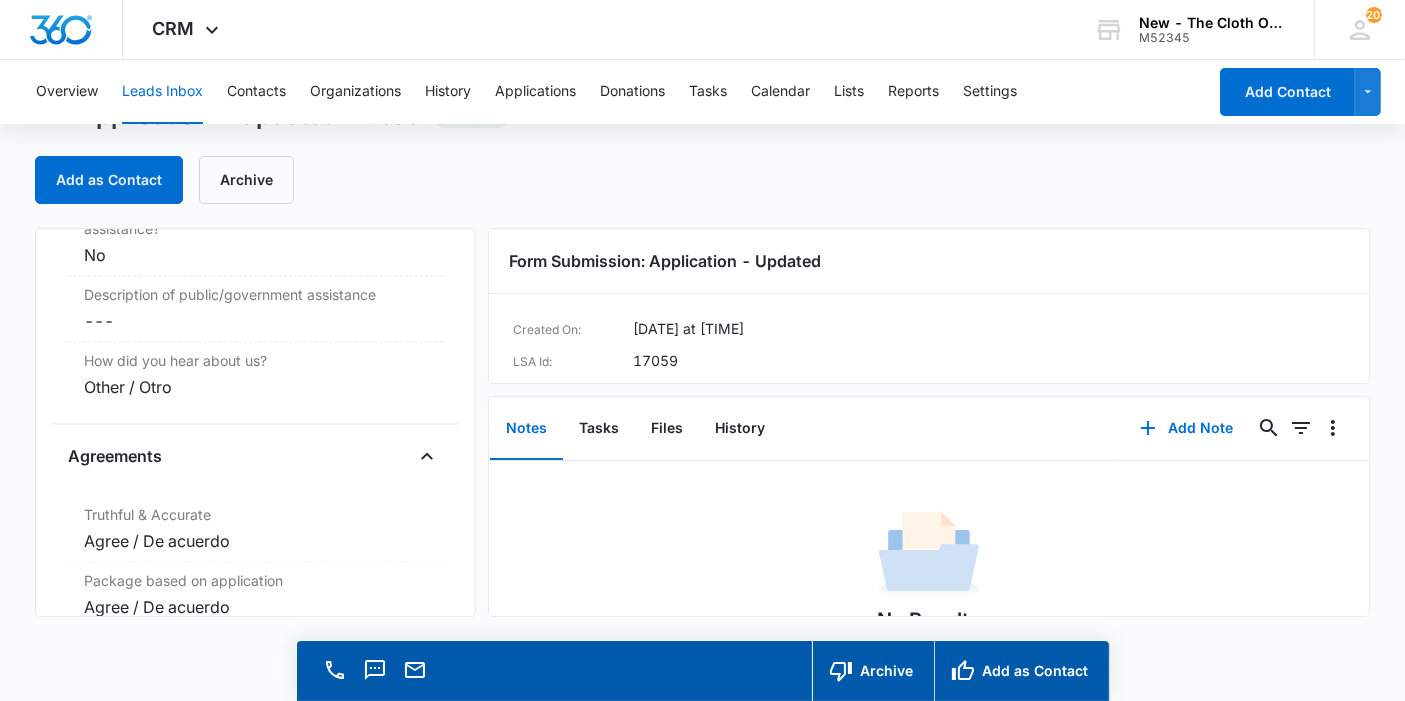 scroll, scrollTop: 4008, scrollLeft: 0, axis: vertical 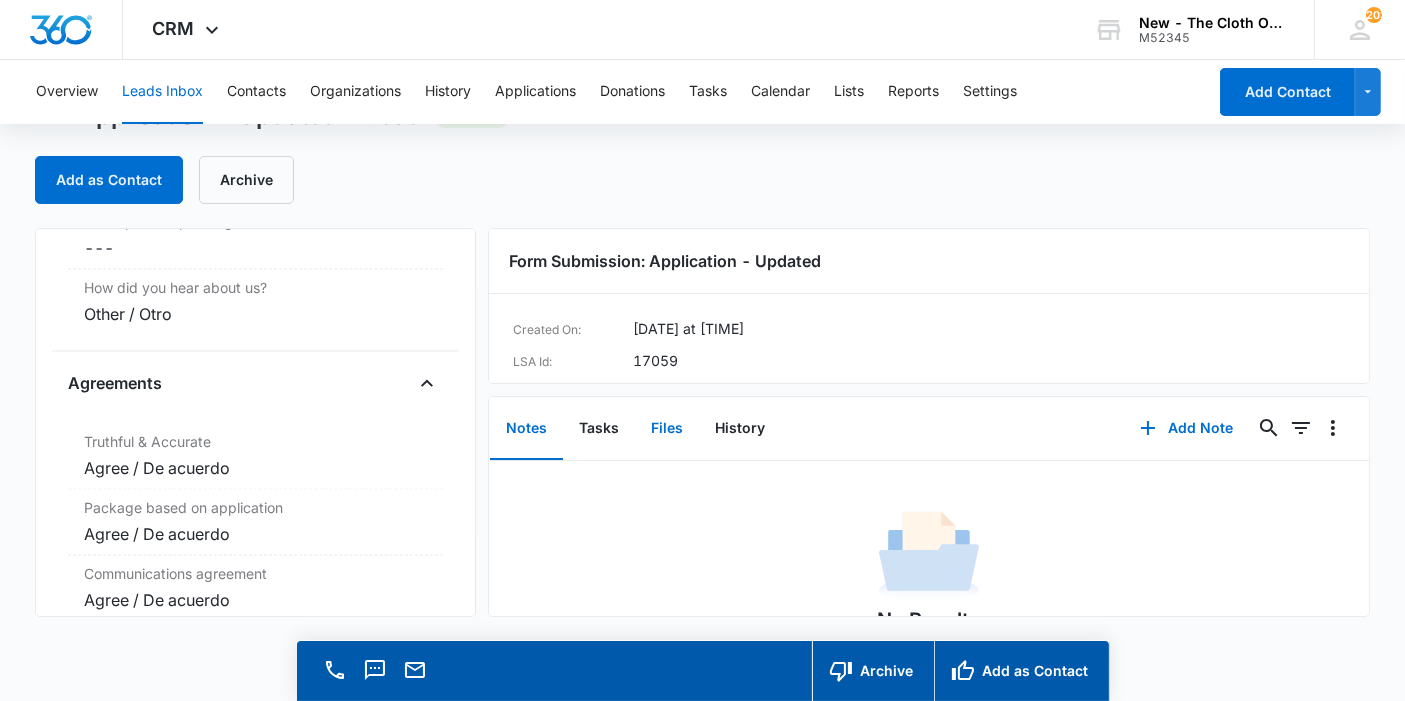 click on "Files" at bounding box center [667, 429] 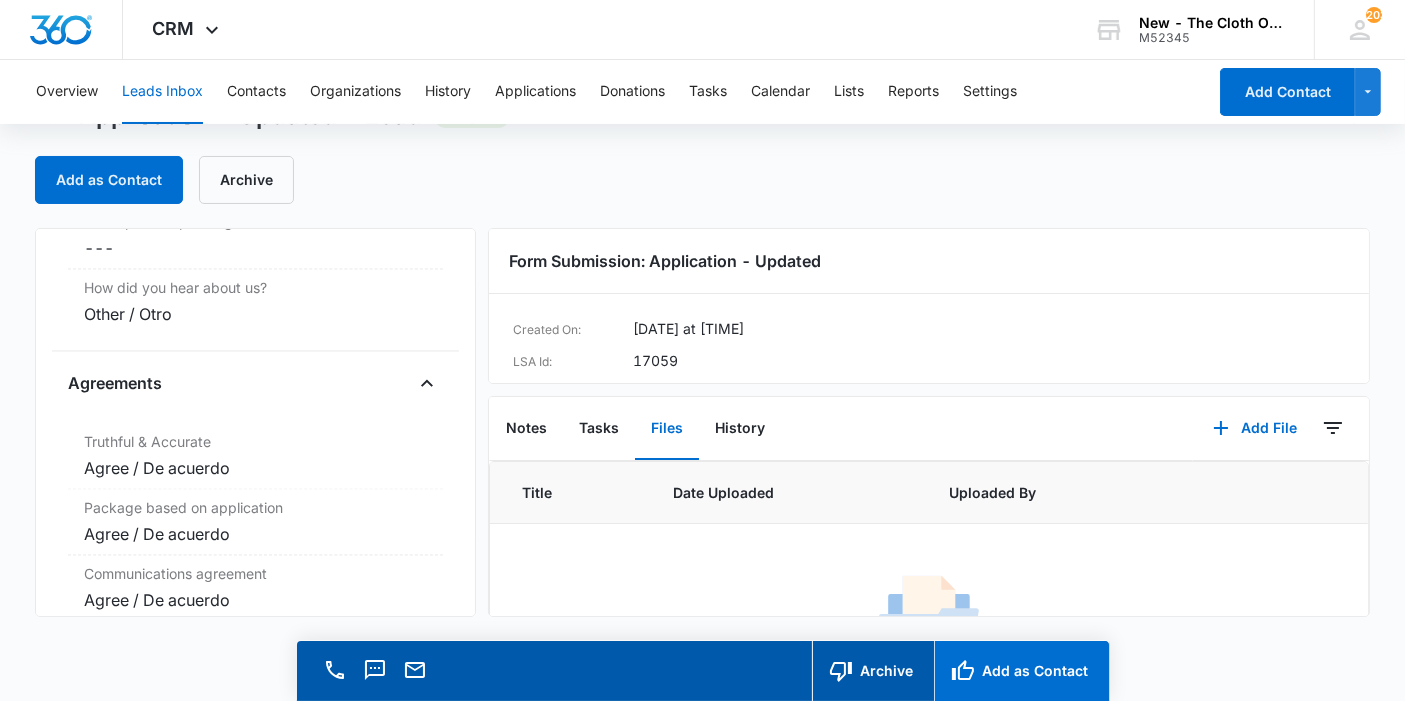click on "Add as Contact" at bounding box center [1021, 671] 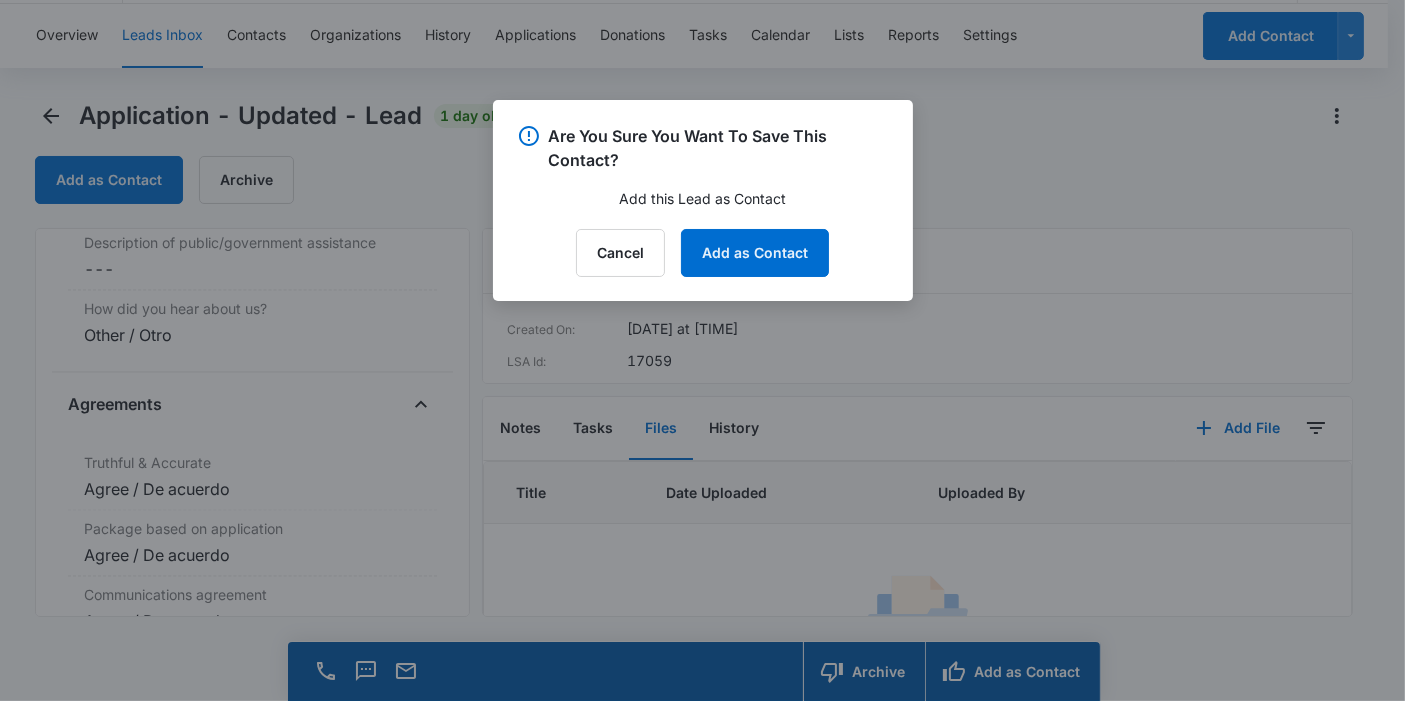 scroll, scrollTop: 4030, scrollLeft: 0, axis: vertical 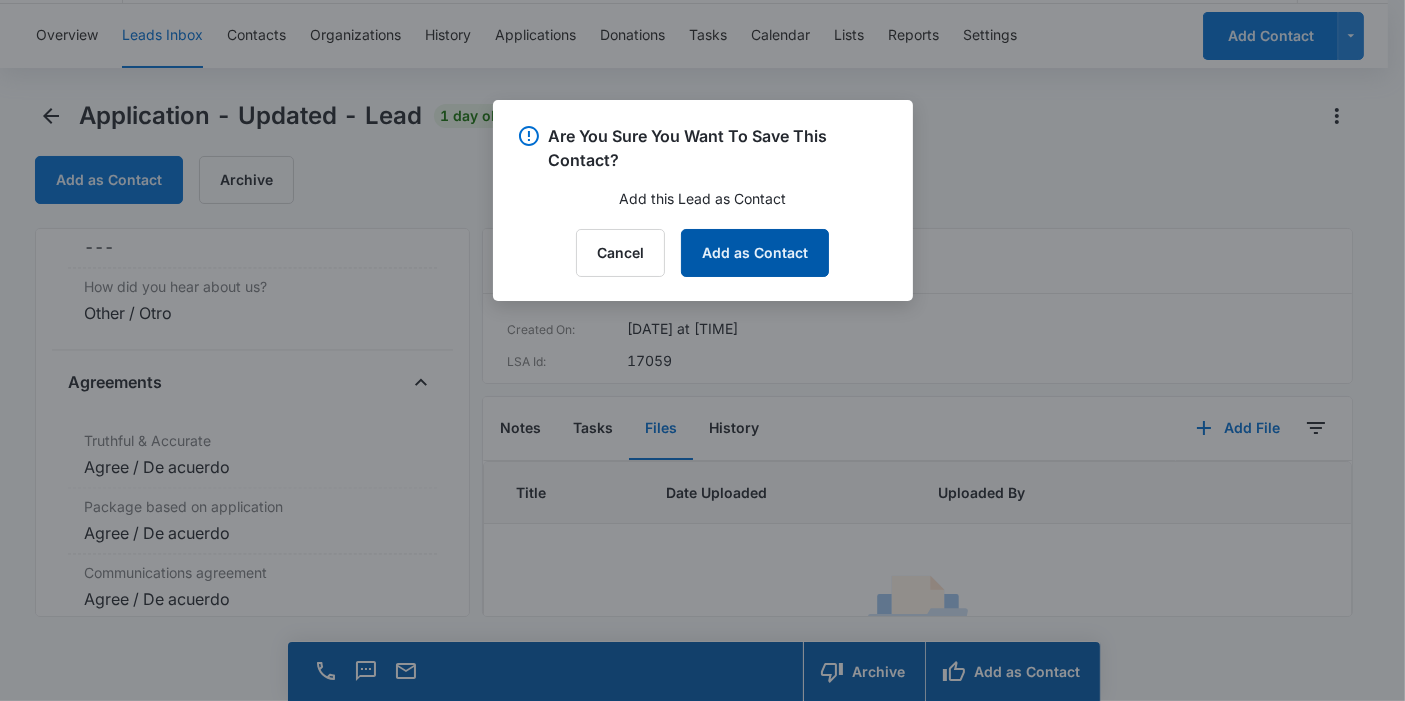 click on "Add as Contact" at bounding box center (755, 253) 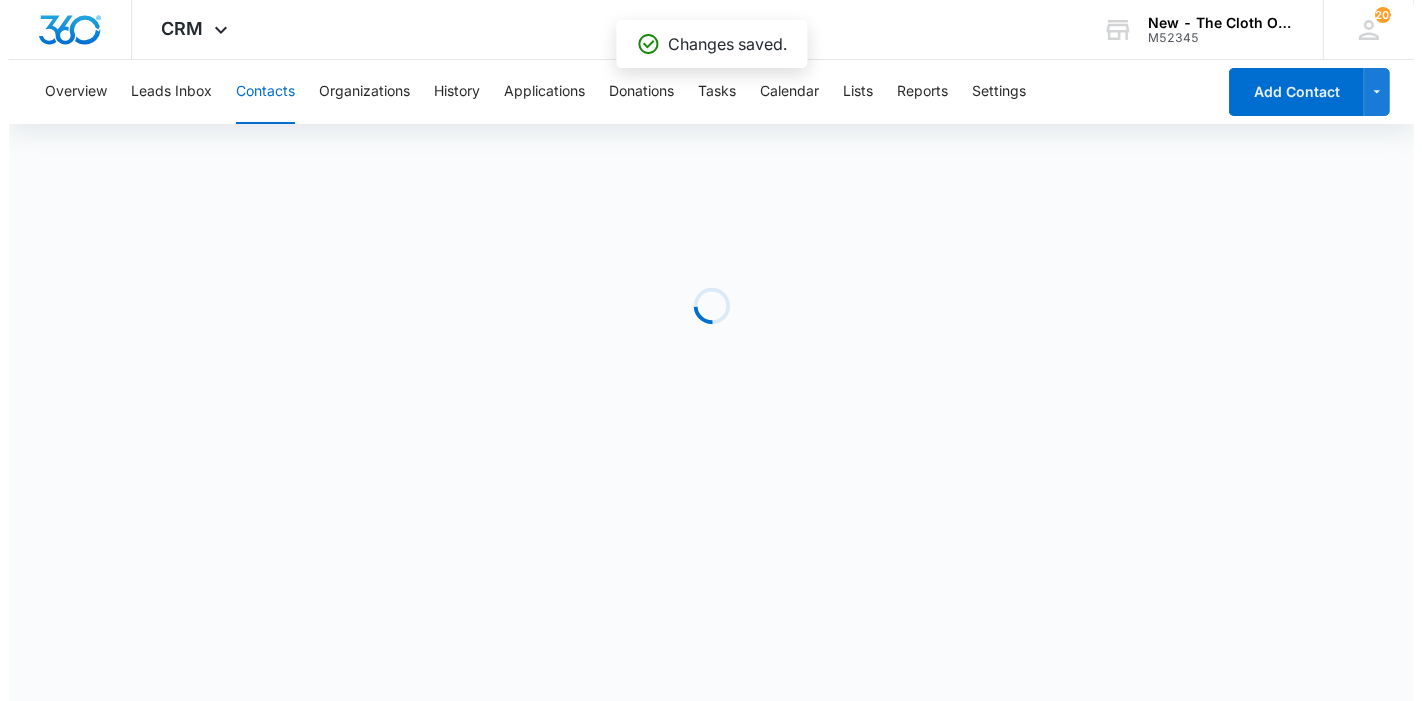 scroll, scrollTop: 0, scrollLeft: 0, axis: both 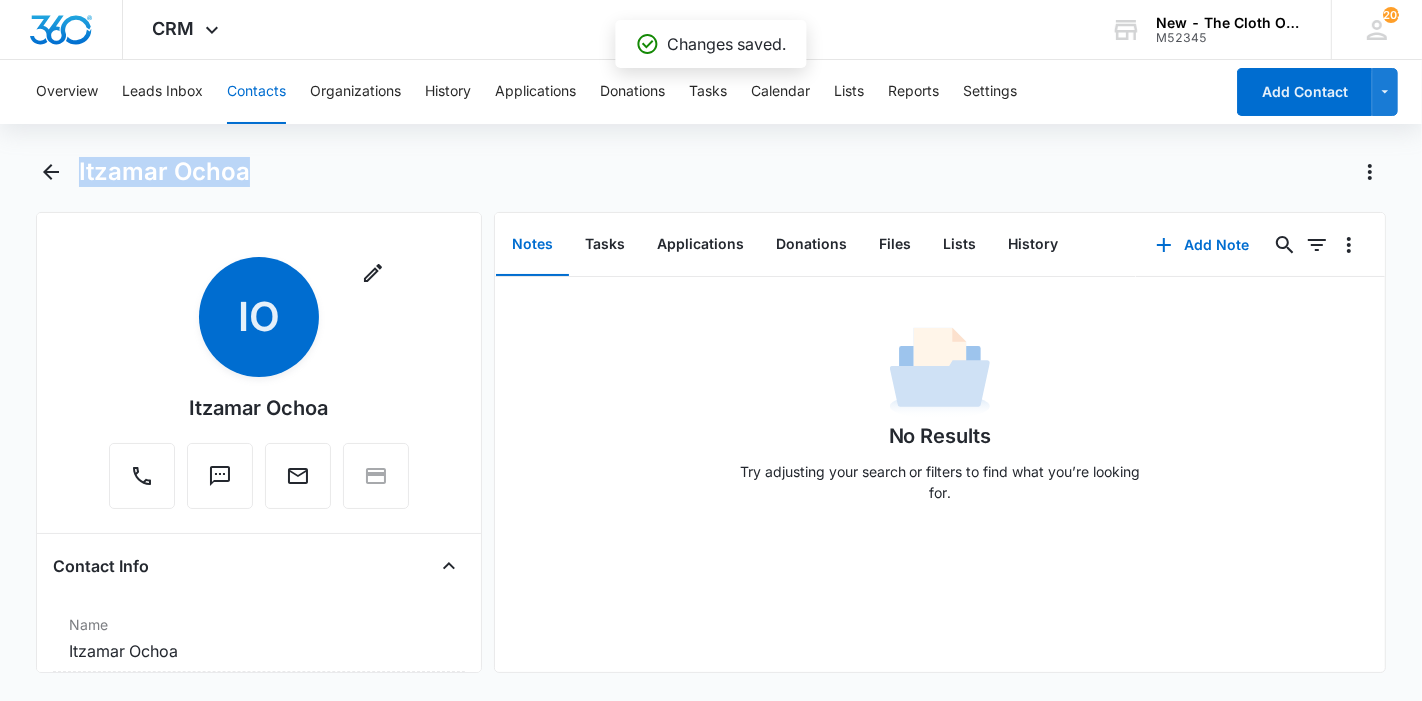 drag, startPoint x: 288, startPoint y: 164, endPoint x: 80, endPoint y: 160, distance: 208.03845 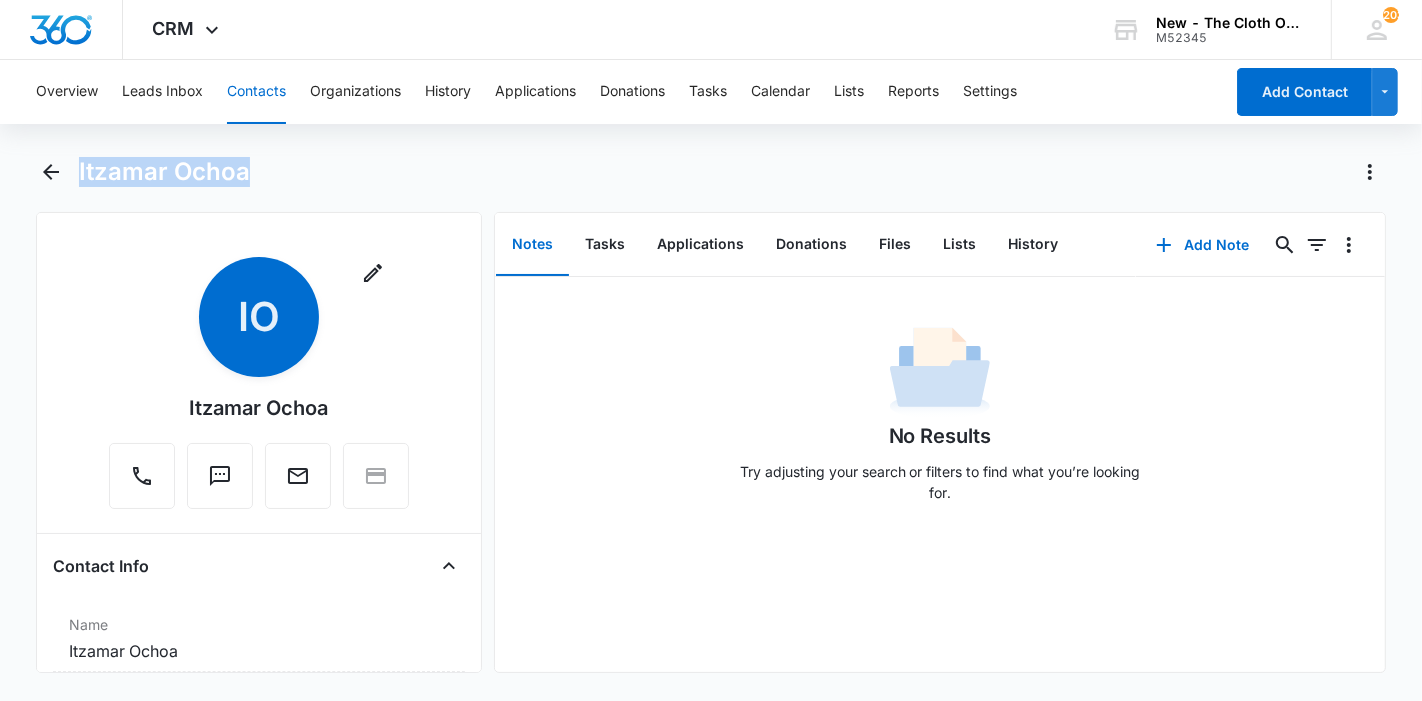 copy on "Itzamar Ochoa" 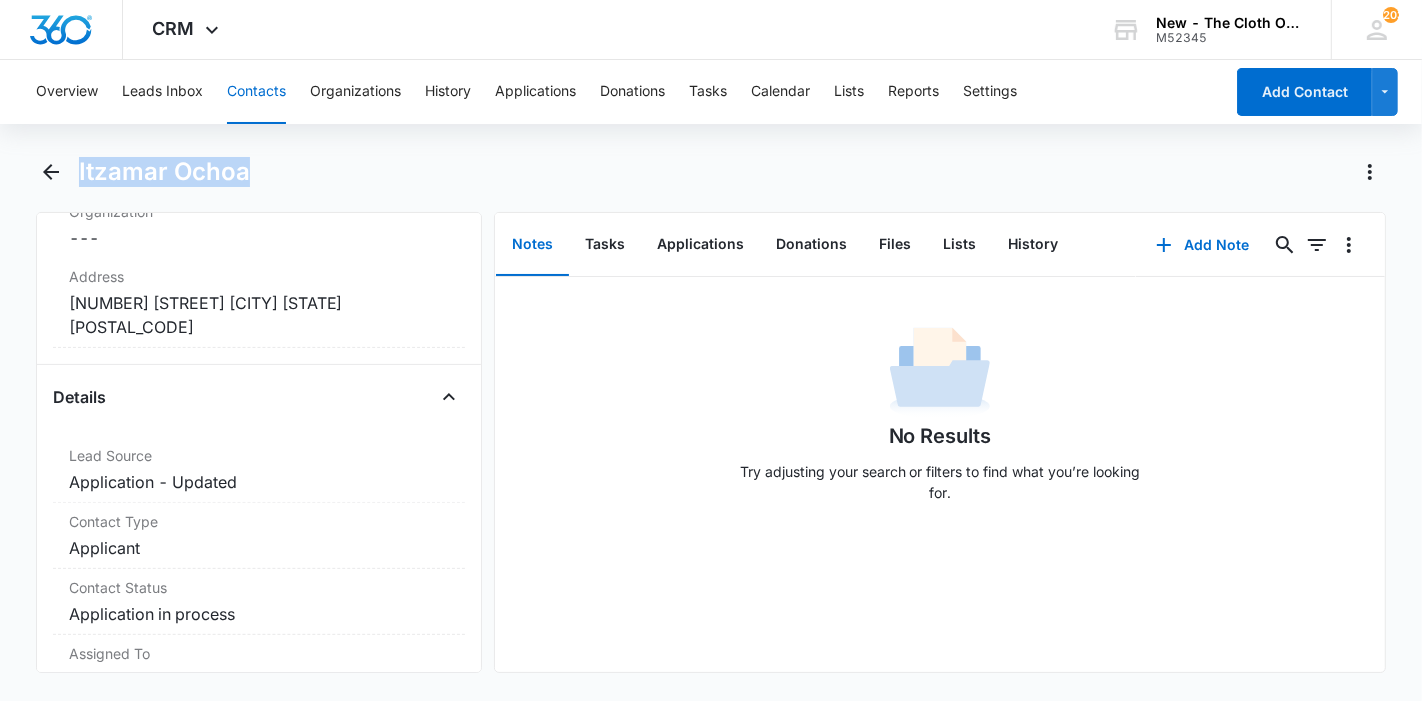 scroll, scrollTop: 666, scrollLeft: 0, axis: vertical 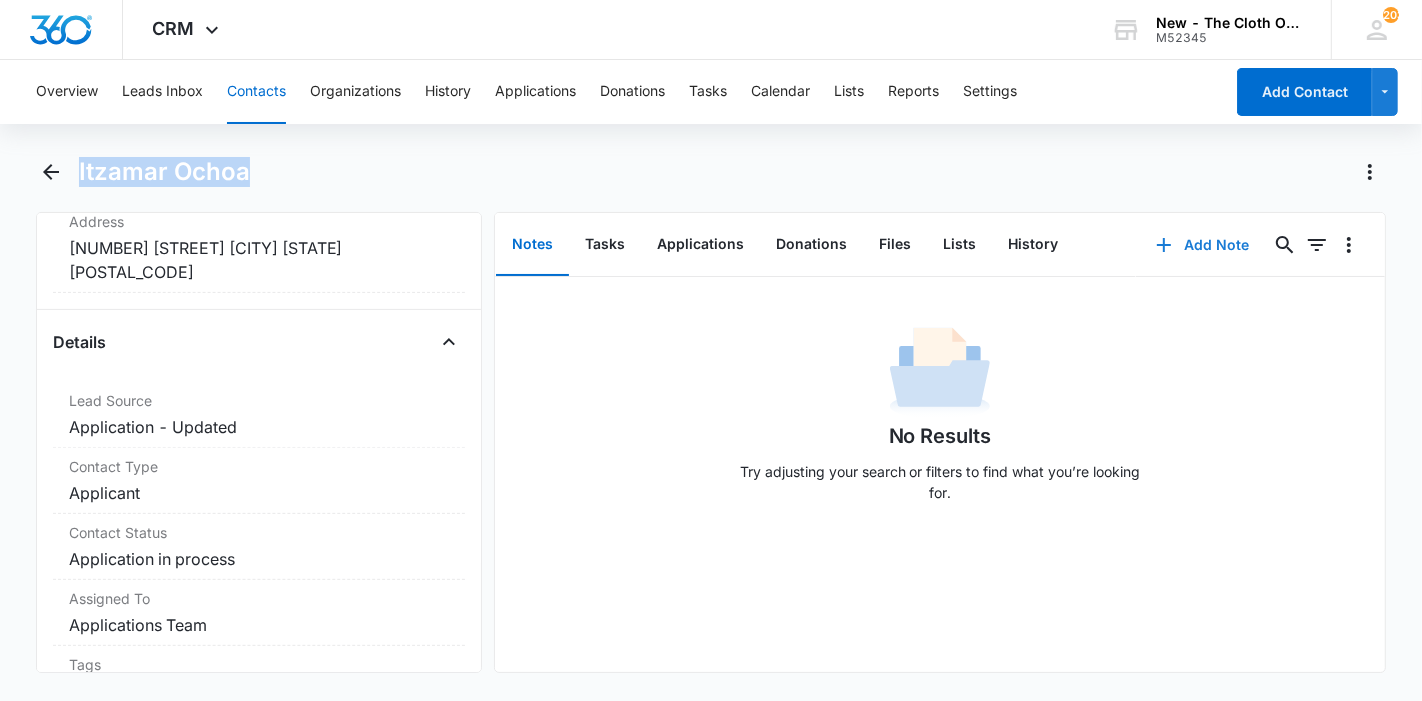 click on "Add Note" at bounding box center [1202, 245] 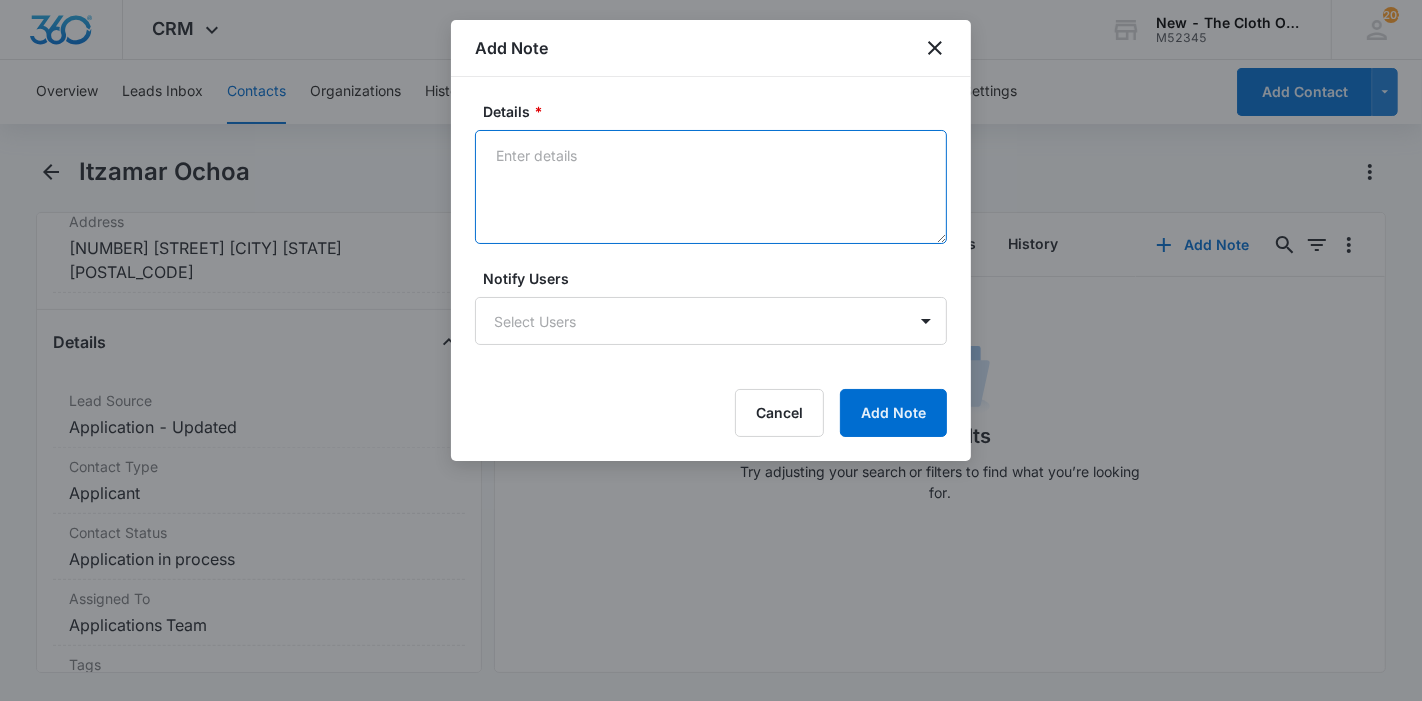 click on "Details *" at bounding box center (711, 187) 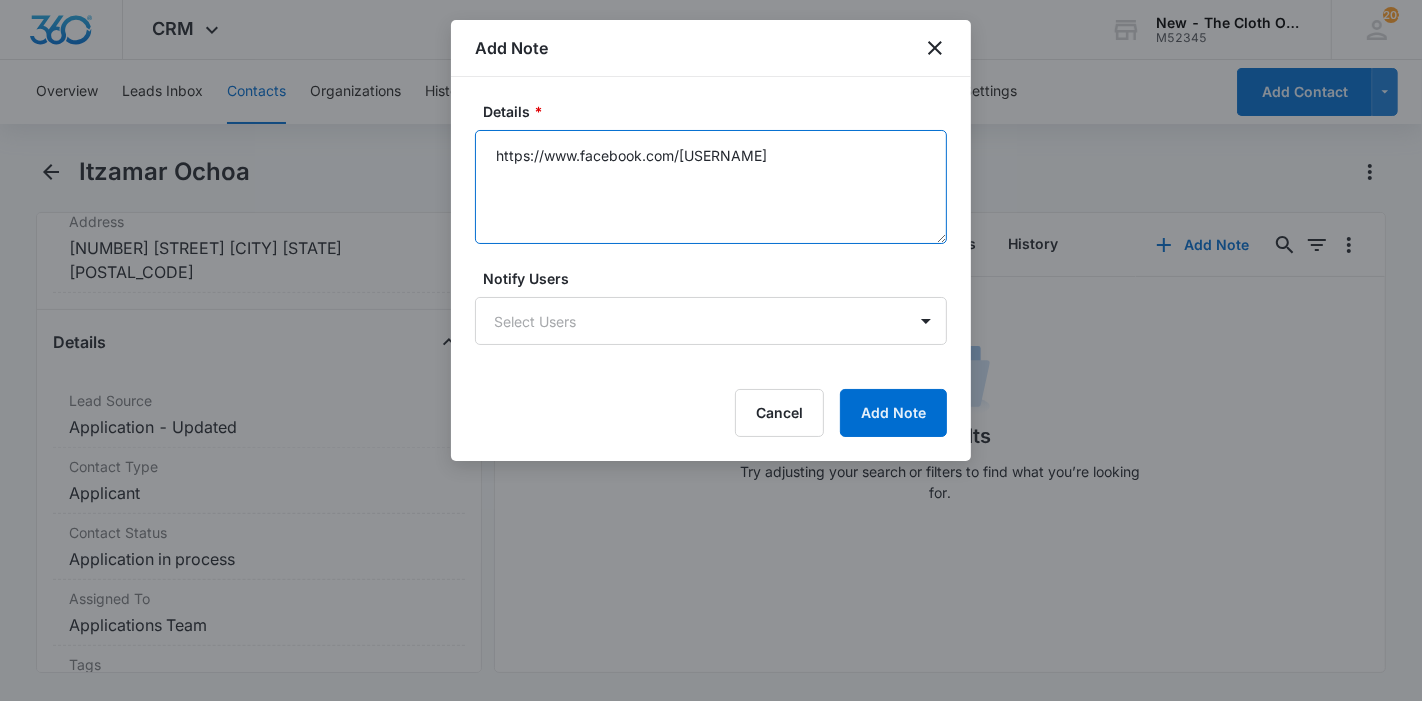 type on "https://www.facebook.com/[USERNAME]" 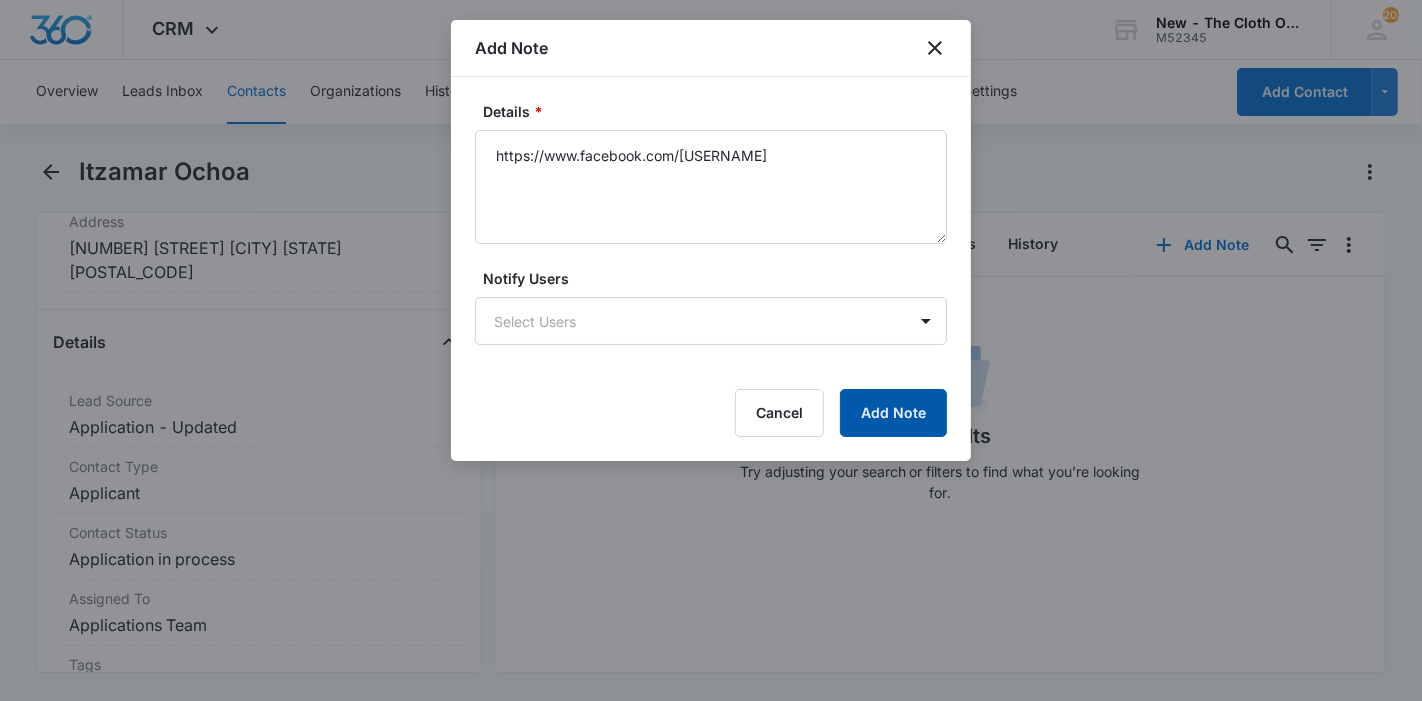 click on "Add Note" at bounding box center (893, 413) 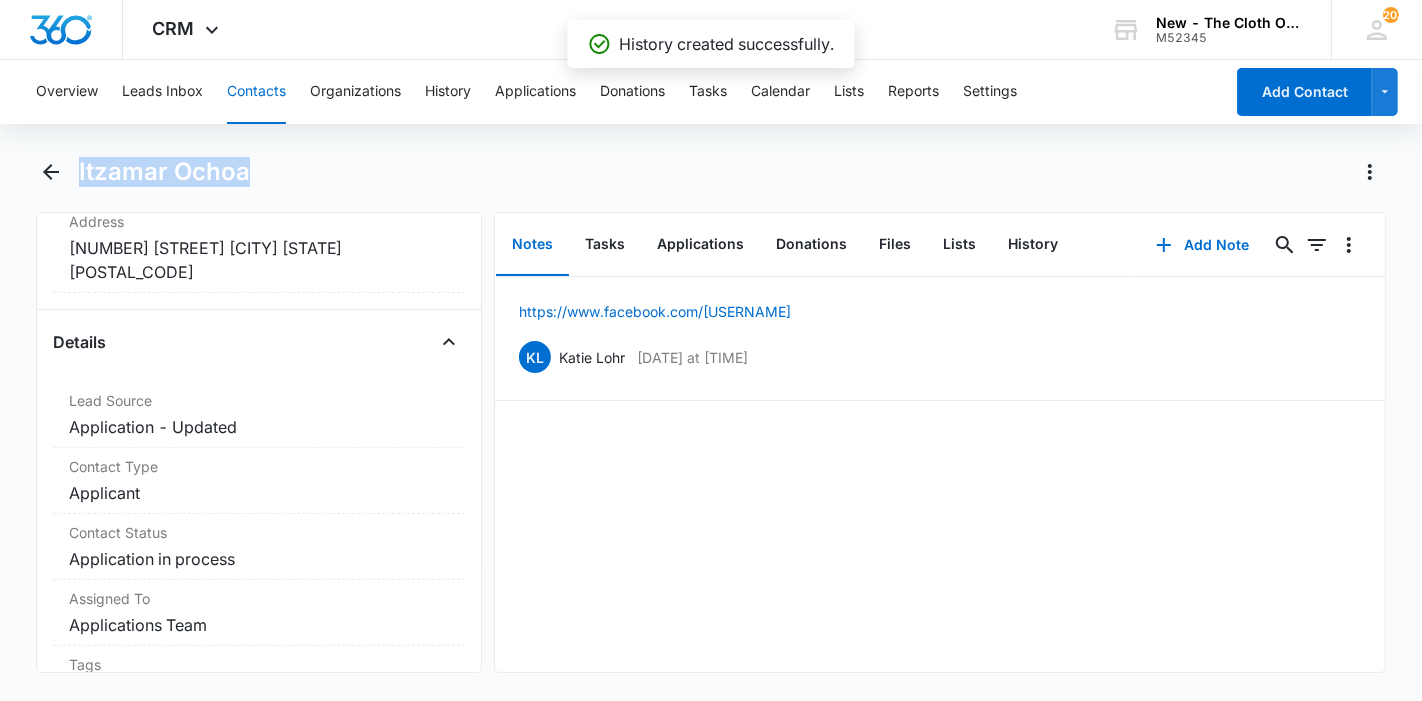 drag, startPoint x: 260, startPoint y: 182, endPoint x: 77, endPoint y: 161, distance: 184.20097 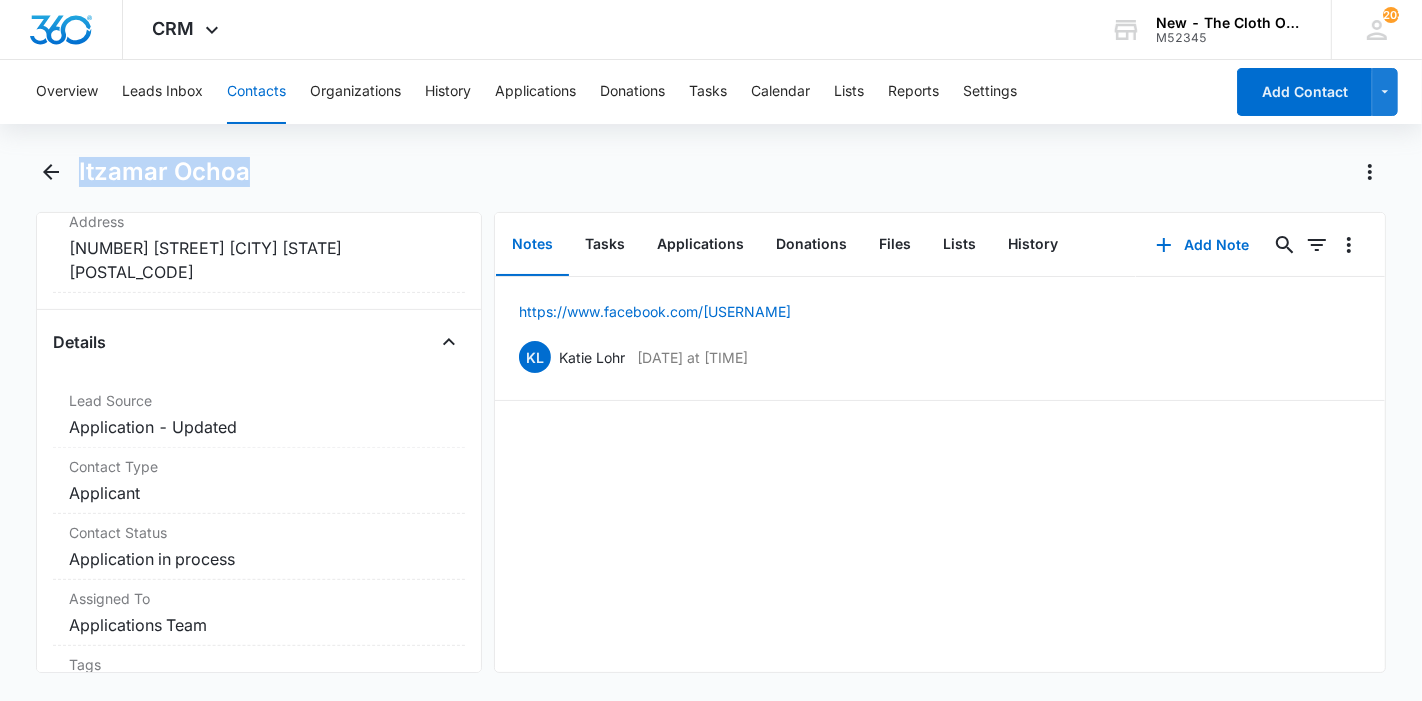 copy on "Itzamar Ochoa" 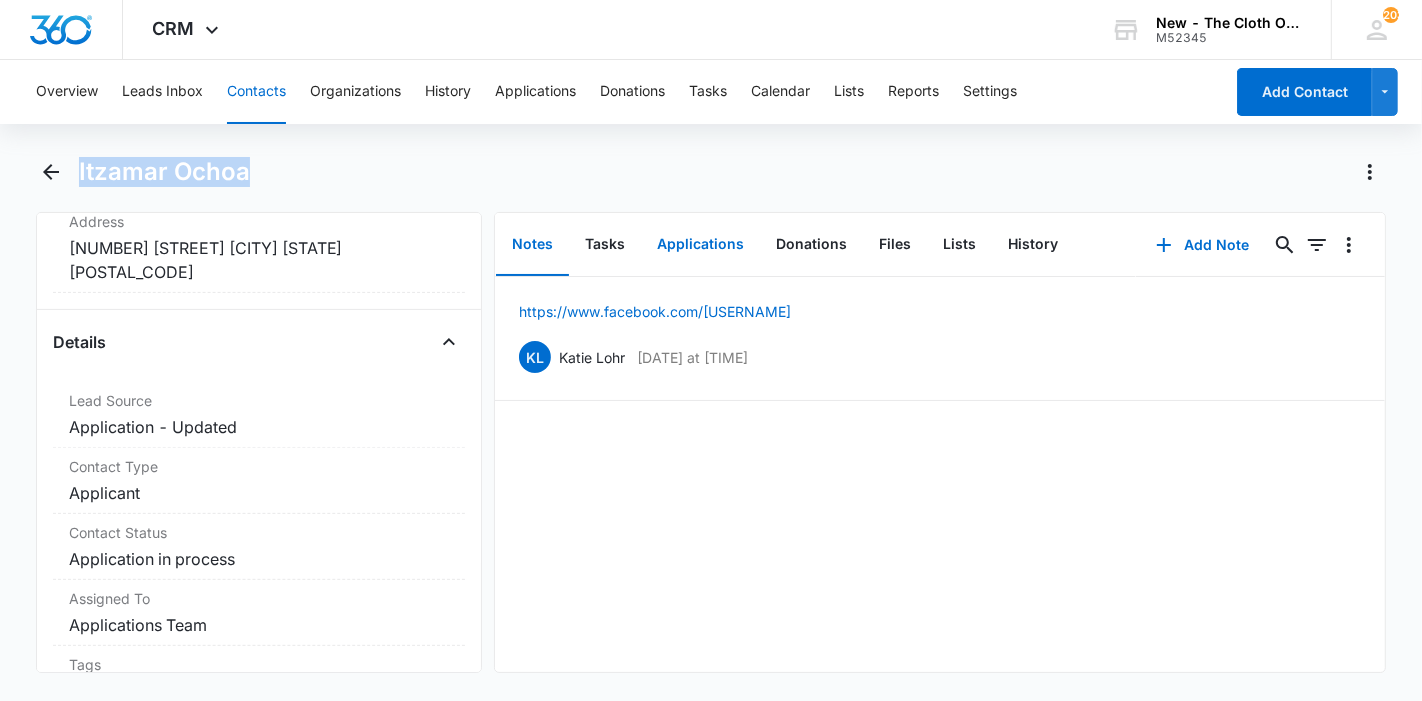 click on "Applications" at bounding box center (700, 245) 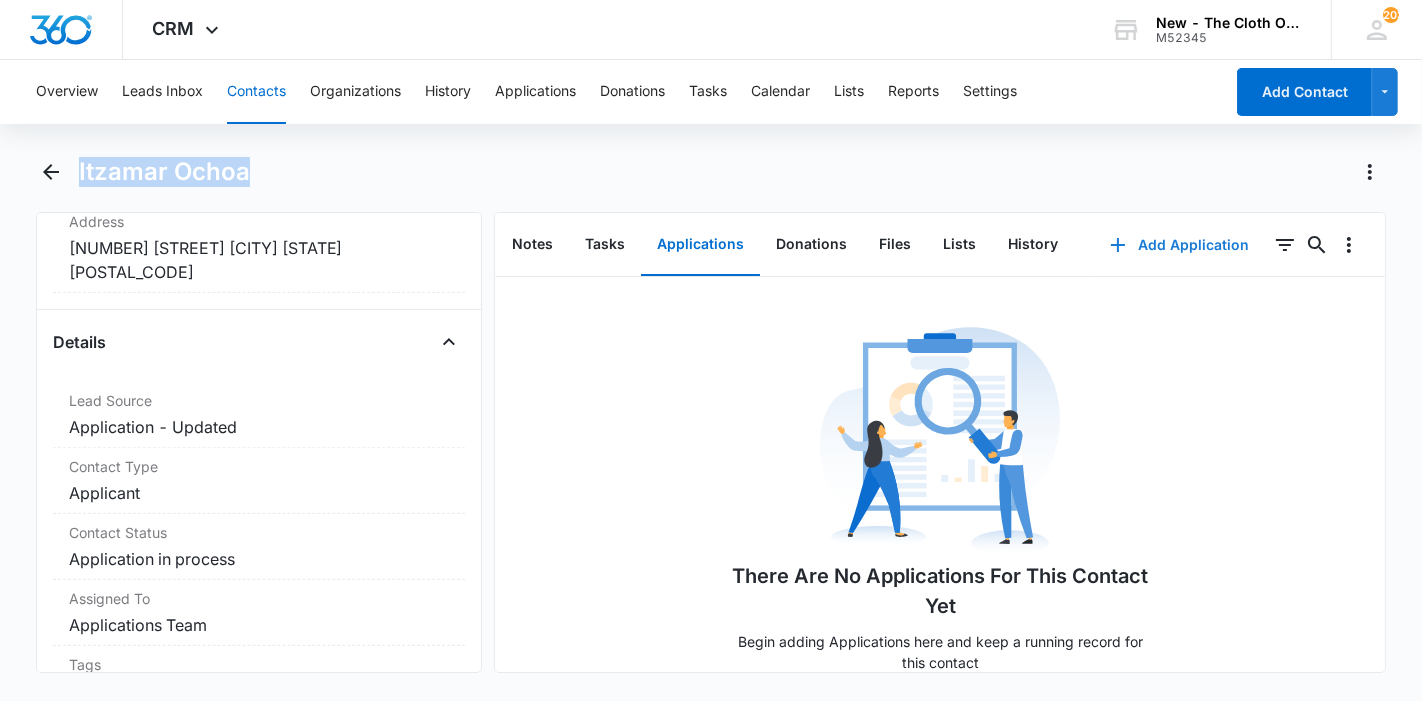 click on "Add Application" at bounding box center [1179, 245] 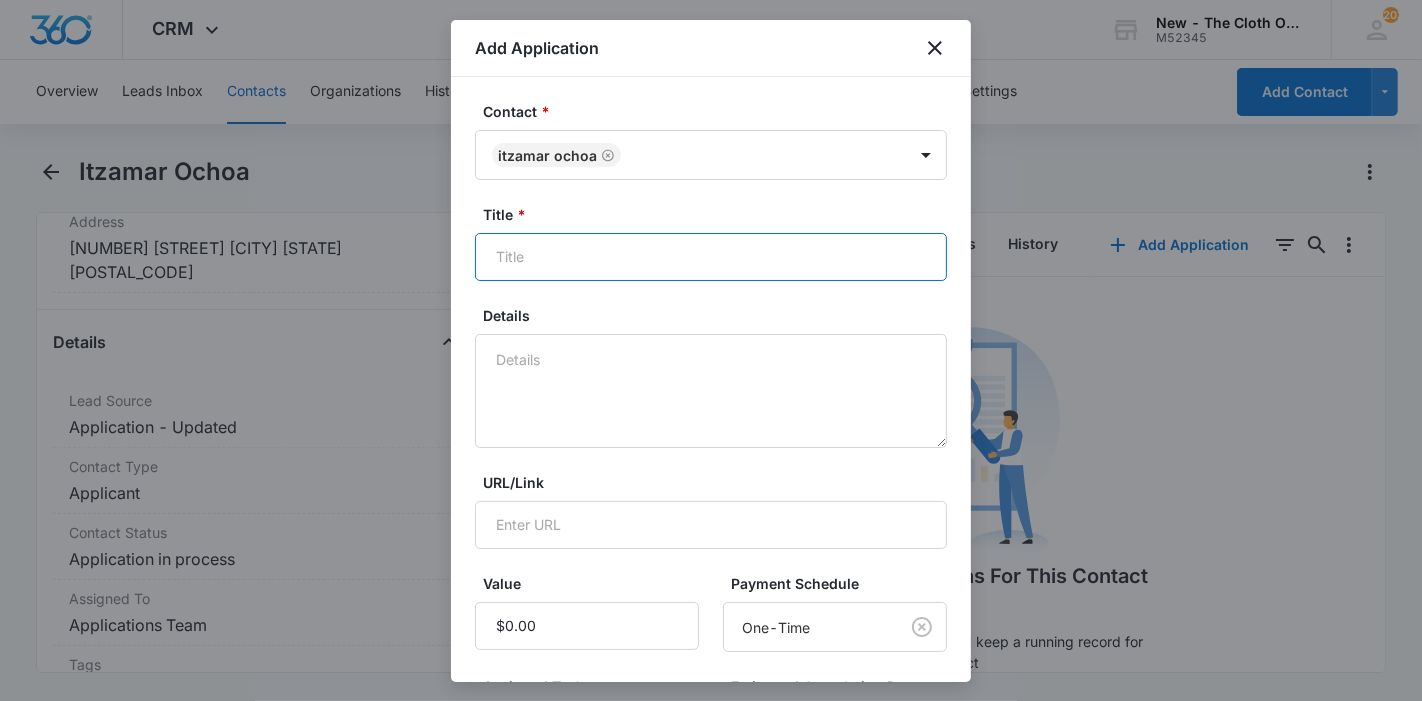 click on "Title *" at bounding box center [711, 257] 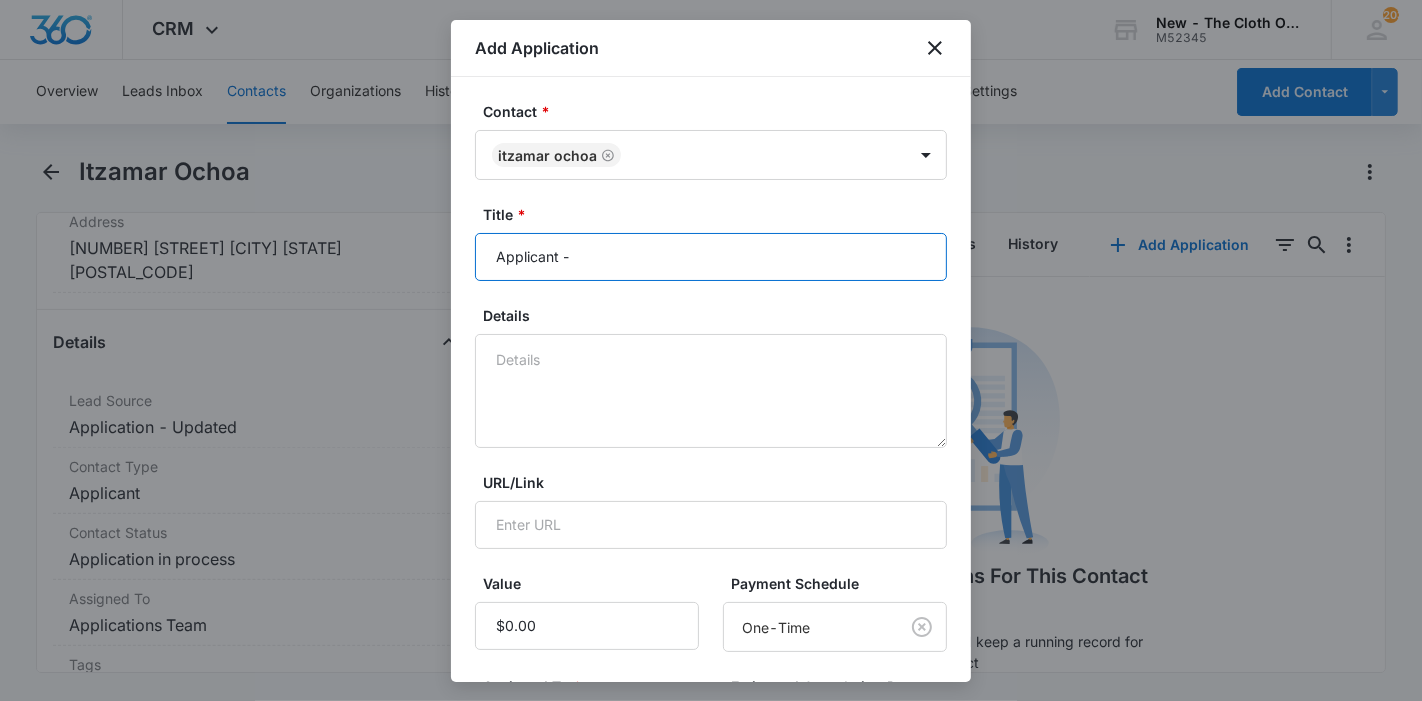 paste on "Itzamar Ochoa" 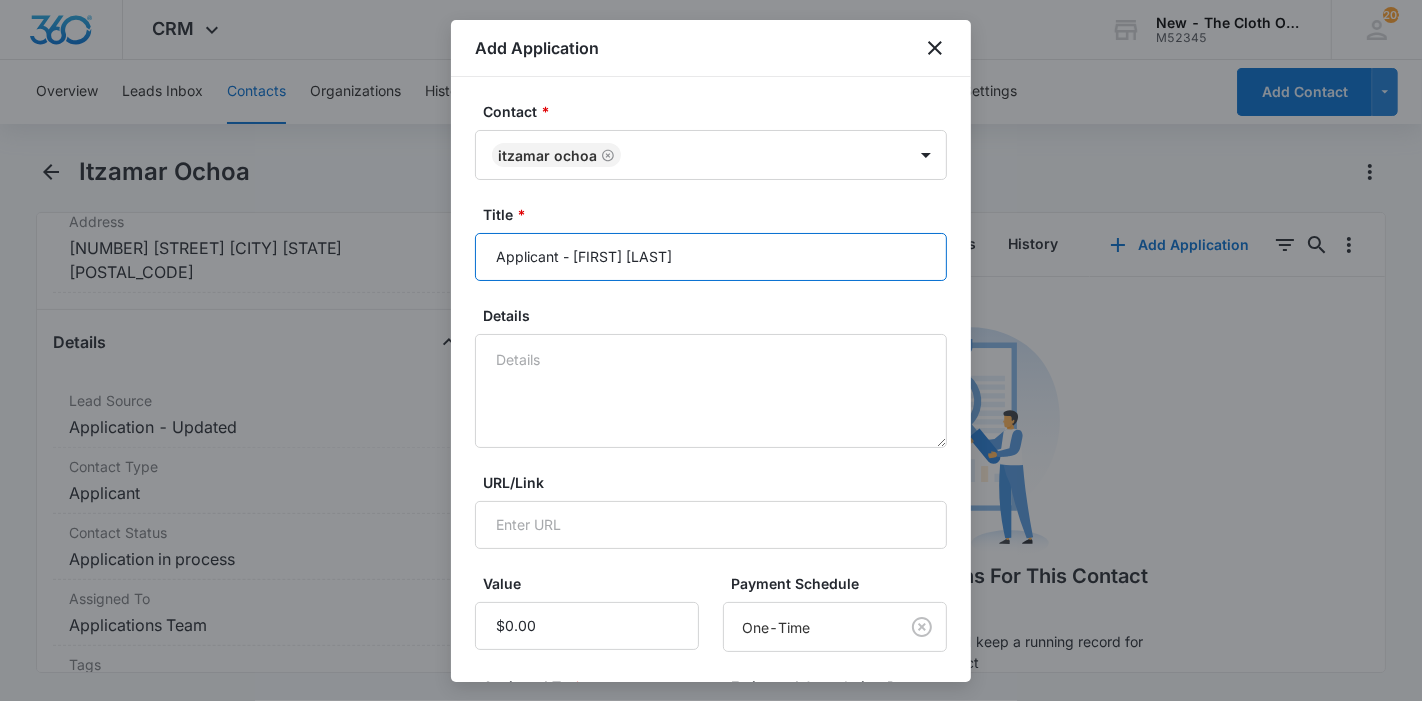 type on "Applicant - [FIRST] [LAST]" 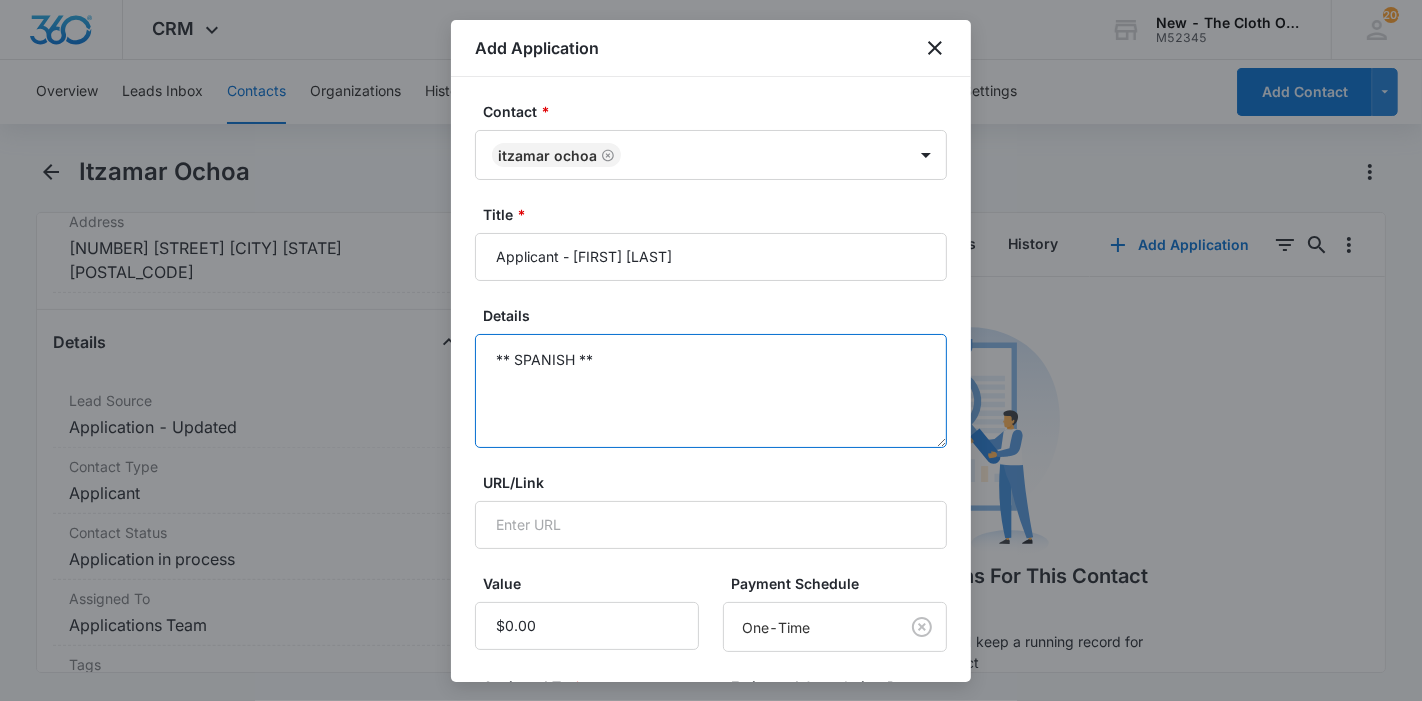 click on "** SPANISH **" at bounding box center (711, 391) 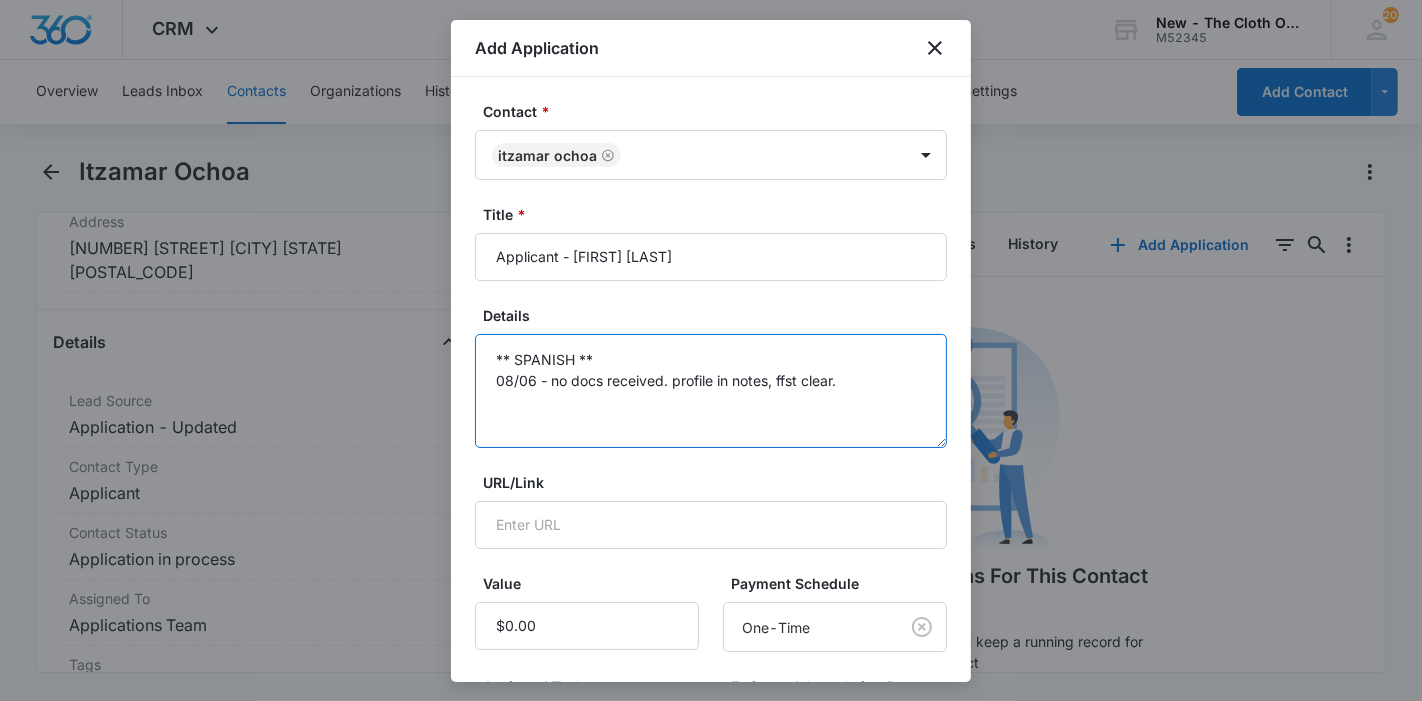 scroll, scrollTop: 222, scrollLeft: 0, axis: vertical 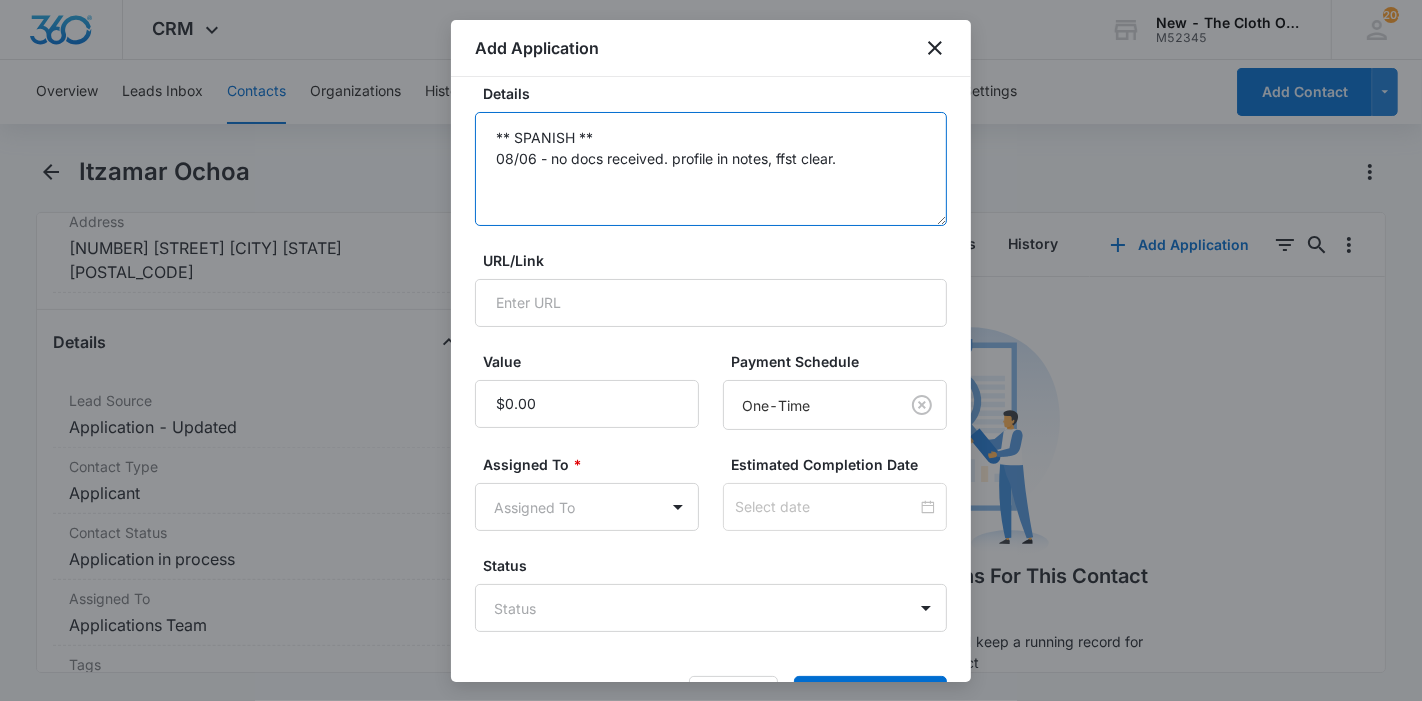 type on "** SPANISH **
08/06 - no docs received. profile in notes, ffst clear." 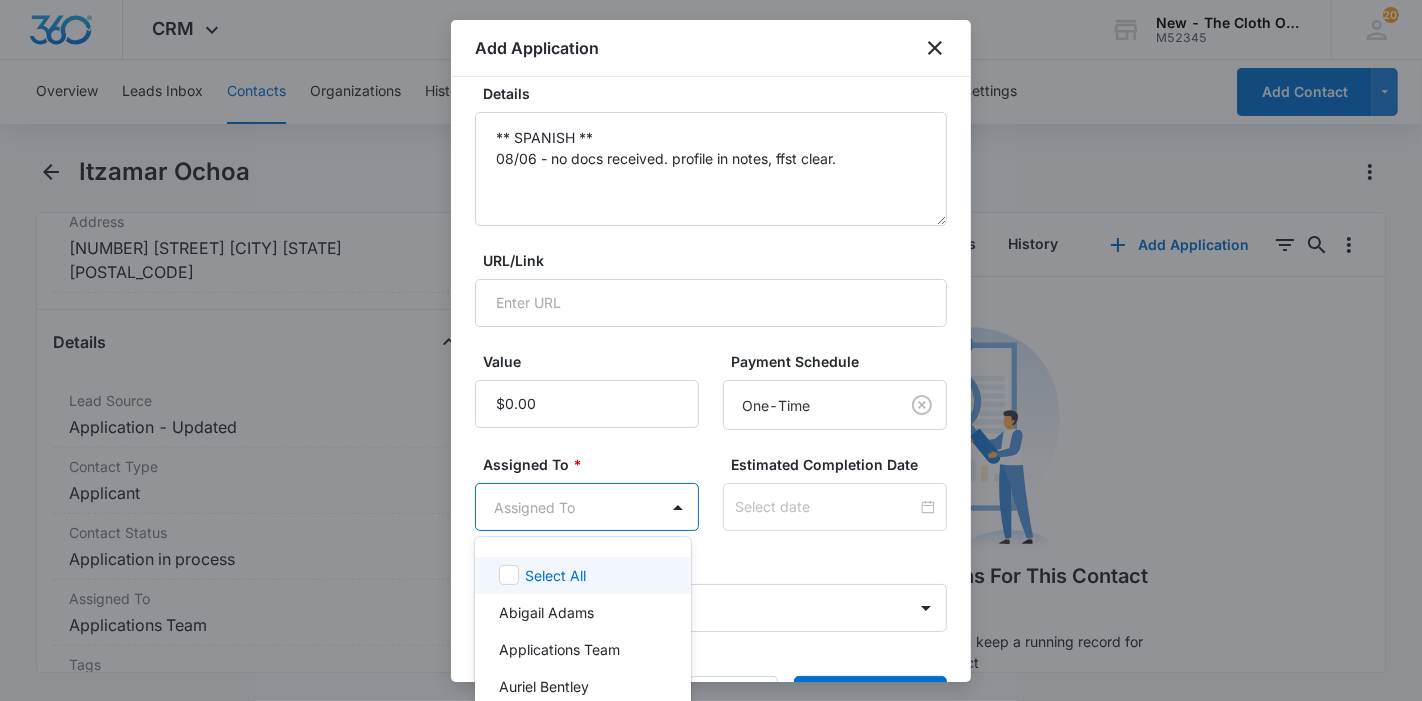 click on "CRM Apps Reputation Forms CRM Email Ads Intelligence Brand Settings New - The Cloth Option M52345 Your Accounts View All 203 KL [FIRST] [LAST] [EMAIL] My Profile 203 Notifications Support Logout Terms & Conditions   •   Privacy Policy Overview Leads Inbox Contacts Organizations History Applications Donations Tasks Calendar Lists Reports Settings Add Contact [FIRST] [LAST] Remove IO [FIRST] [LAST] Contact Info Name Cancel Save Changes [FIRST] [LAST] Phone Cancel Save Changes [PHONE] Email Cancel Save Changes [EMAIL] Organization Cancel Save Changes ---  Address Cancel Save Changes [NUMBER] [STREET] [CITY] [STATE] Details Lead Source Cancel Save Changes Application - Updated Contact Type Cancel Save Changes Applicant Contact Status Cancel Save Changes Application in process Assigned To Cancel Save Changes Applications Team Tags Cancel Save Changes ---  Next Contact Date Cancel Save Changes ---  Color Tag Current Color: Cancel Save Changes Payments ID ID 17059 Created Cancel" at bounding box center (711, 350) 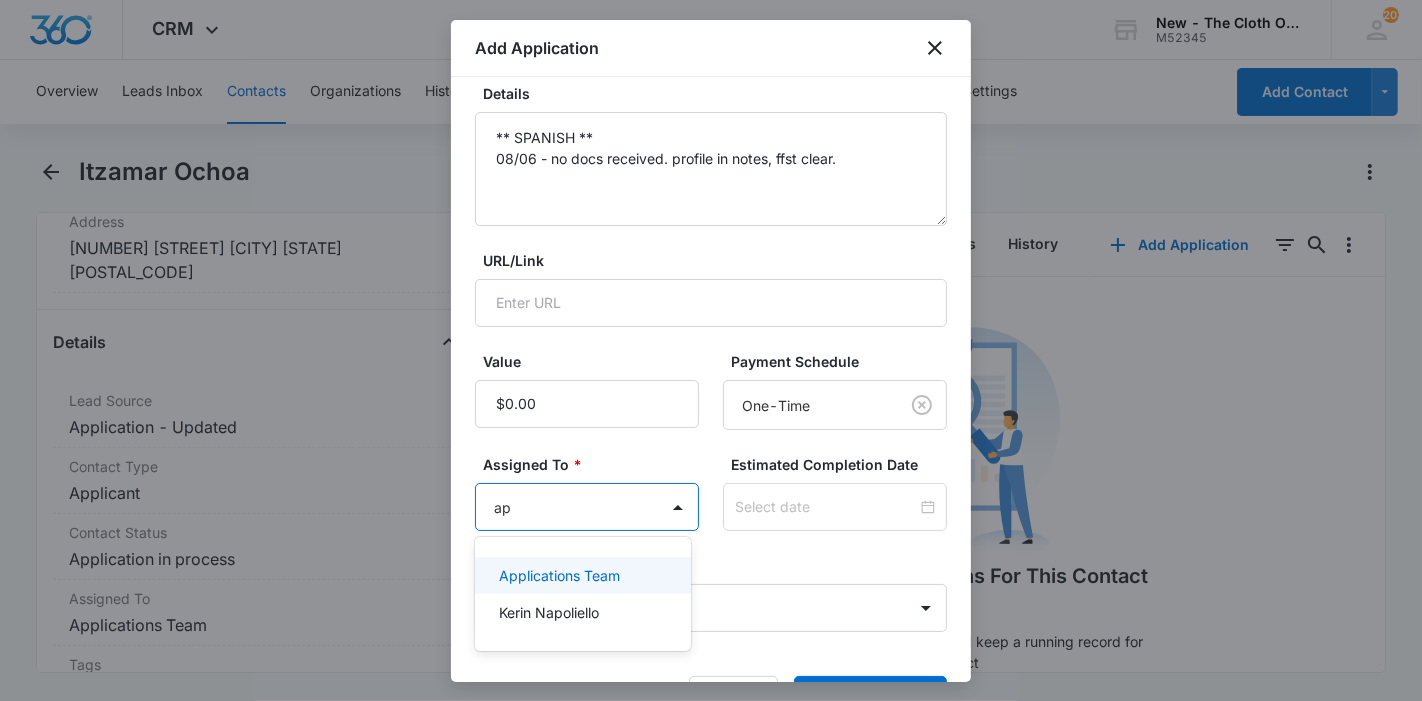 type on "app" 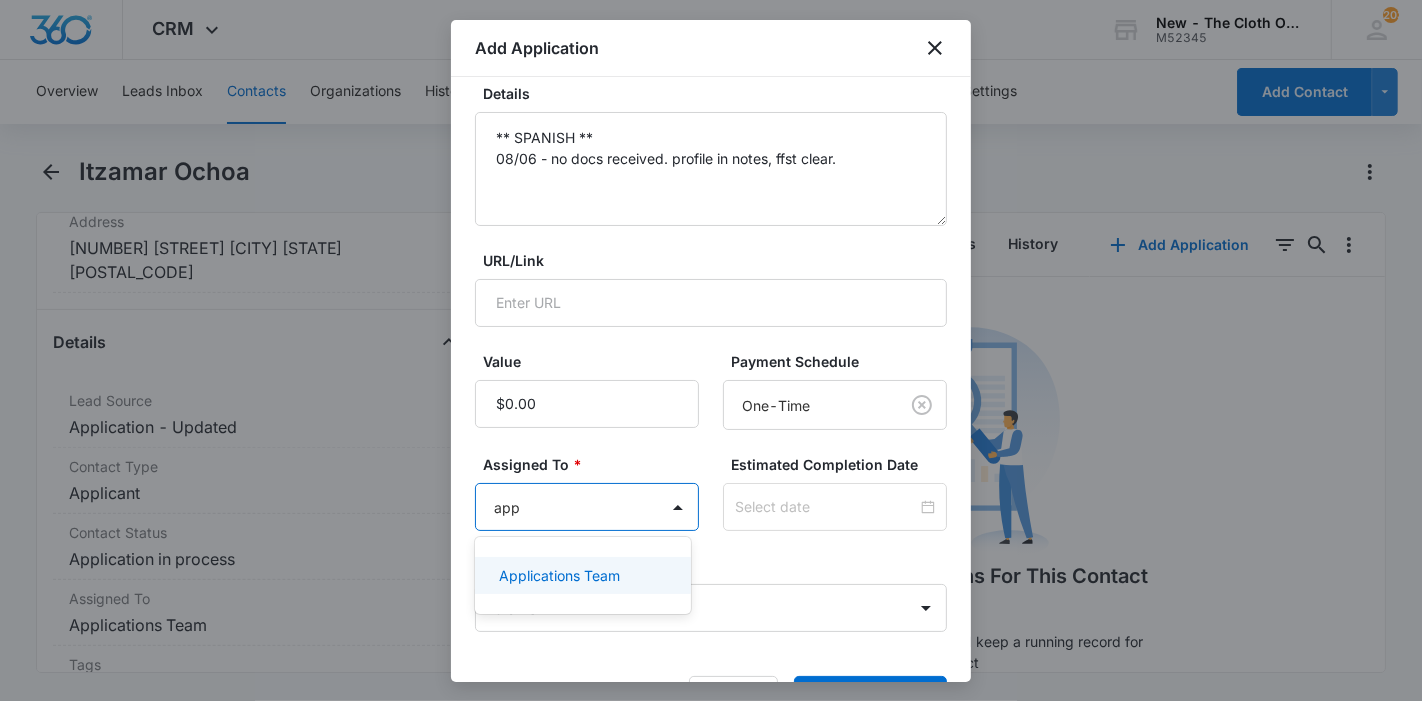 click on "Applications Team" at bounding box center (580, 575) 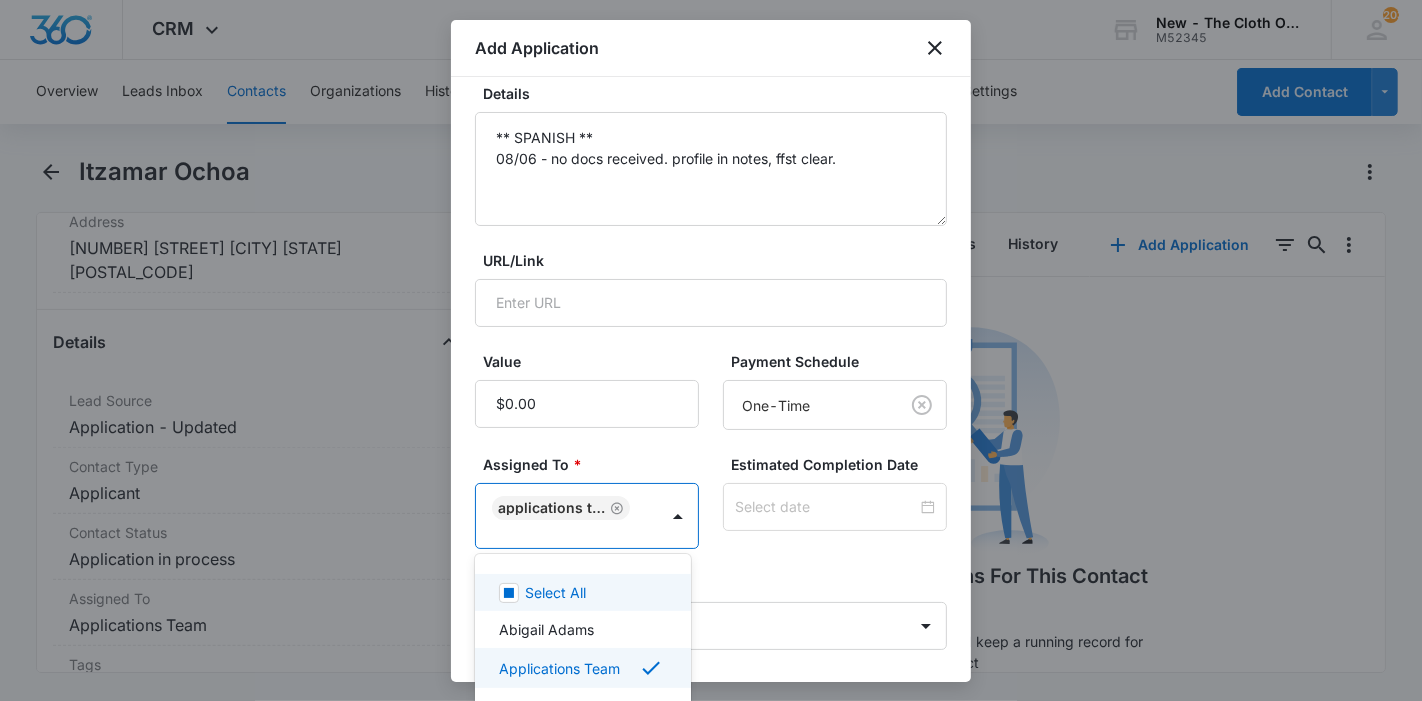 click at bounding box center (711, 350) 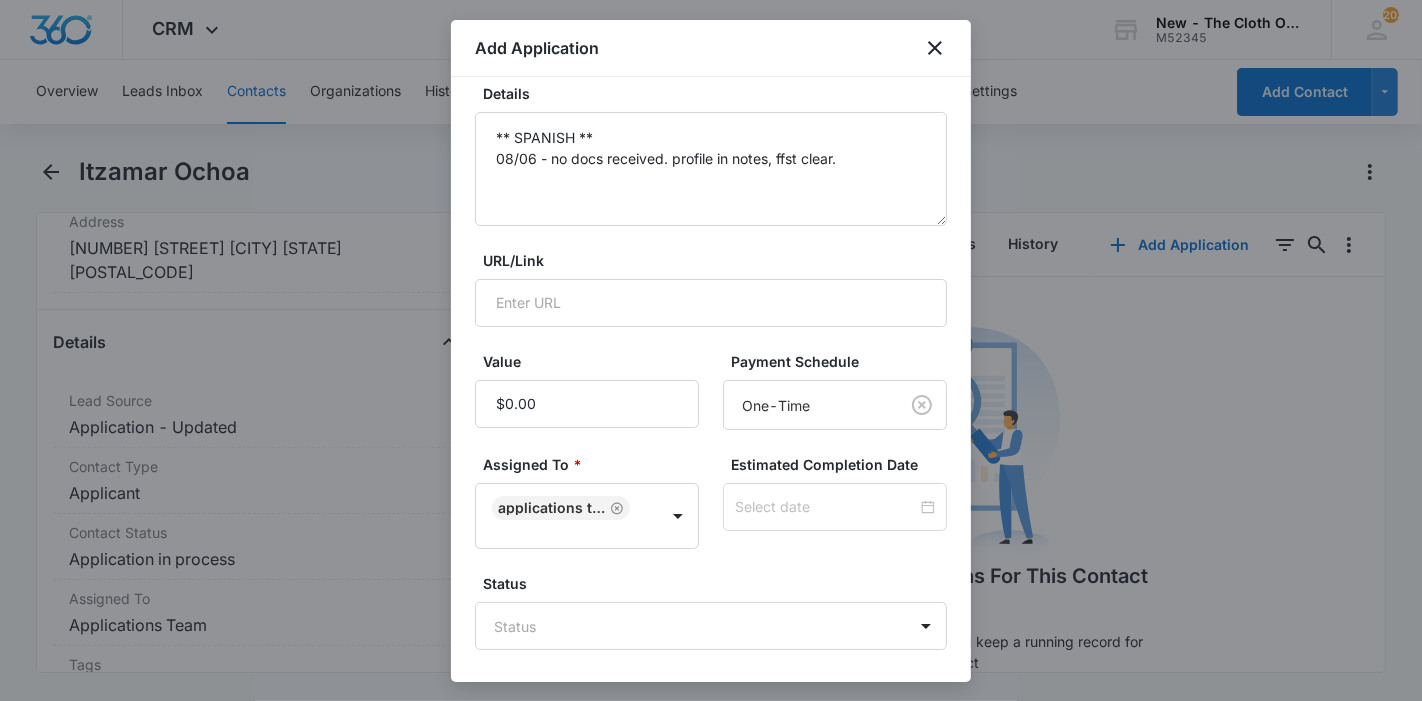 click at bounding box center [826, 507] 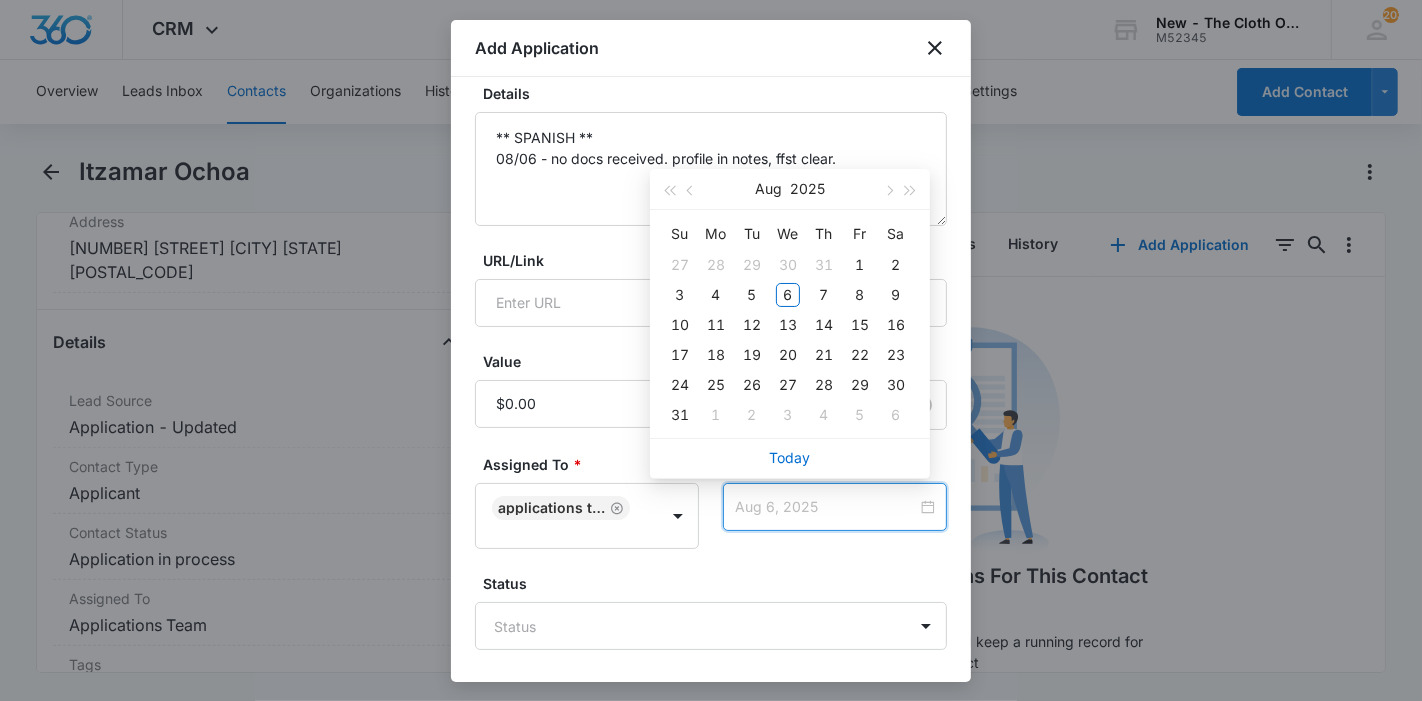 type on "Aug 13, 2025" 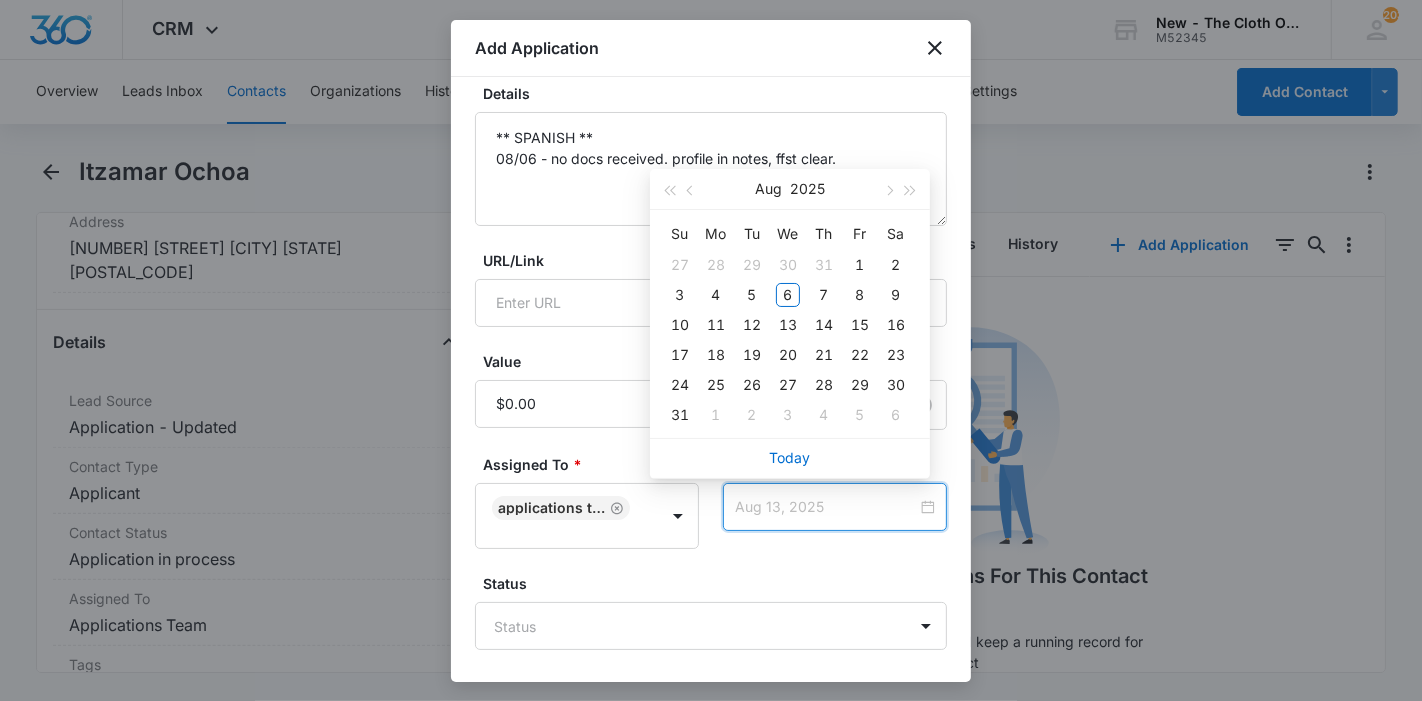 click on "13" at bounding box center (788, 325) 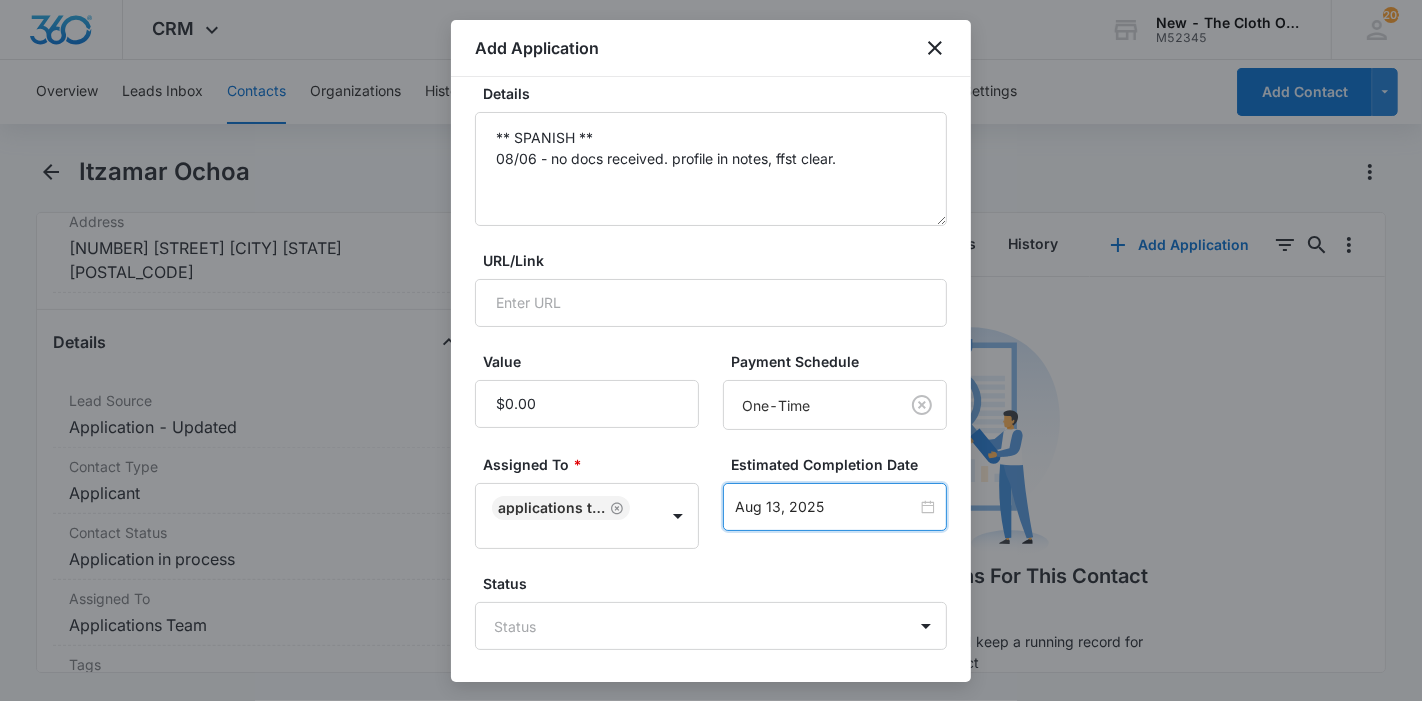 click on "CRM Apps Reputation Forms CRM Email Ads Intelligence Brand Settings New - The Cloth Option M52345 Your Accounts View All 203 KL [FIRST] [LAST] [EMAIL] My Profile 203 Notifications Support Logout Terms & Conditions   •   Privacy Policy Overview Leads Inbox Contacts Organizations History Applications Donations Tasks Calendar Lists Reports Settings Add Contact [FIRST] [LAST] Remove IO [FIRST] [LAST] Contact Info Name Cancel Save Changes [FIRST] [LAST] Phone Cancel Save Changes [PHONE] Email Cancel Save Changes [EMAIL] Organization Cancel Save Changes ---  Address Cancel Save Changes [NUMBER] [STREET] [CITY] [STATE] Details Lead Source Cancel Save Changes Application - Updated Contact Type Cancel Save Changes Applicant Contact Status Cancel Save Changes Application in process Assigned To Cancel Save Changes Applications Team Tags Cancel Save Changes ---  Next Contact Date Cancel Save Changes ---  Color Tag Current Color: Cancel Save Changes Payments ID ID 17059 Created Cancel" at bounding box center [711, 350] 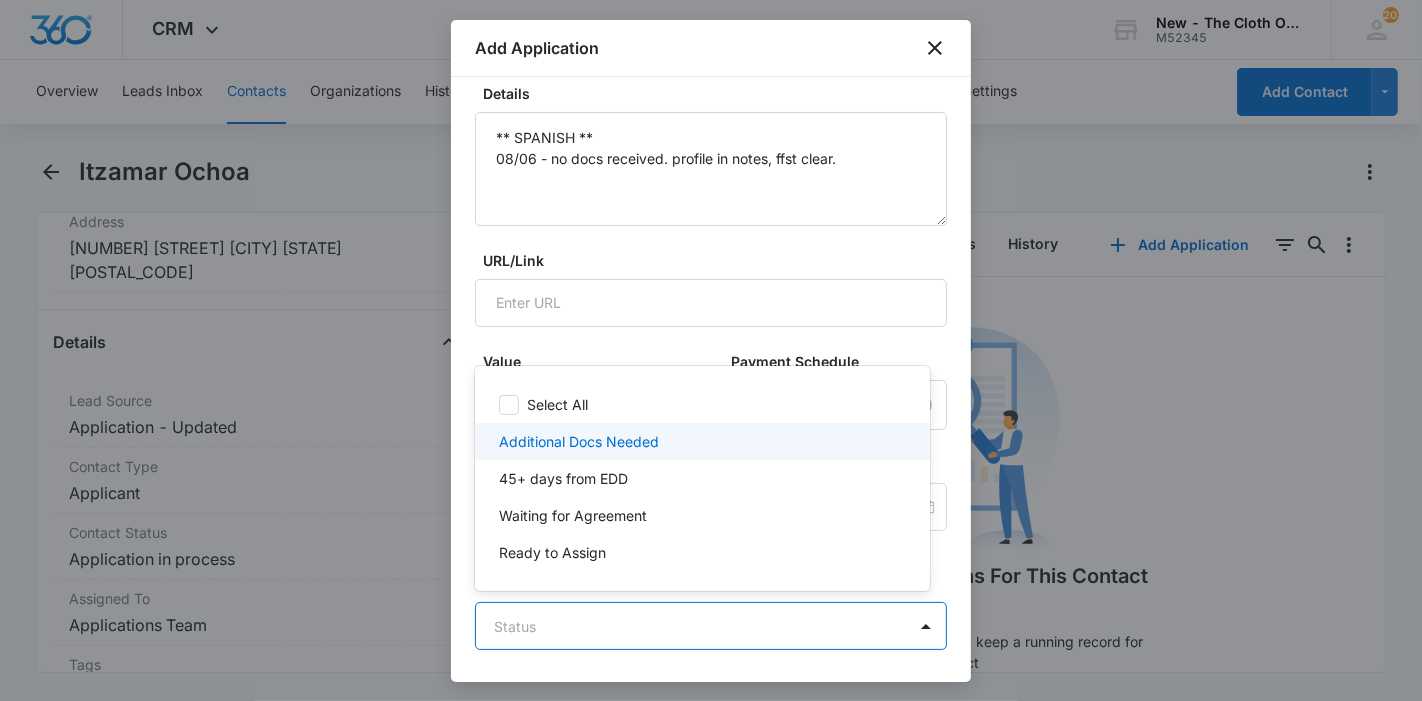 click on "Additional Docs Needed" at bounding box center [579, 441] 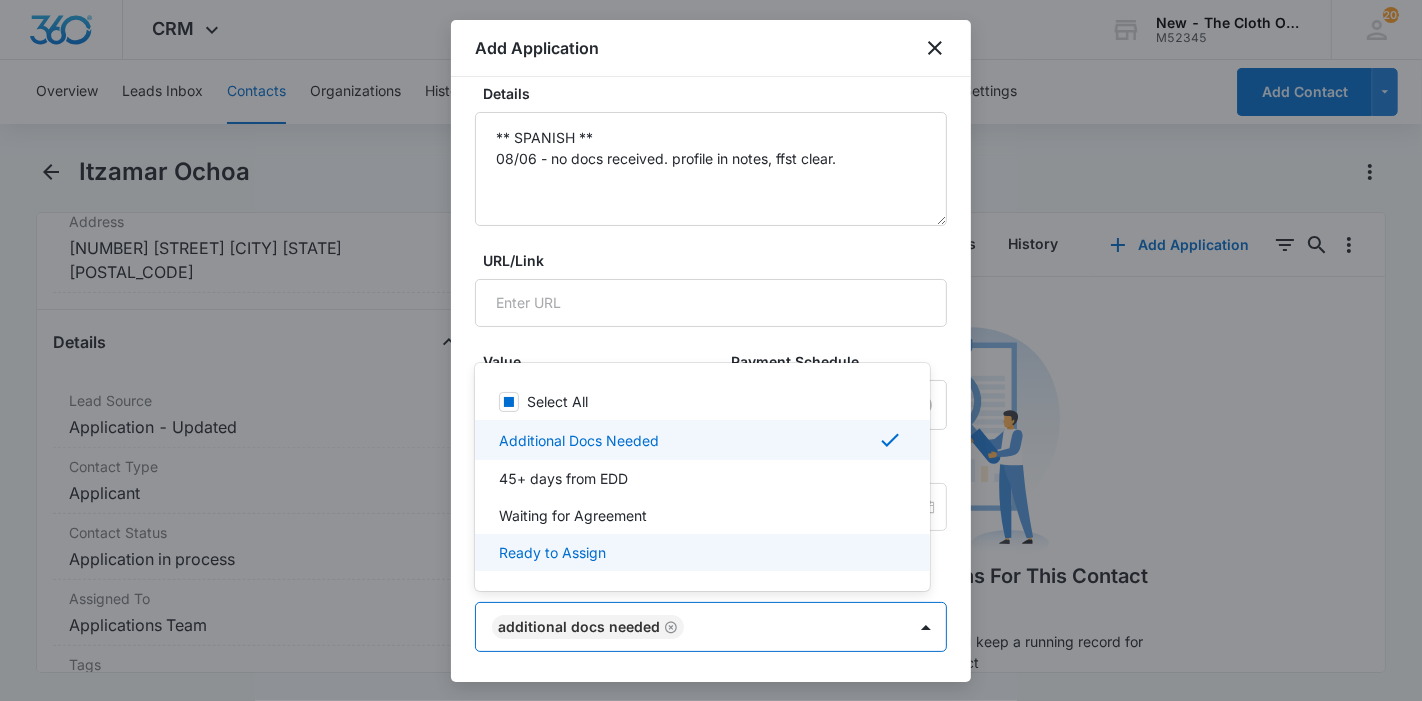 click at bounding box center [711, 350] 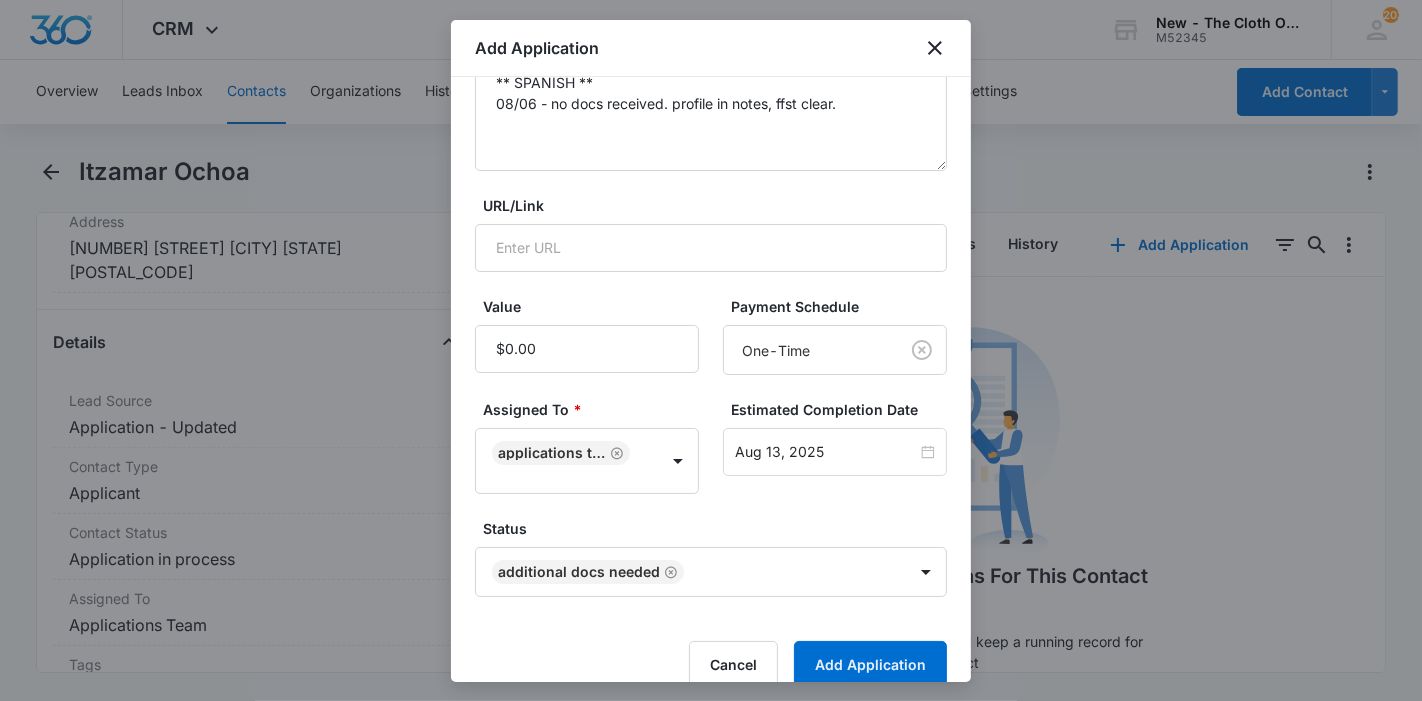 scroll, scrollTop: 304, scrollLeft: 0, axis: vertical 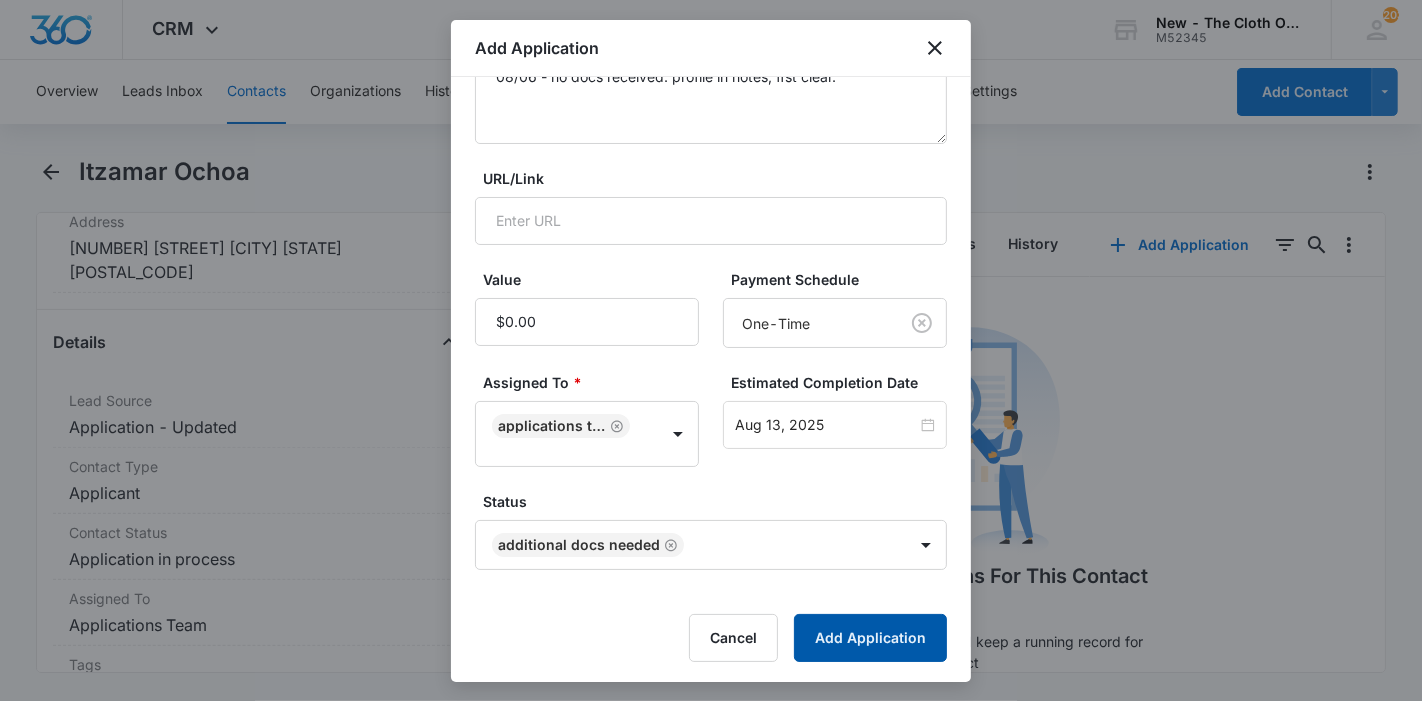 click on "Add Application" at bounding box center [870, 638] 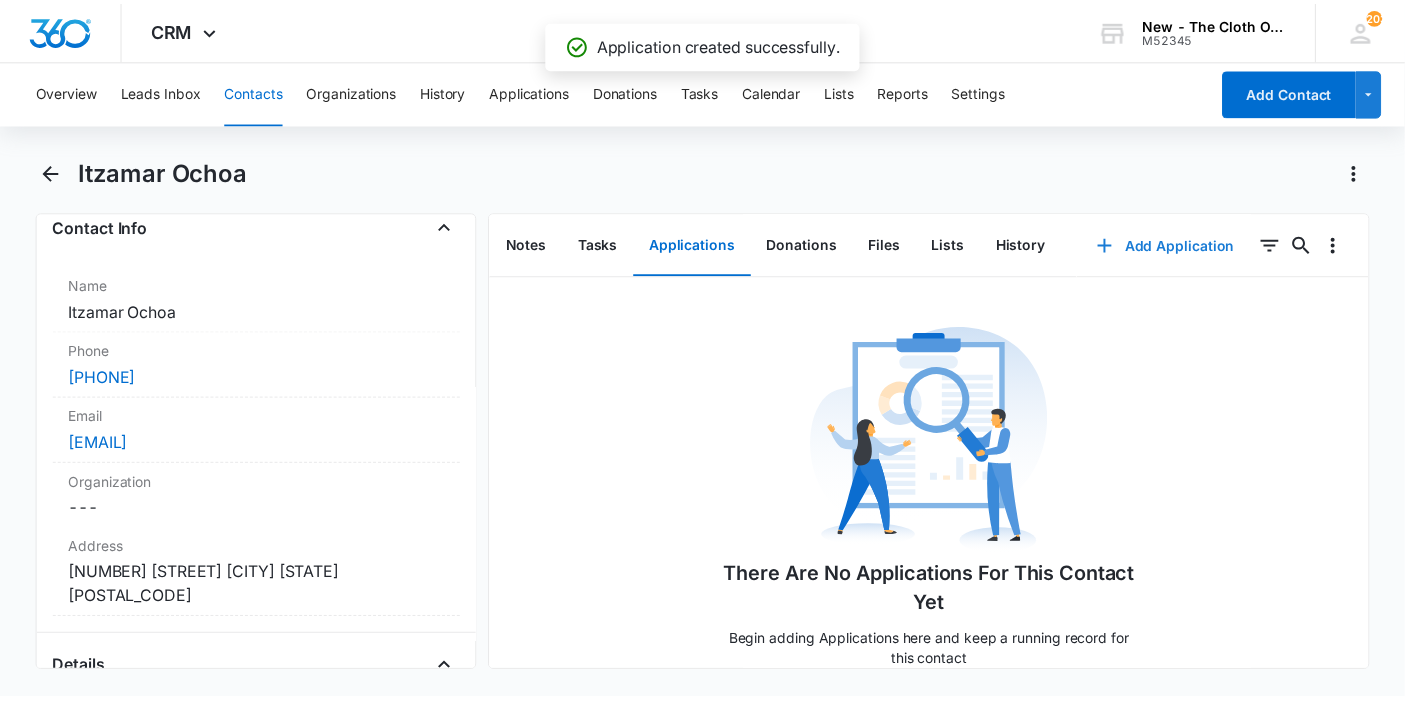 scroll, scrollTop: 333, scrollLeft: 0, axis: vertical 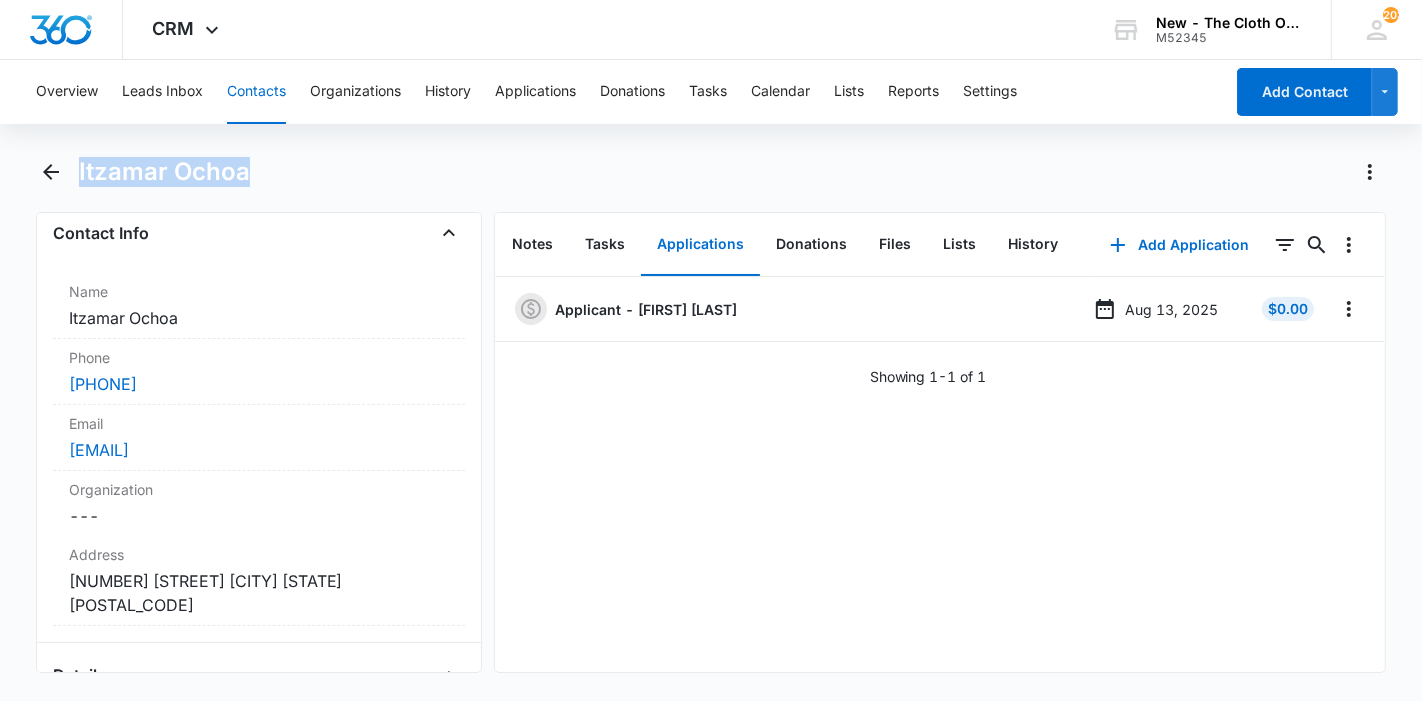 drag, startPoint x: 280, startPoint y: 168, endPoint x: 80, endPoint y: 159, distance: 200.2024 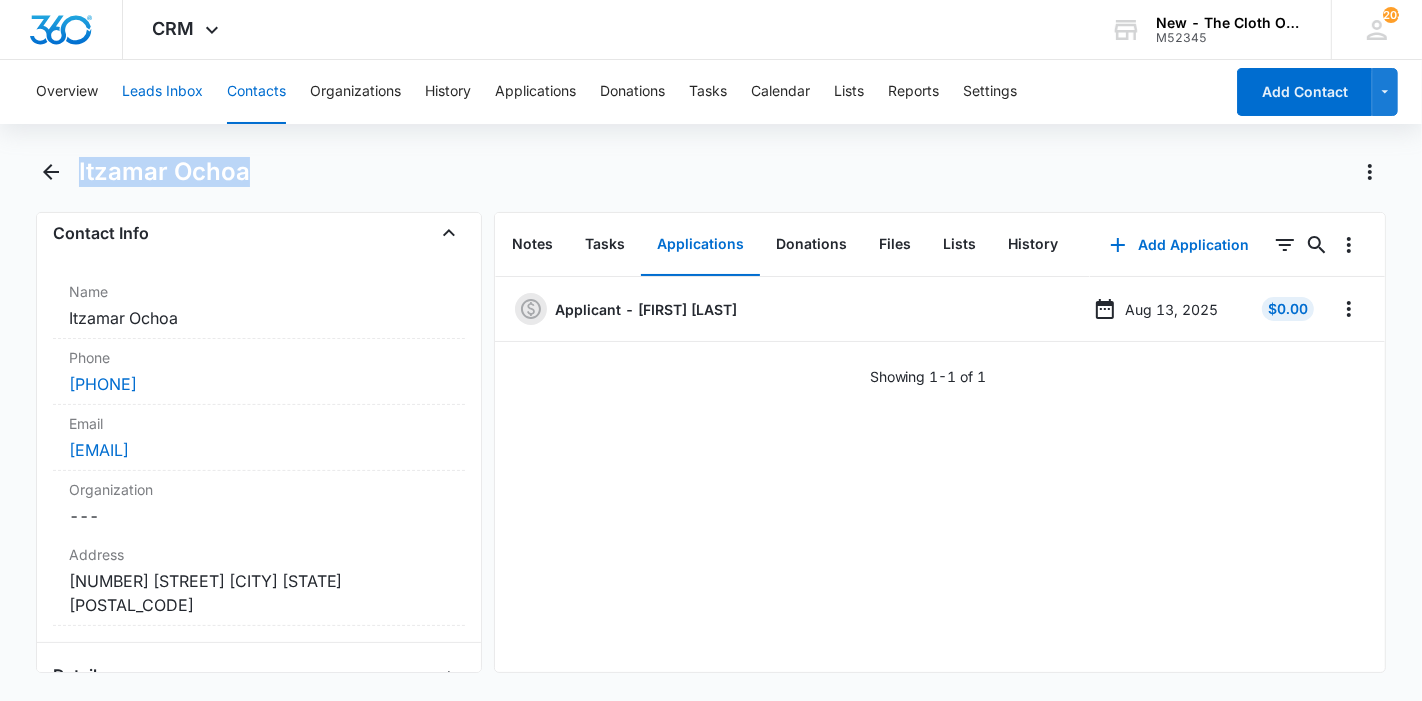 click on "Leads Inbox" at bounding box center [162, 92] 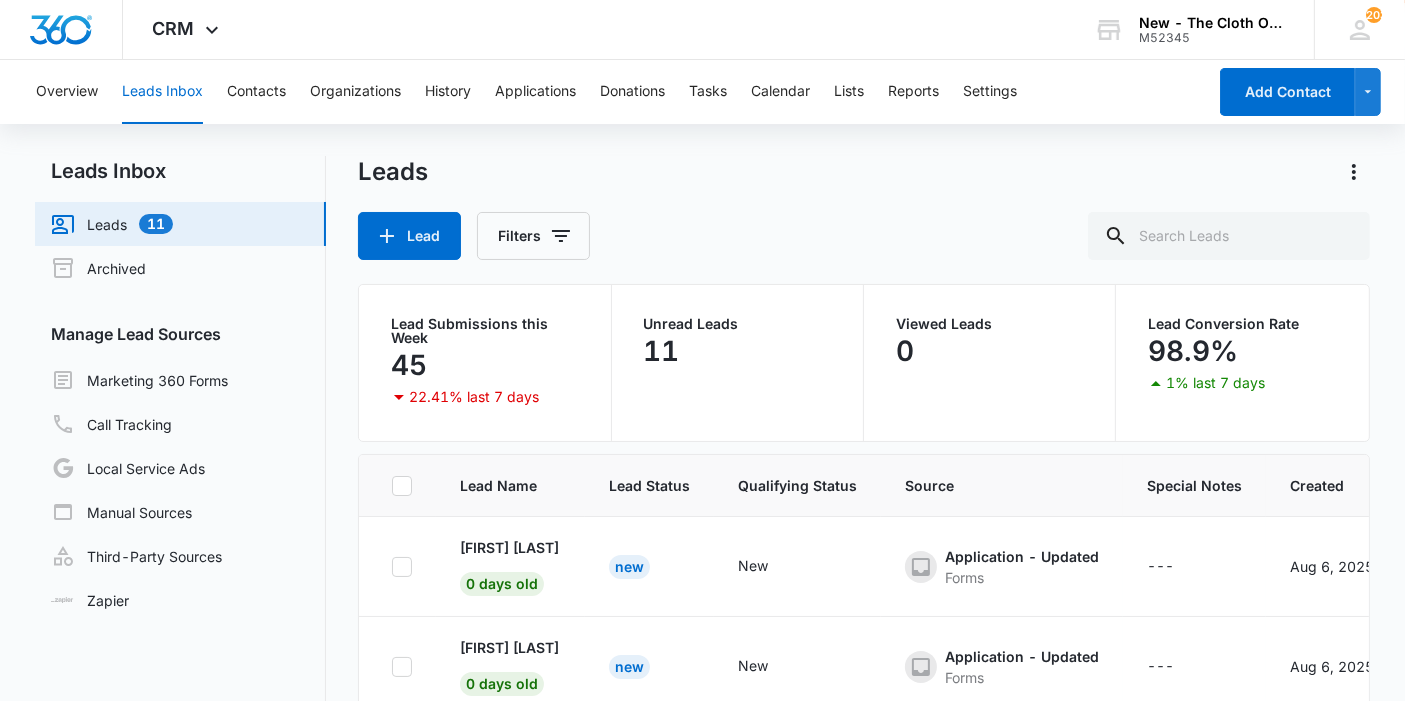 scroll, scrollTop: 846, scrollLeft: 0, axis: vertical 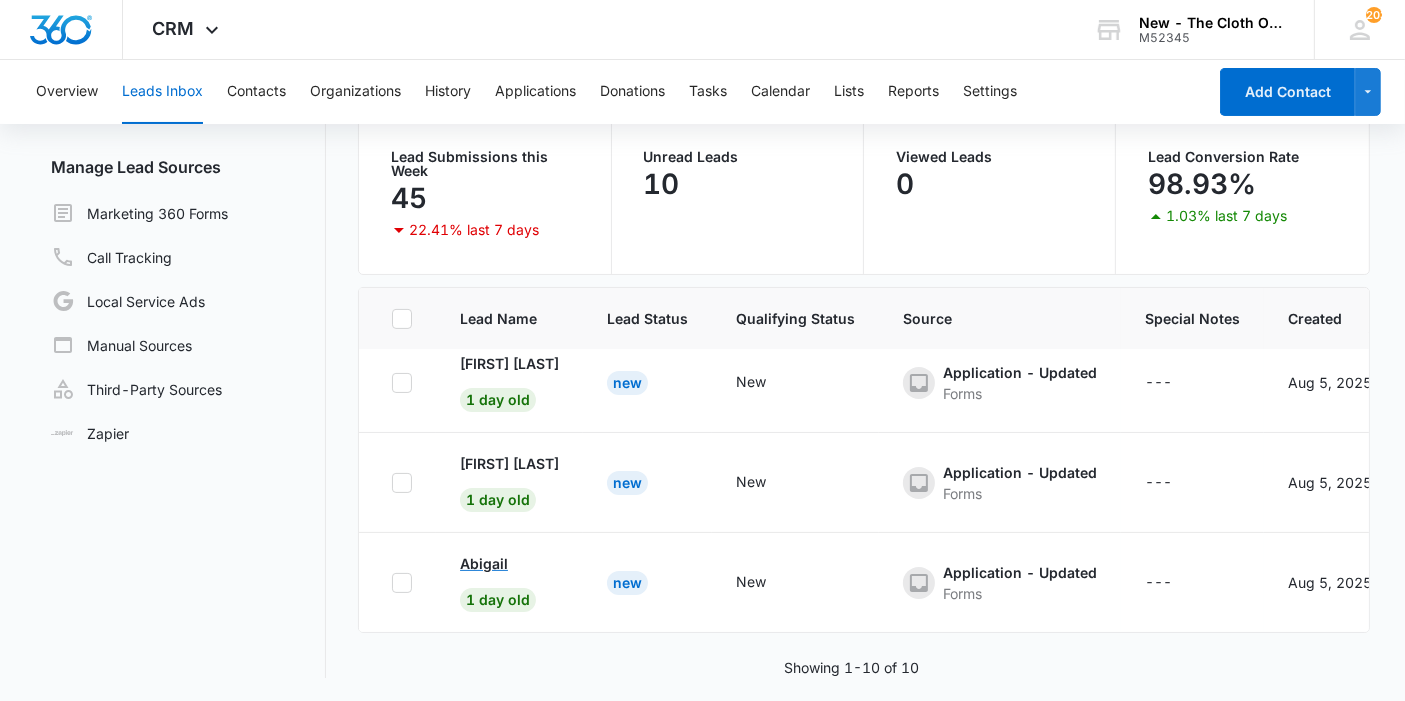 click on "Abigail" at bounding box center (484, 563) 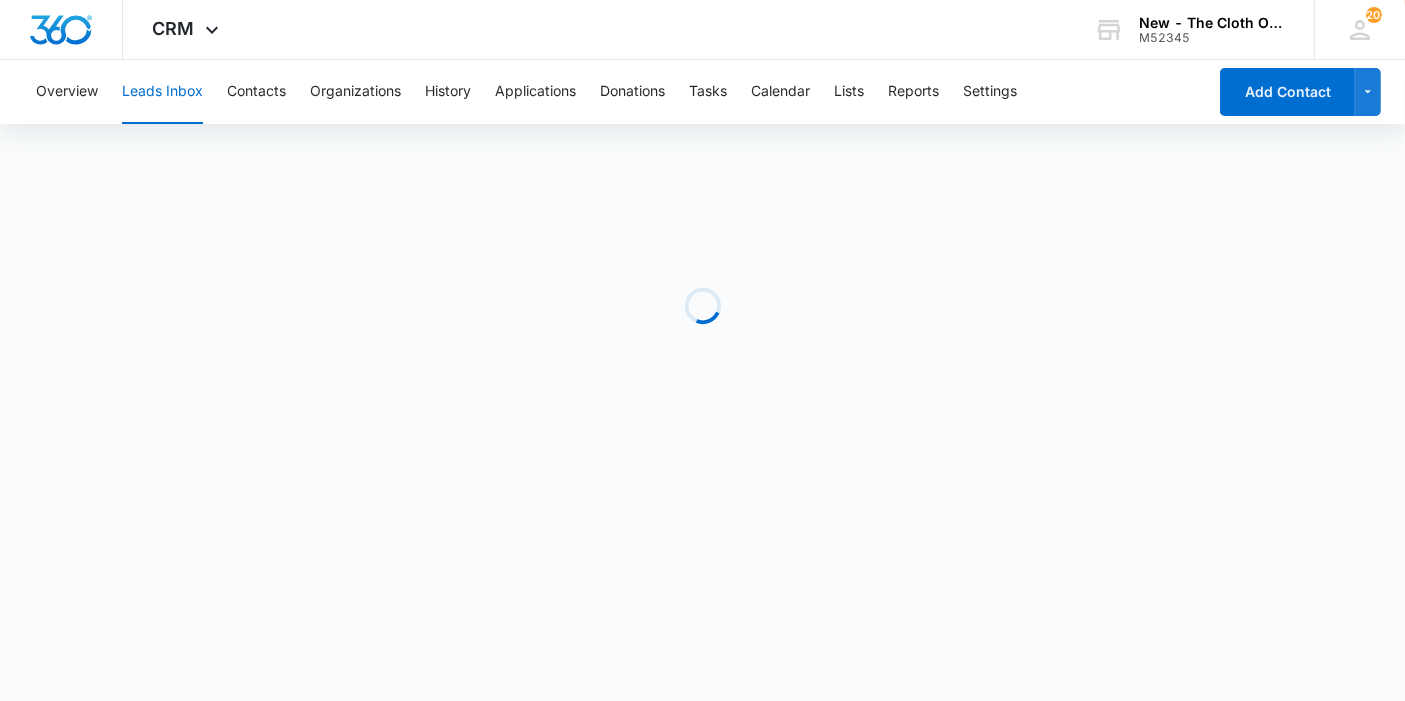 scroll, scrollTop: 0, scrollLeft: 0, axis: both 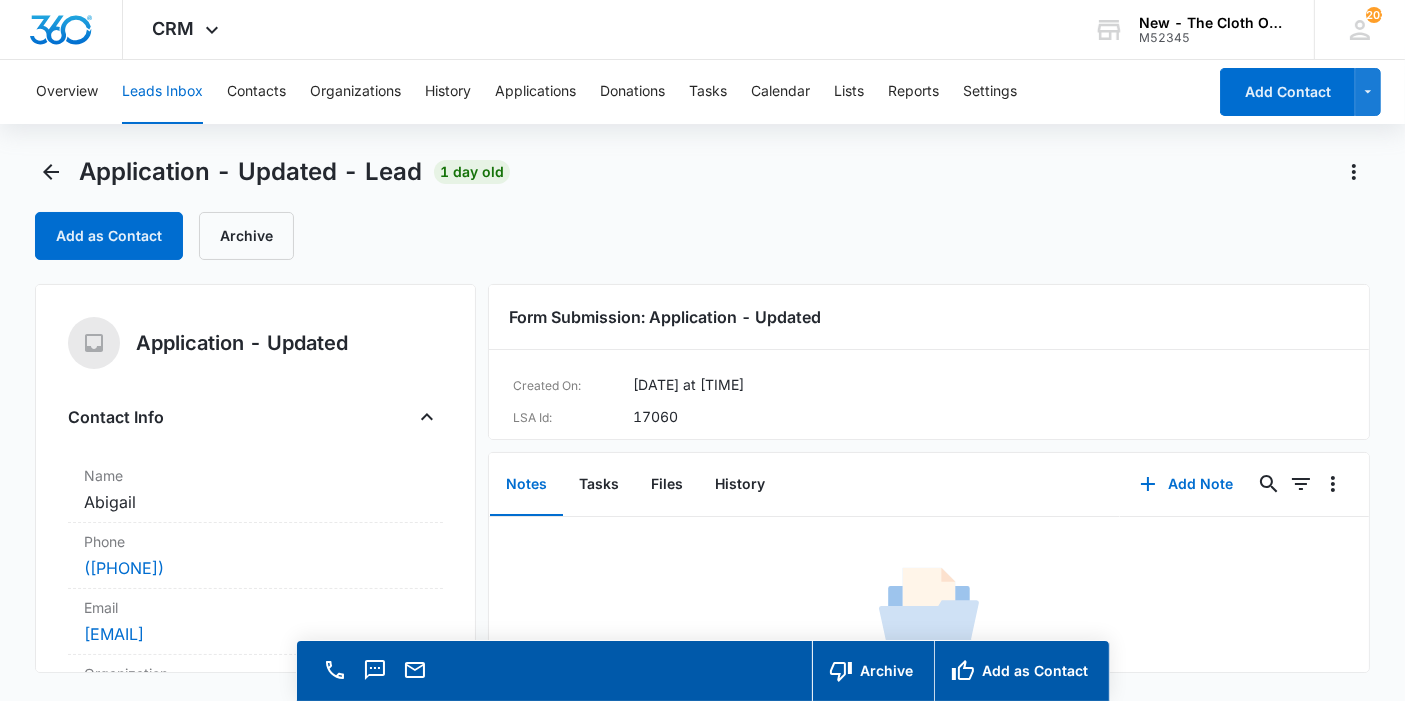 click on "Cancel Save Changes [FIRST]" at bounding box center [255, 502] 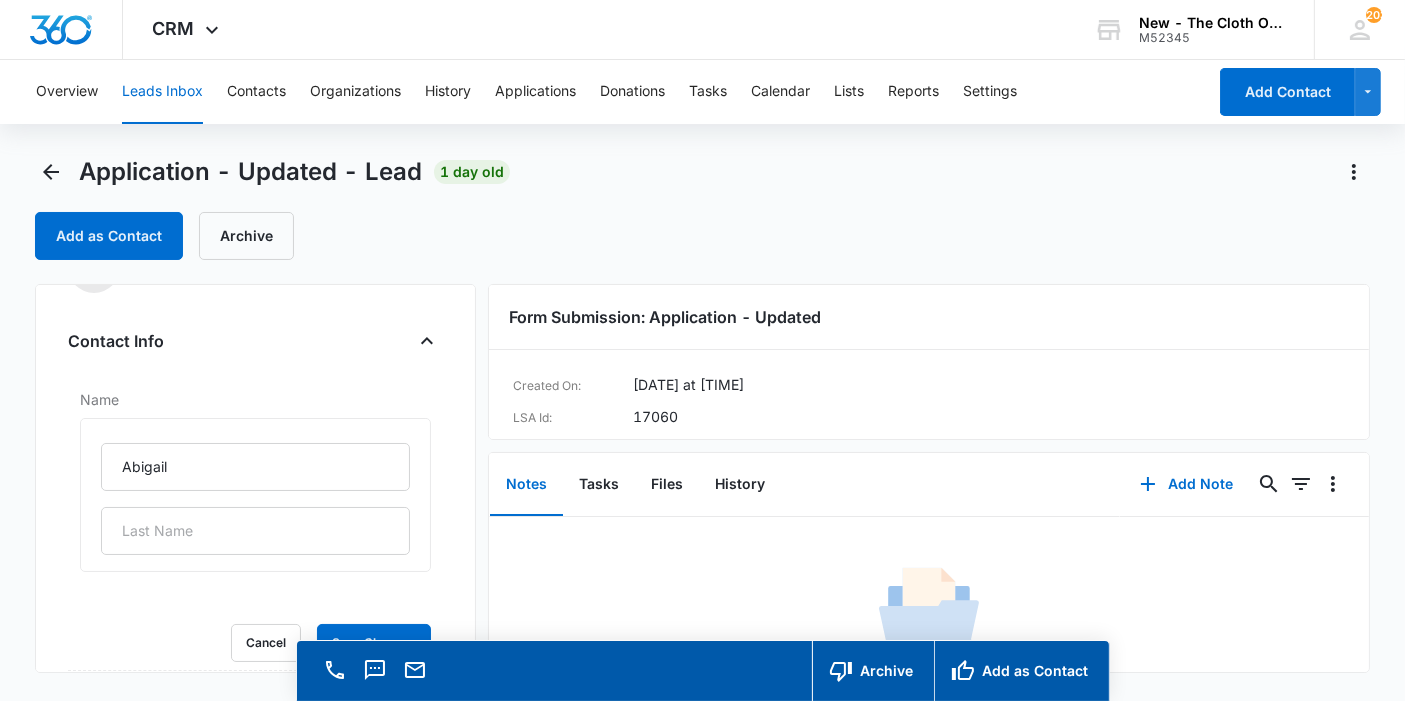 scroll, scrollTop: 111, scrollLeft: 0, axis: vertical 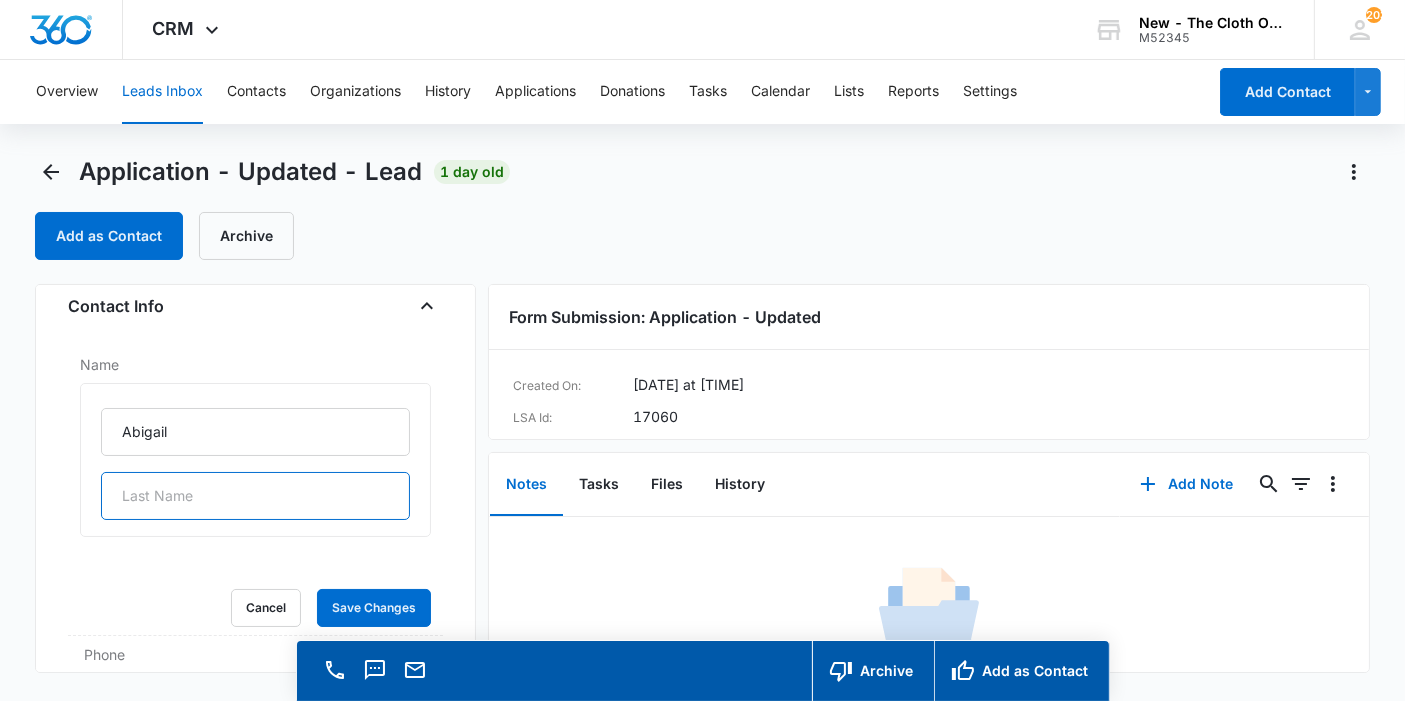 click at bounding box center (255, 496) 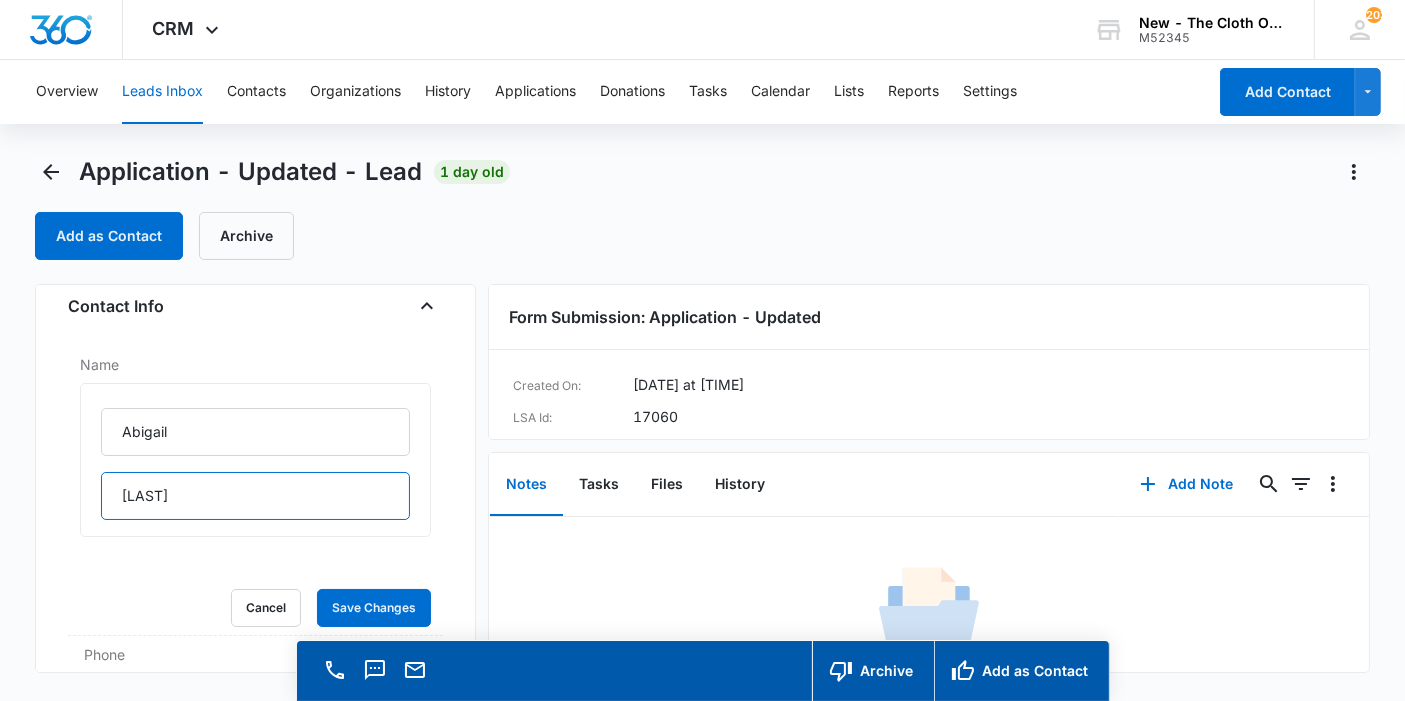drag, startPoint x: 256, startPoint y: 505, endPoint x: 101, endPoint y: 395, distance: 190.06578 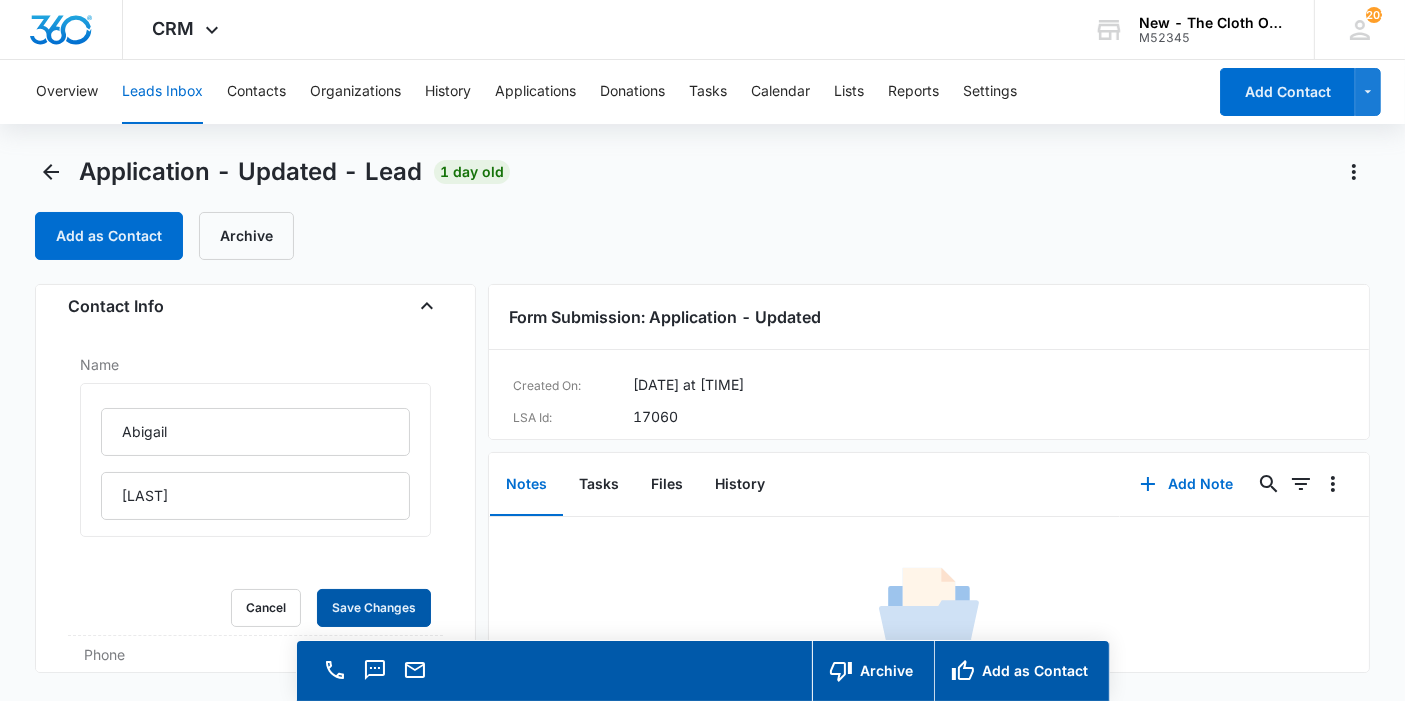 drag, startPoint x: 348, startPoint y: 603, endPoint x: 280, endPoint y: 469, distance: 150.26643 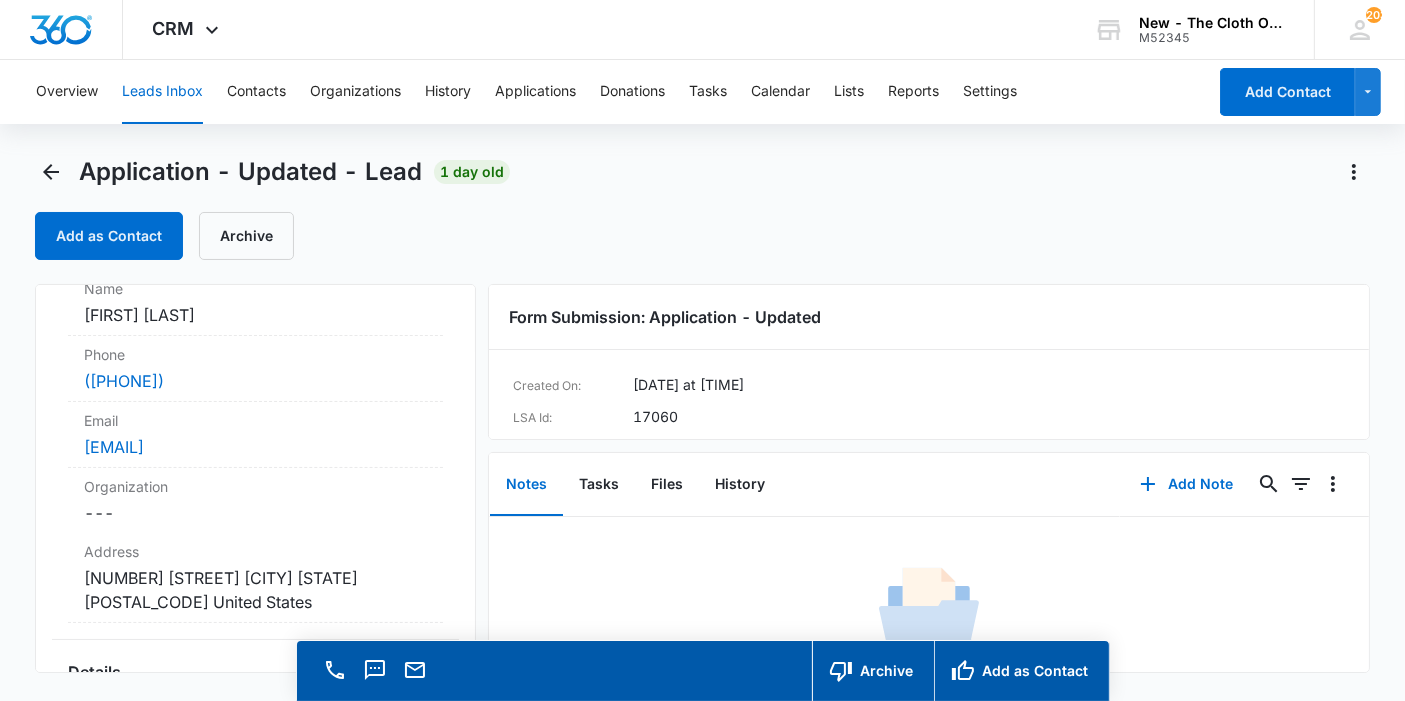 scroll, scrollTop: 222, scrollLeft: 0, axis: vertical 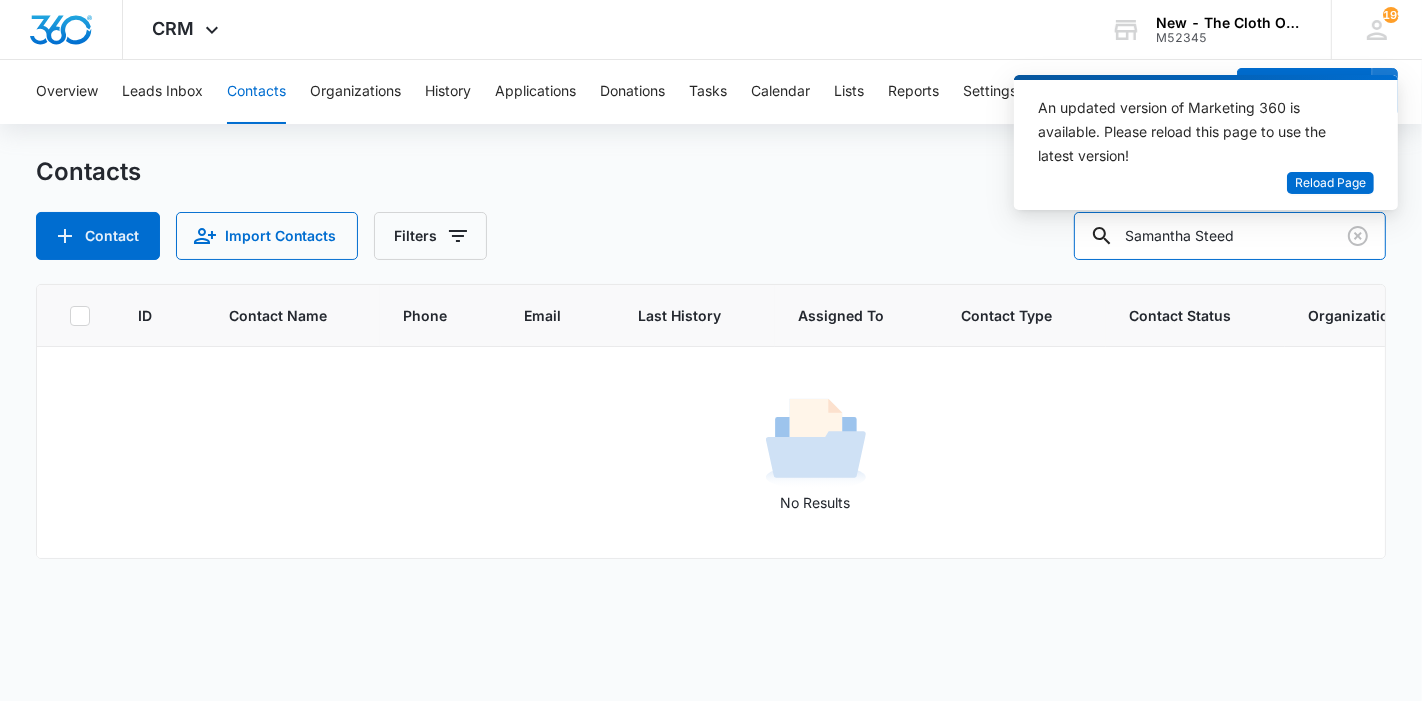 drag, startPoint x: 1321, startPoint y: 232, endPoint x: 1083, endPoint y: 184, distance: 242.7921 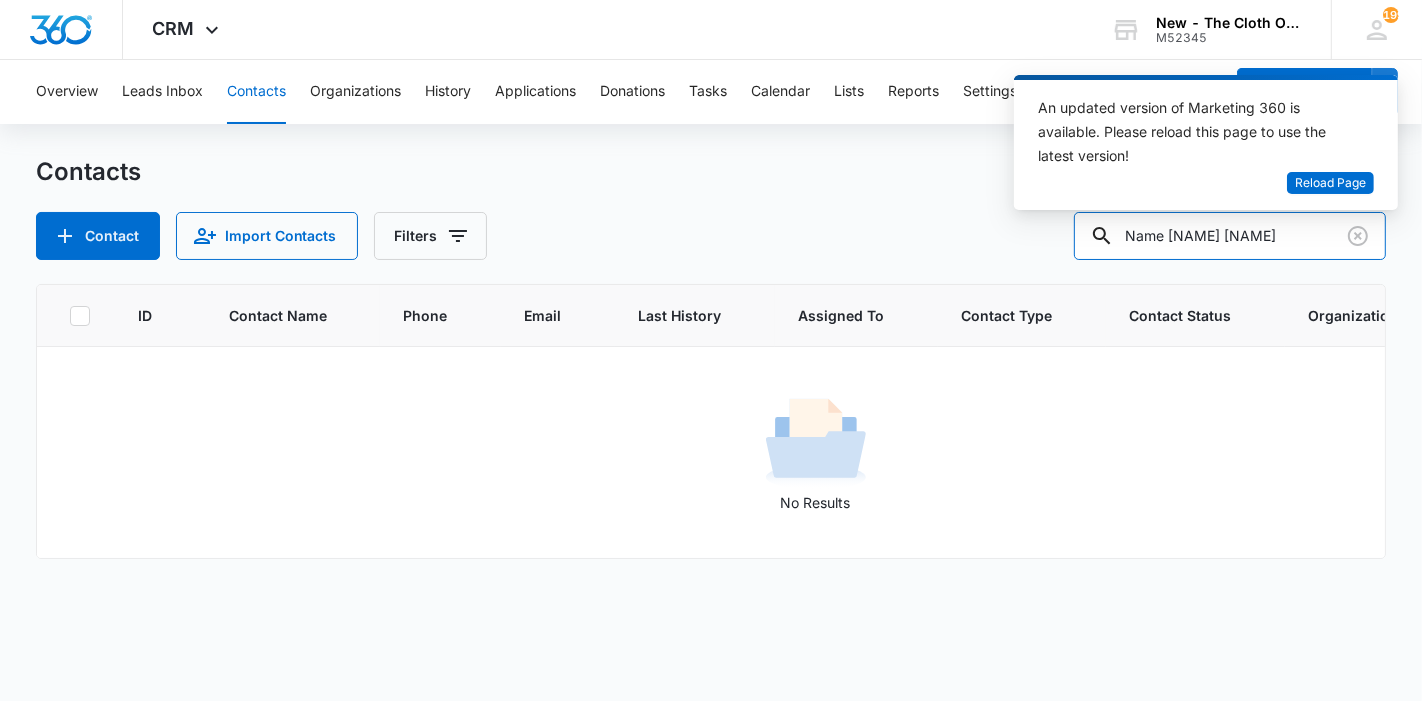 drag, startPoint x: 1194, startPoint y: 239, endPoint x: 1060, endPoint y: 228, distance: 134.45073 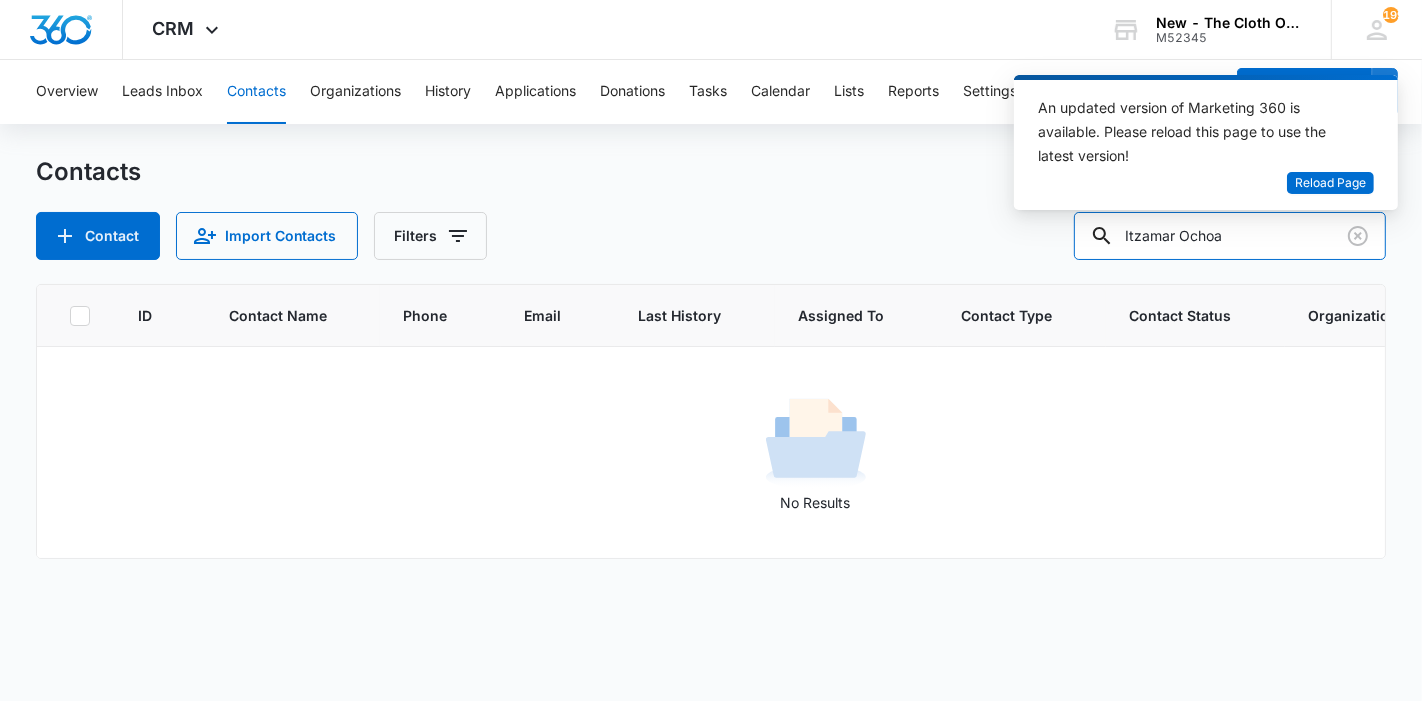 type on "Itzamar Ochoa" 